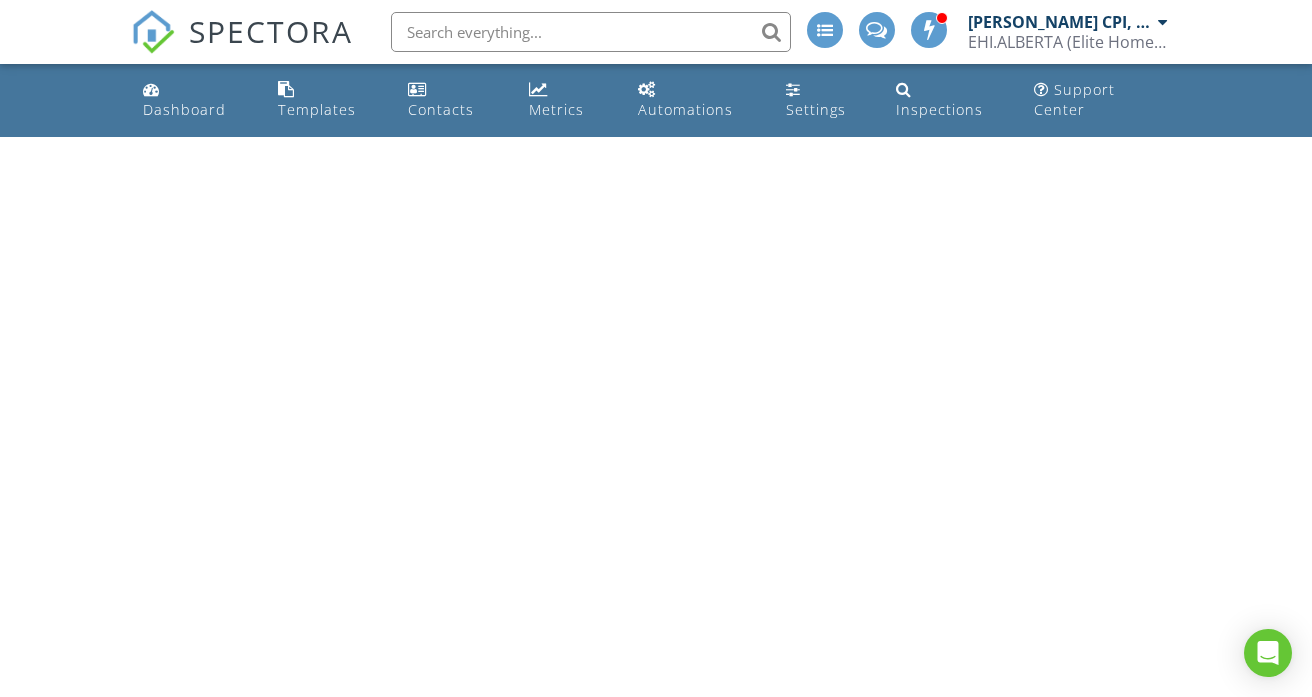 scroll, scrollTop: 0, scrollLeft: 0, axis: both 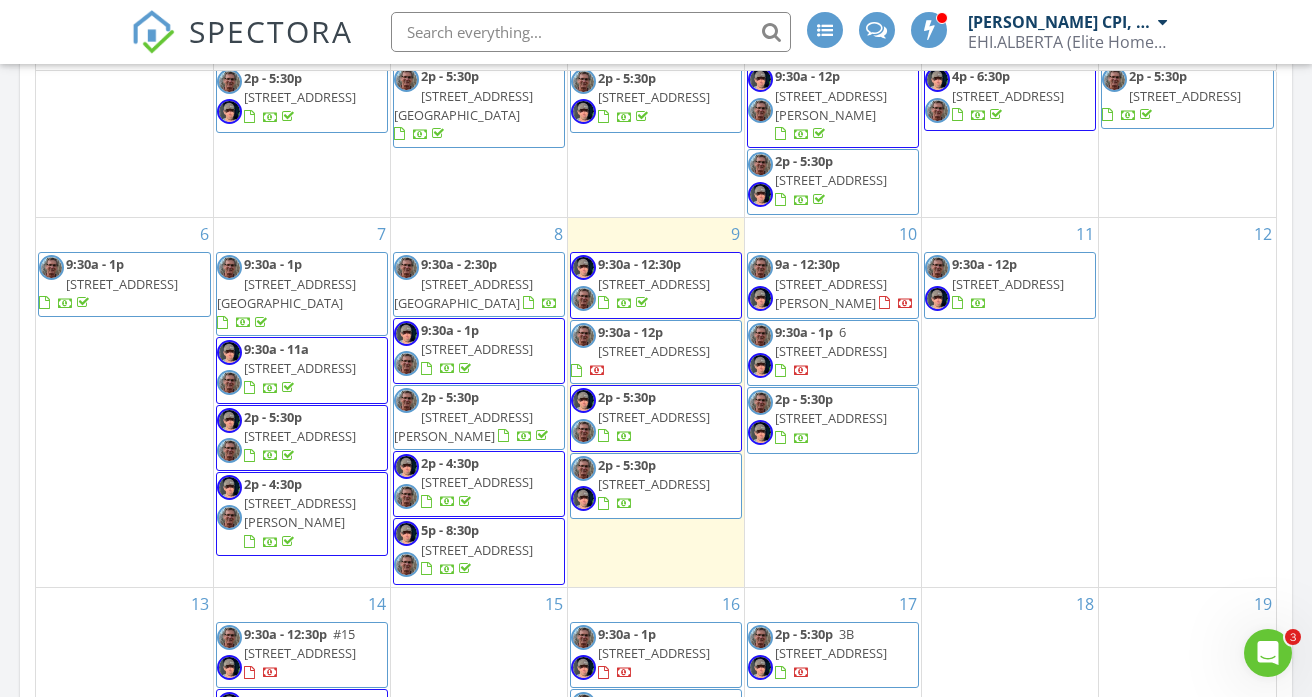 click on "[STREET_ADDRESS][PERSON_NAME]" at bounding box center [831, 293] 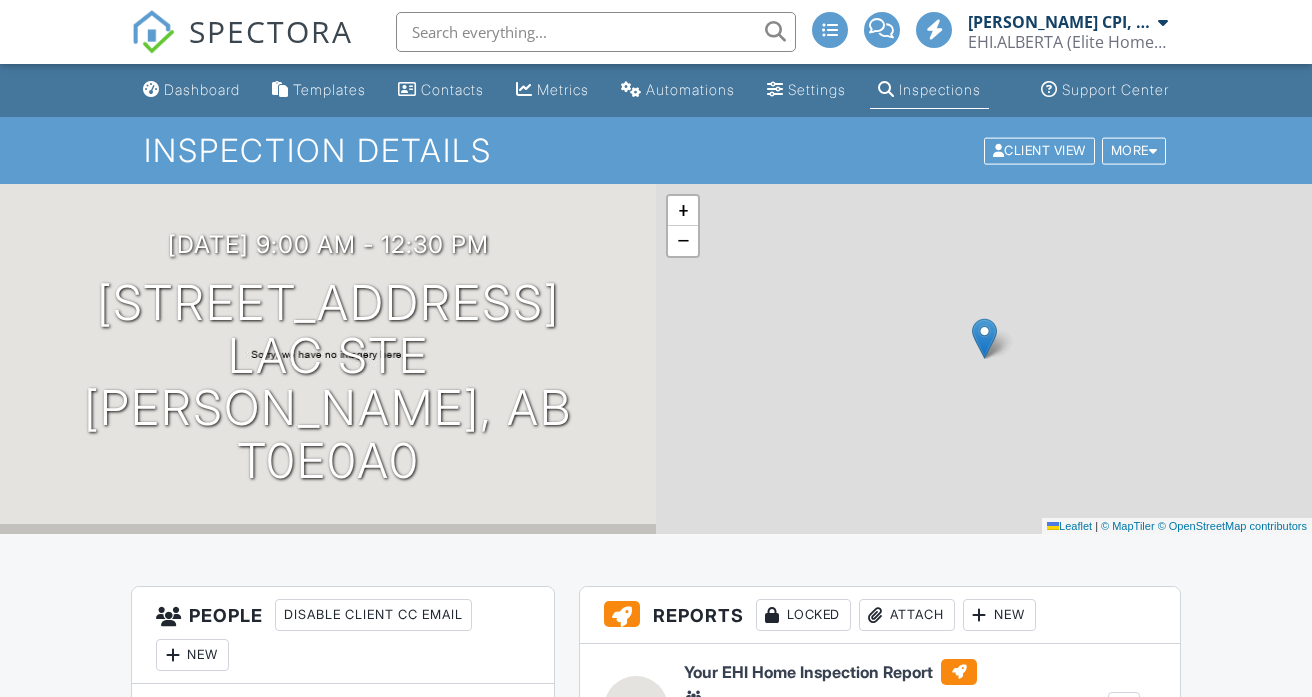 scroll, scrollTop: 0, scrollLeft: 0, axis: both 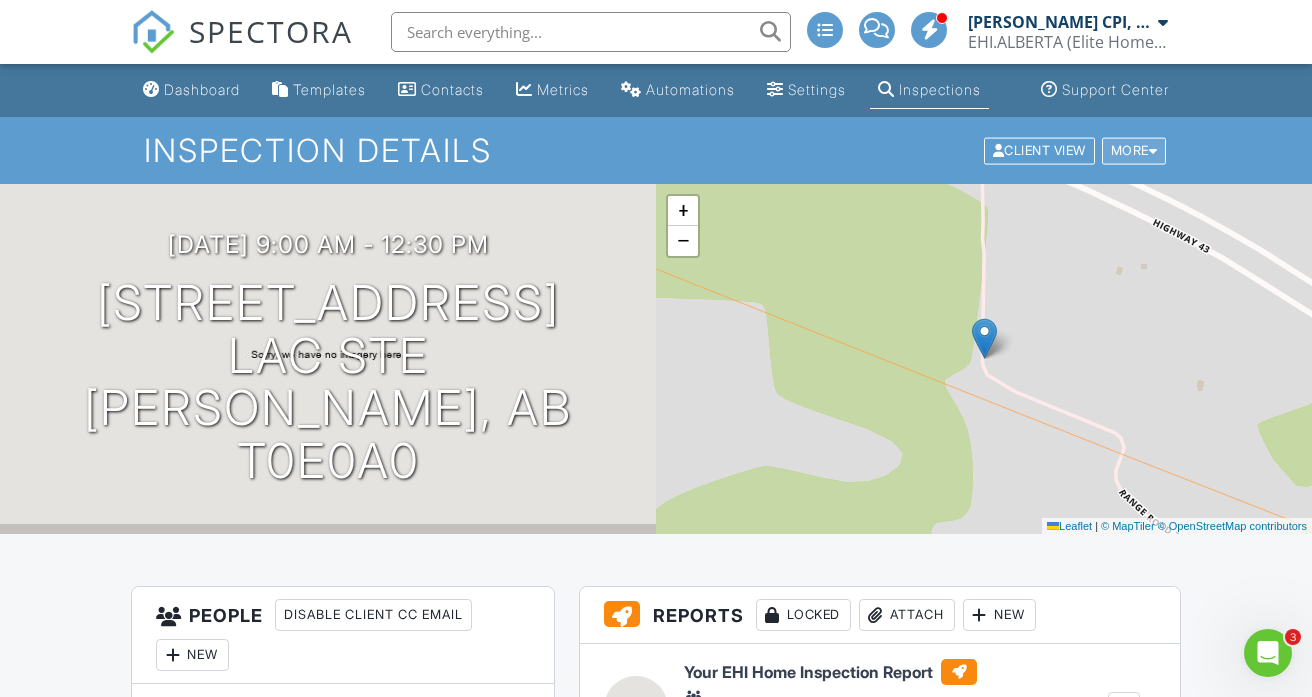 click on "More" at bounding box center [1134, 150] 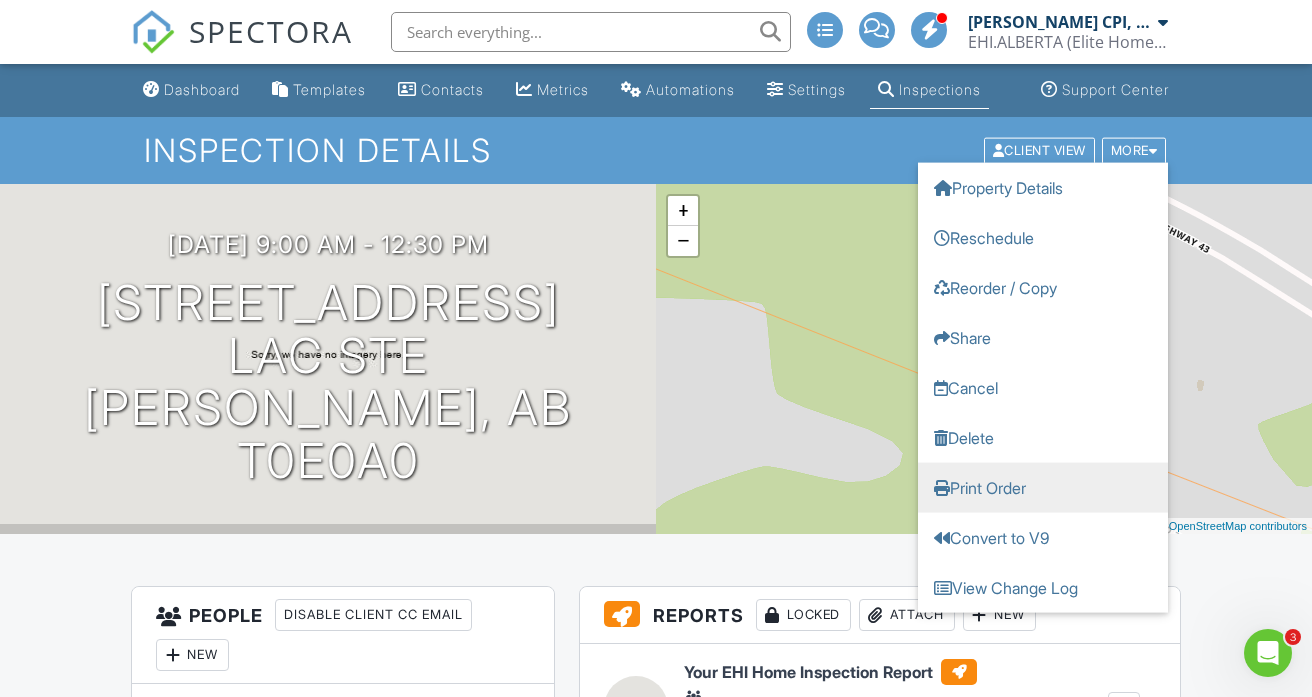 click on "Print Order" at bounding box center (1043, 487) 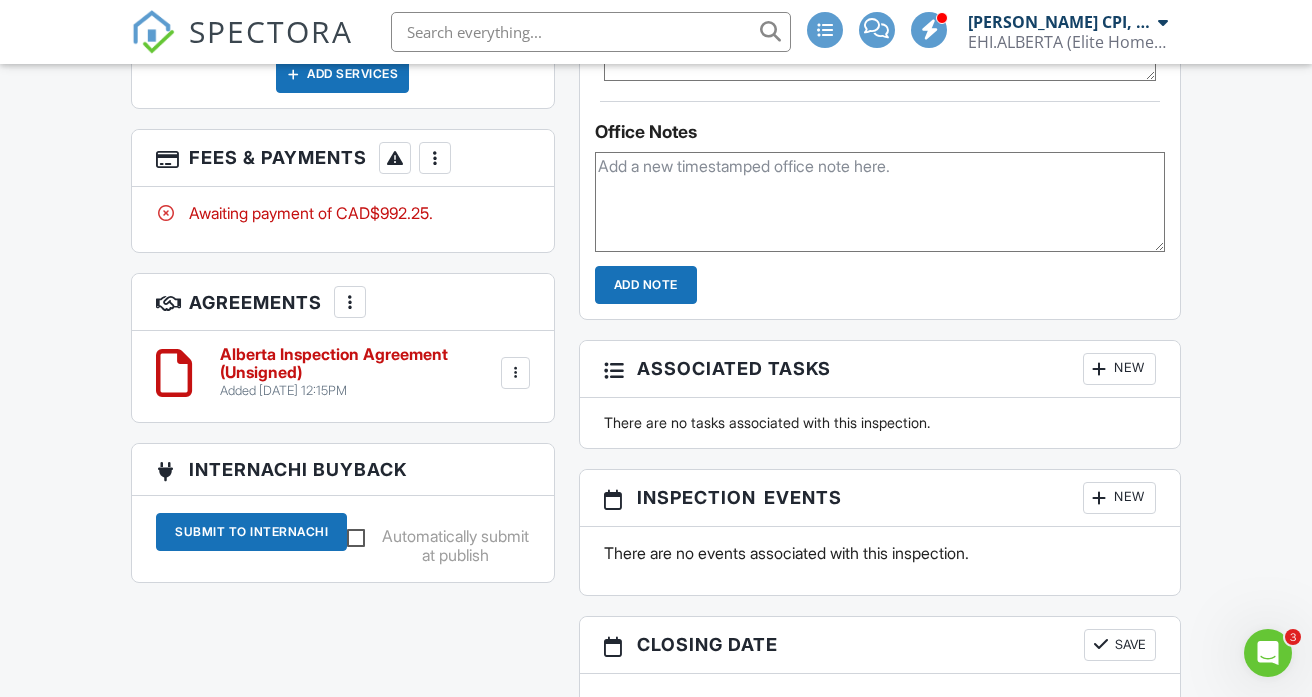 scroll, scrollTop: 1560, scrollLeft: 0, axis: vertical 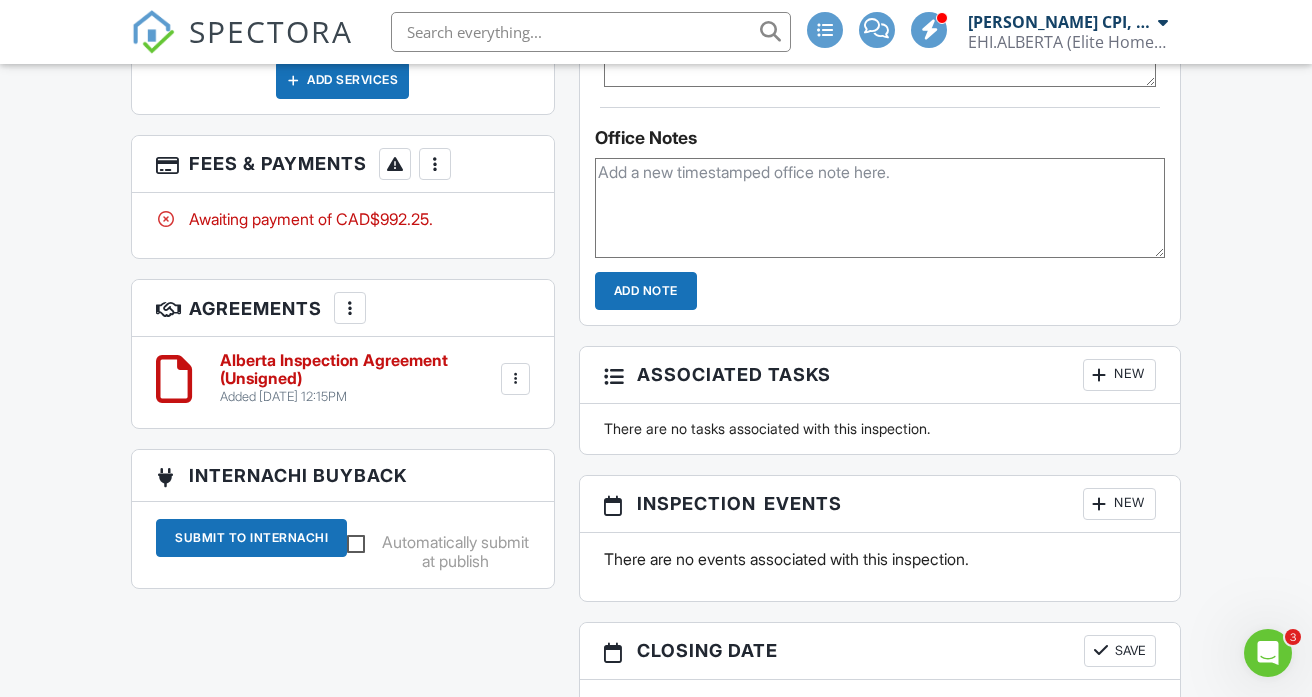 click at bounding box center (435, 164) 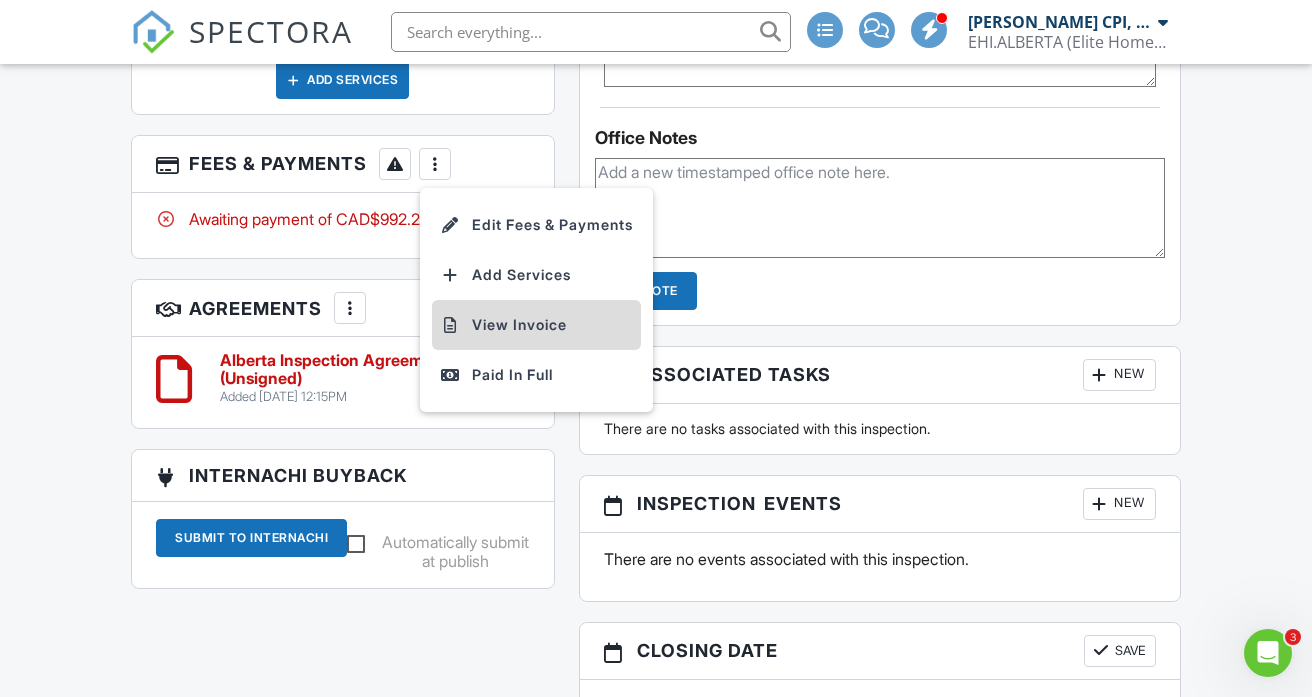 click on "View Invoice" at bounding box center [536, 325] 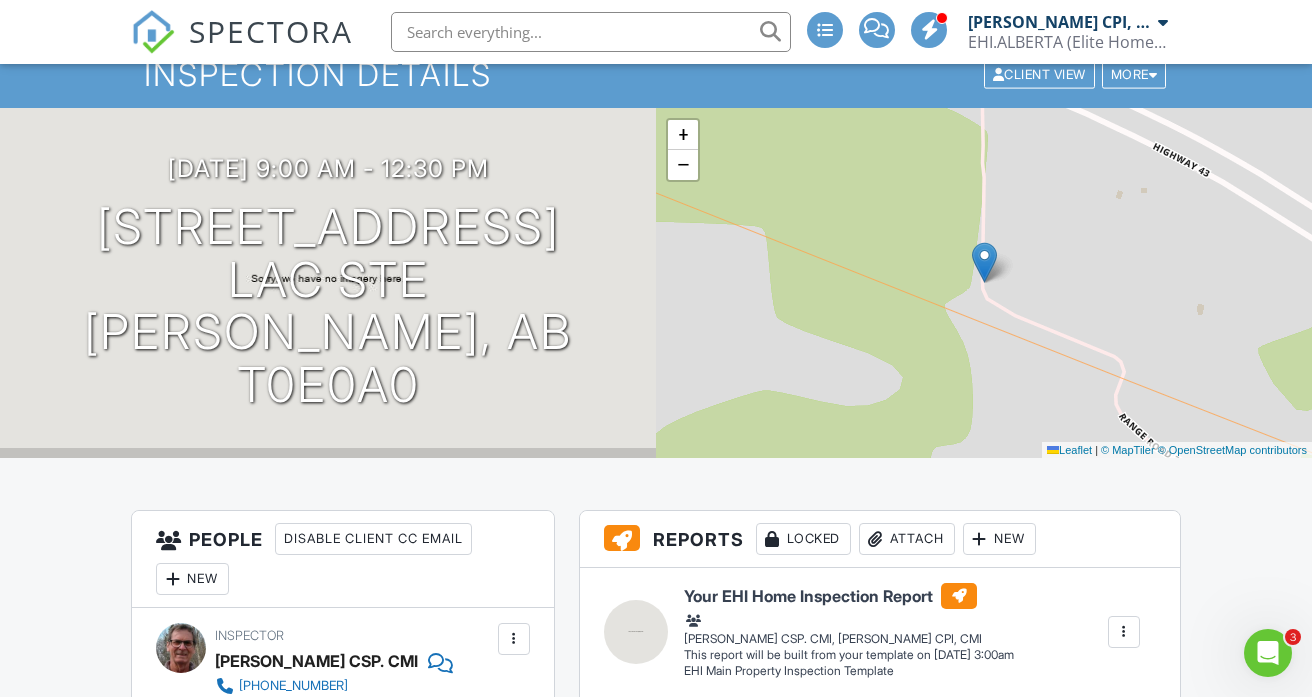 scroll, scrollTop: 0, scrollLeft: 0, axis: both 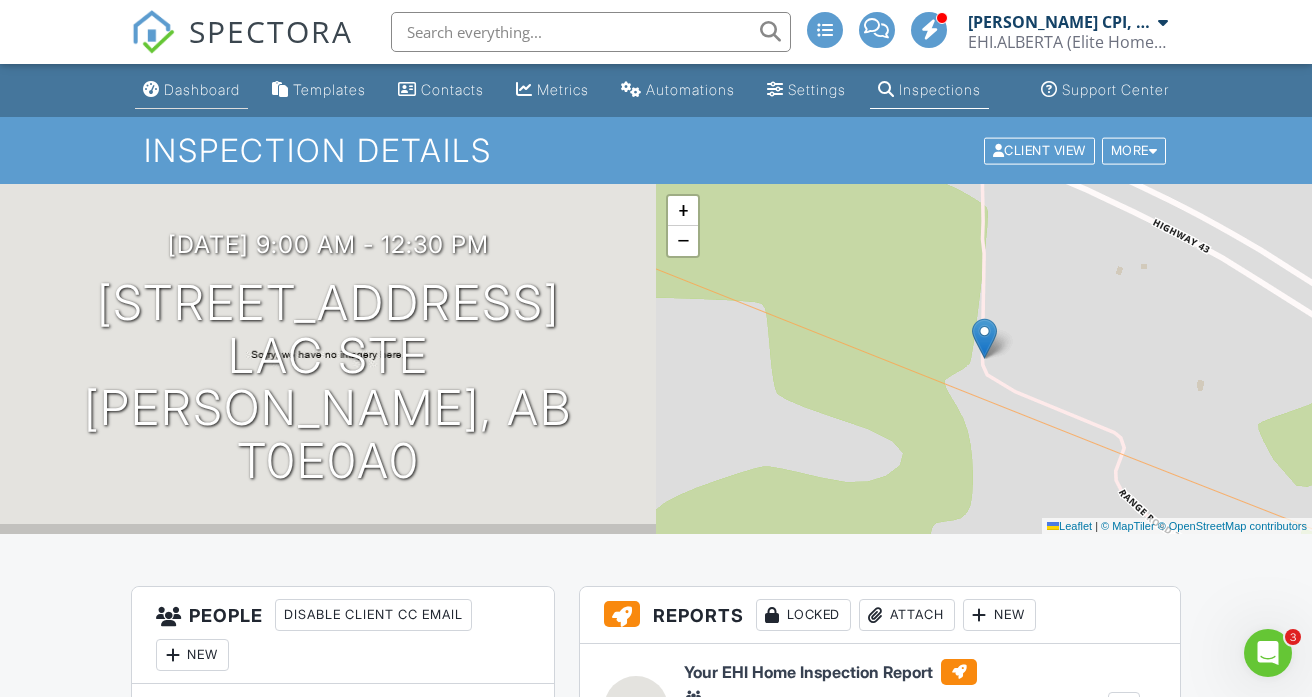 click on "Dashboard" at bounding box center [191, 90] 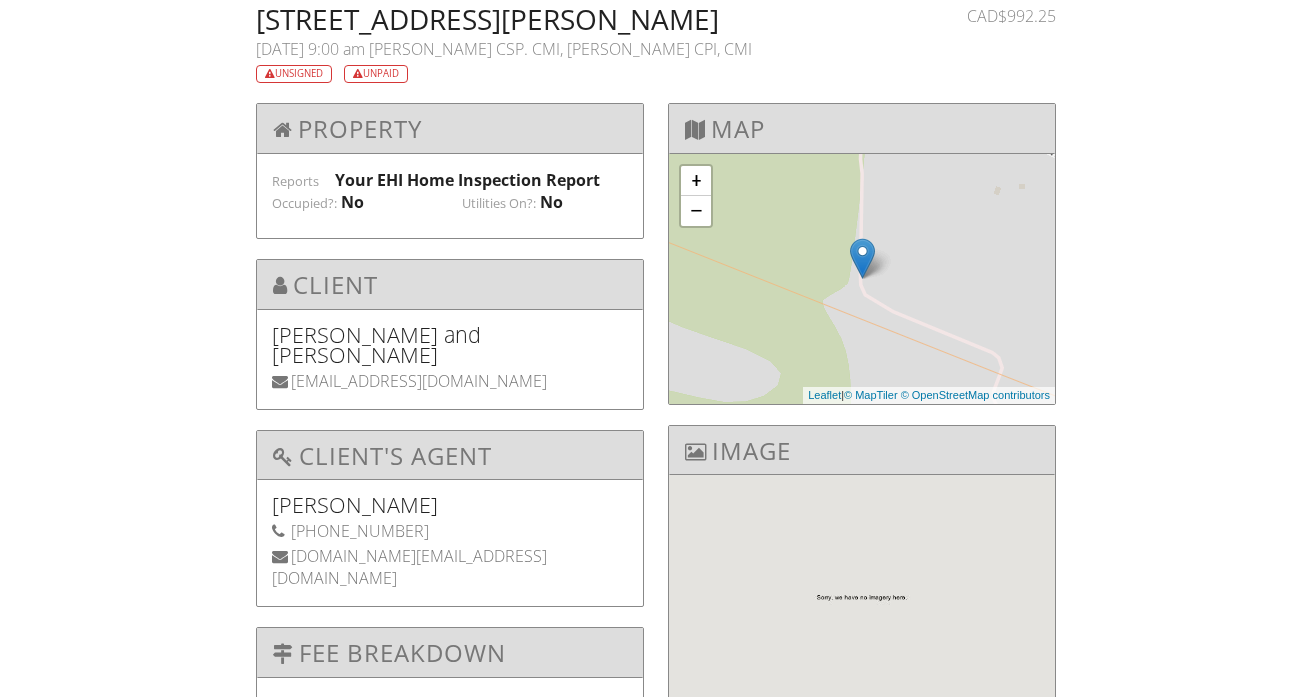 scroll, scrollTop: 0, scrollLeft: 0, axis: both 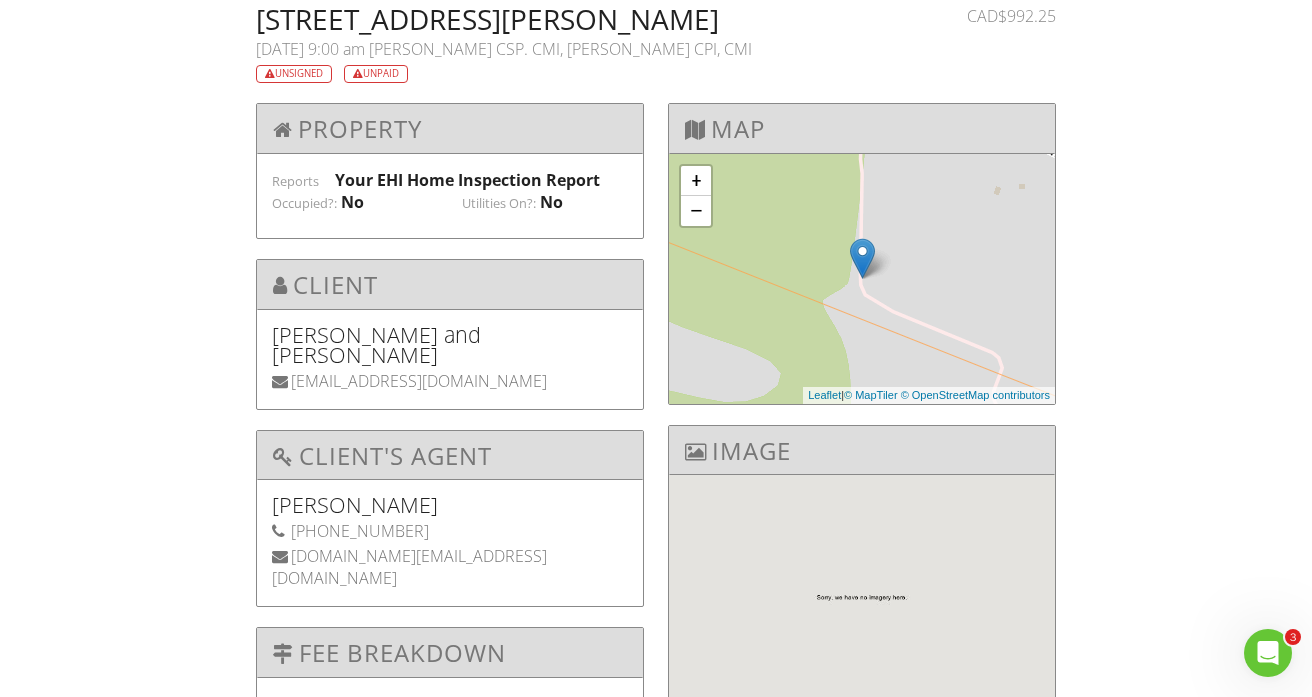 drag, startPoint x: 259, startPoint y: 26, endPoint x: 838, endPoint y: 25, distance: 579.00085 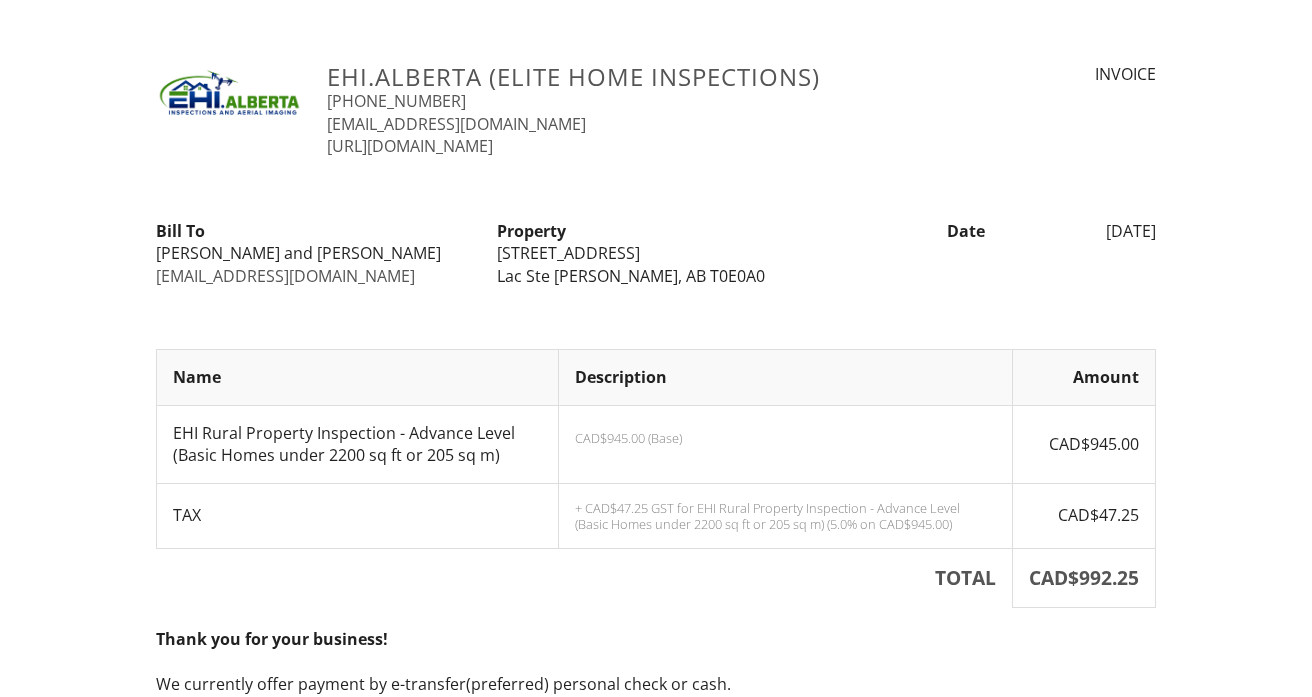 scroll, scrollTop: 0, scrollLeft: 0, axis: both 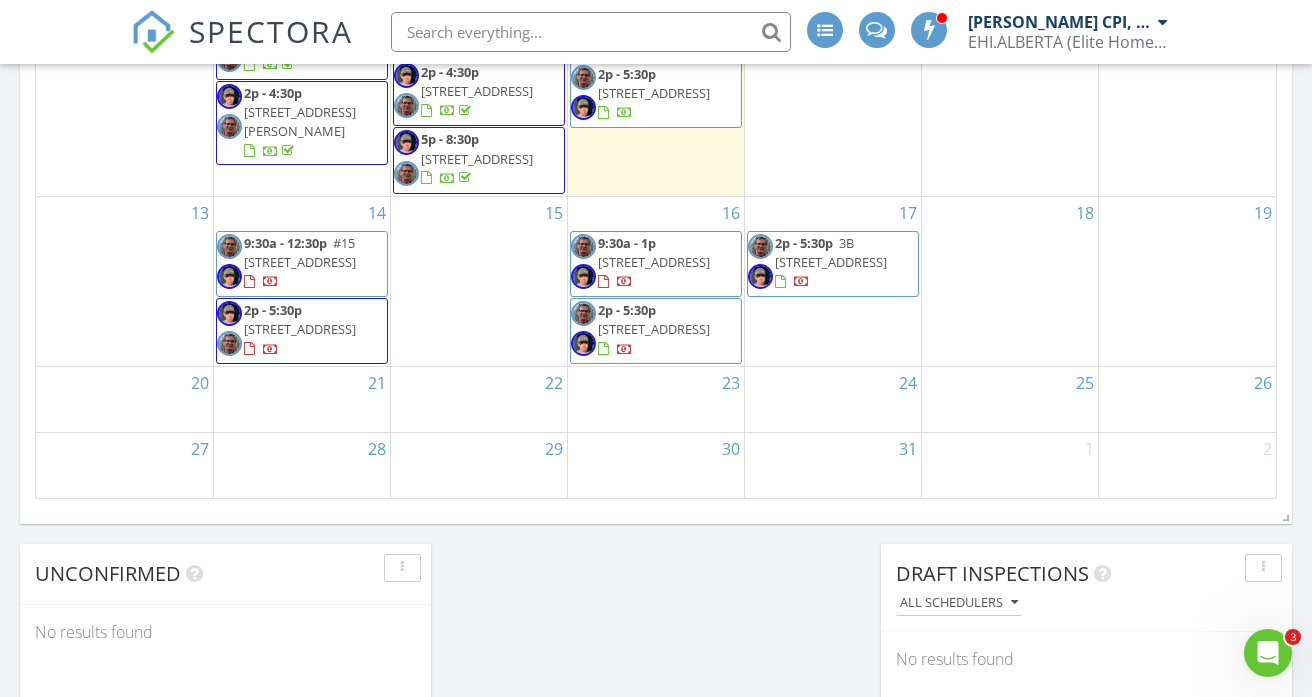 click at bounding box center (930, 29) 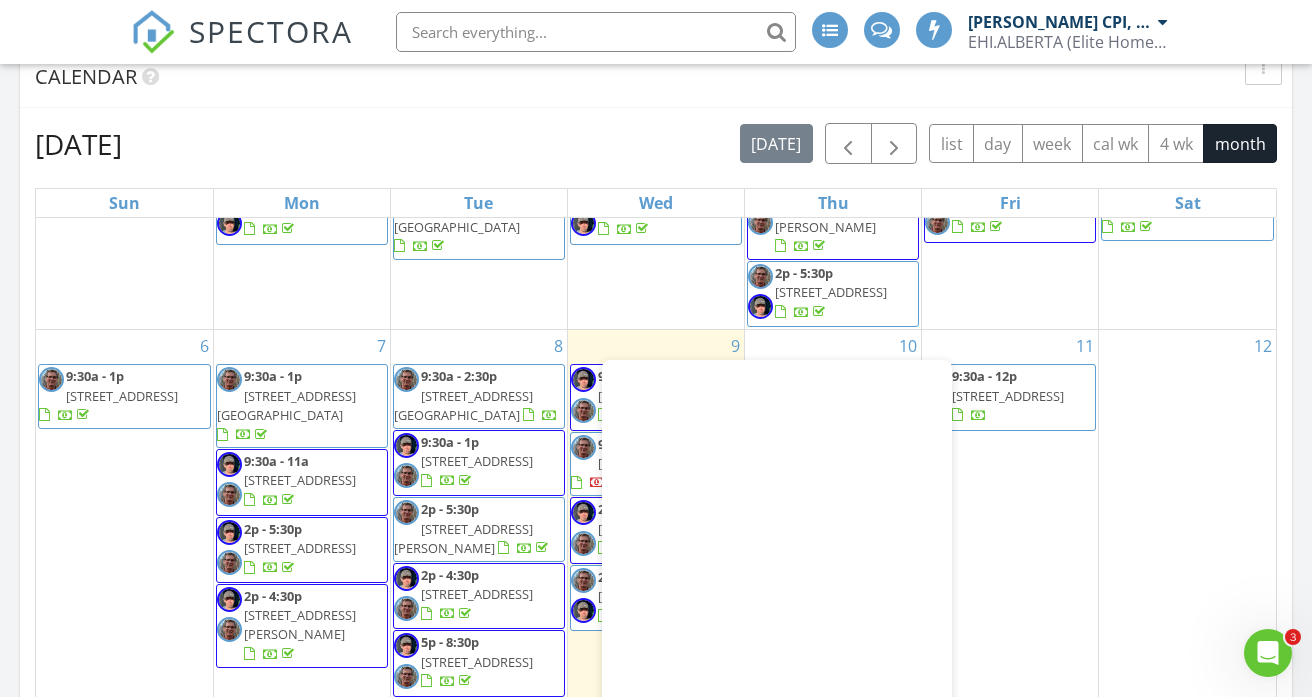 scroll, scrollTop: 831, scrollLeft: 0, axis: vertical 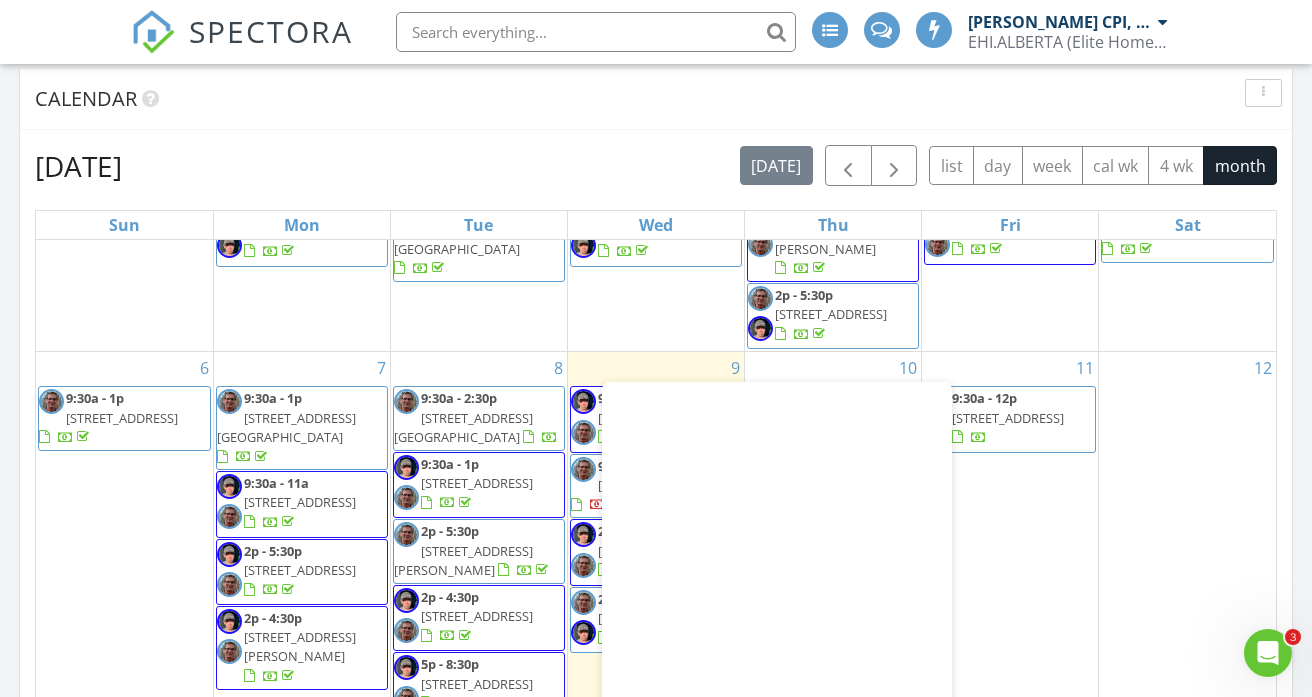 click on "July 2025 today list day week cal wk 4 wk month" at bounding box center [656, 165] 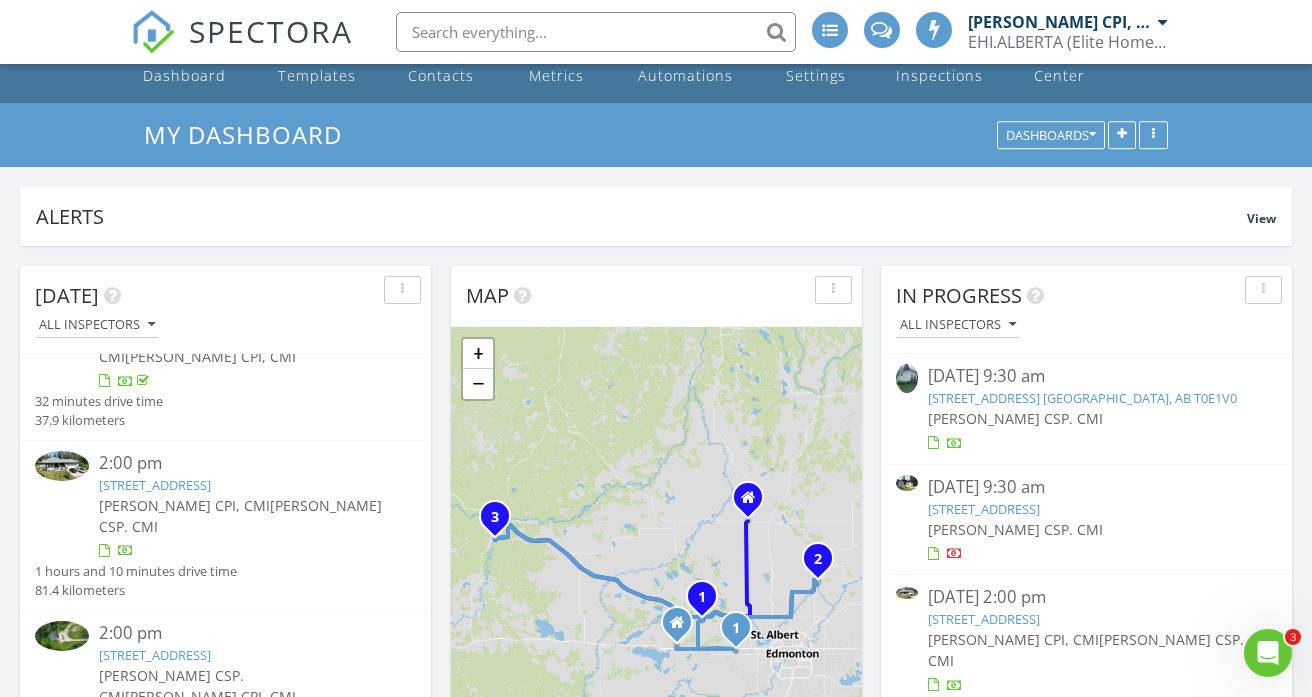 scroll, scrollTop: 0, scrollLeft: 0, axis: both 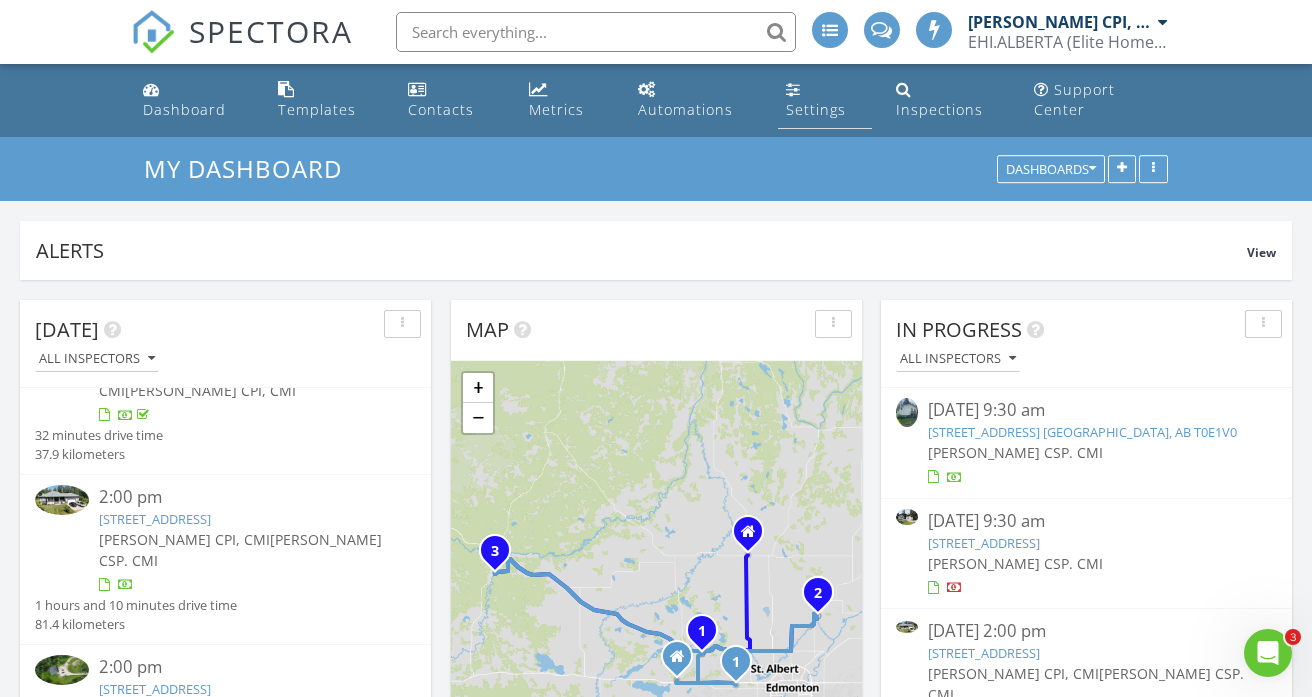 click on "Settings" at bounding box center (816, 109) 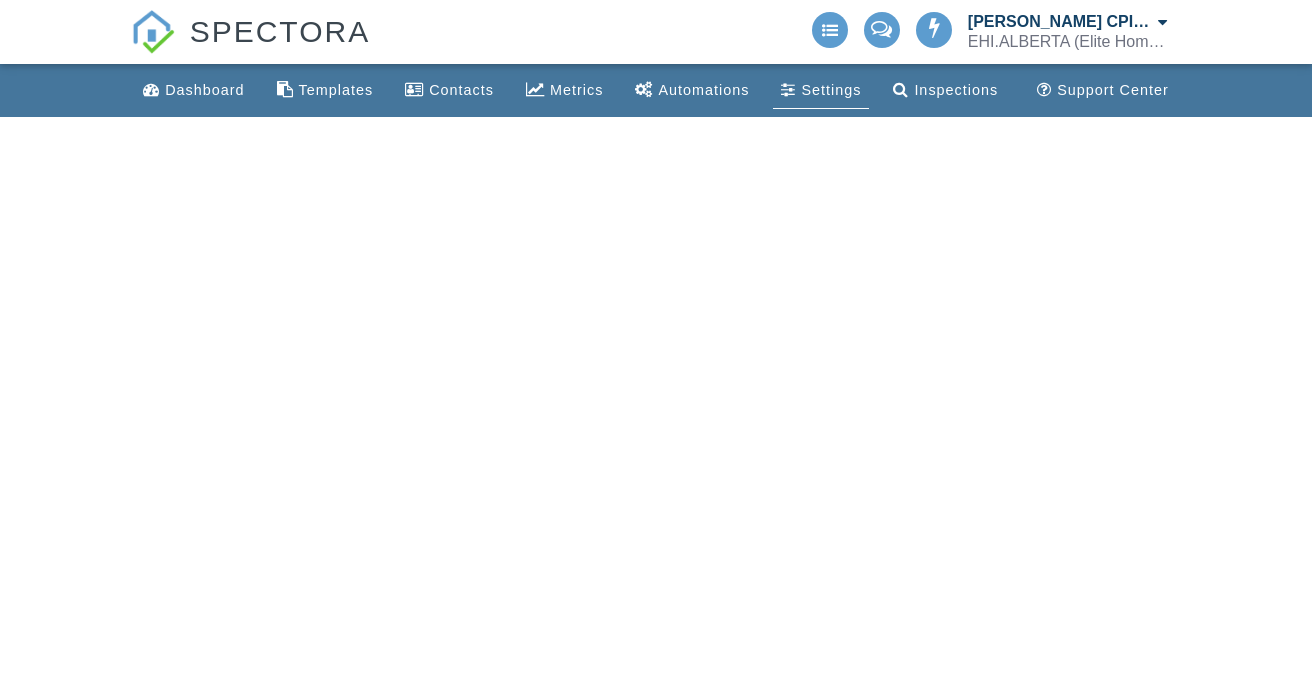 scroll, scrollTop: 0, scrollLeft: 0, axis: both 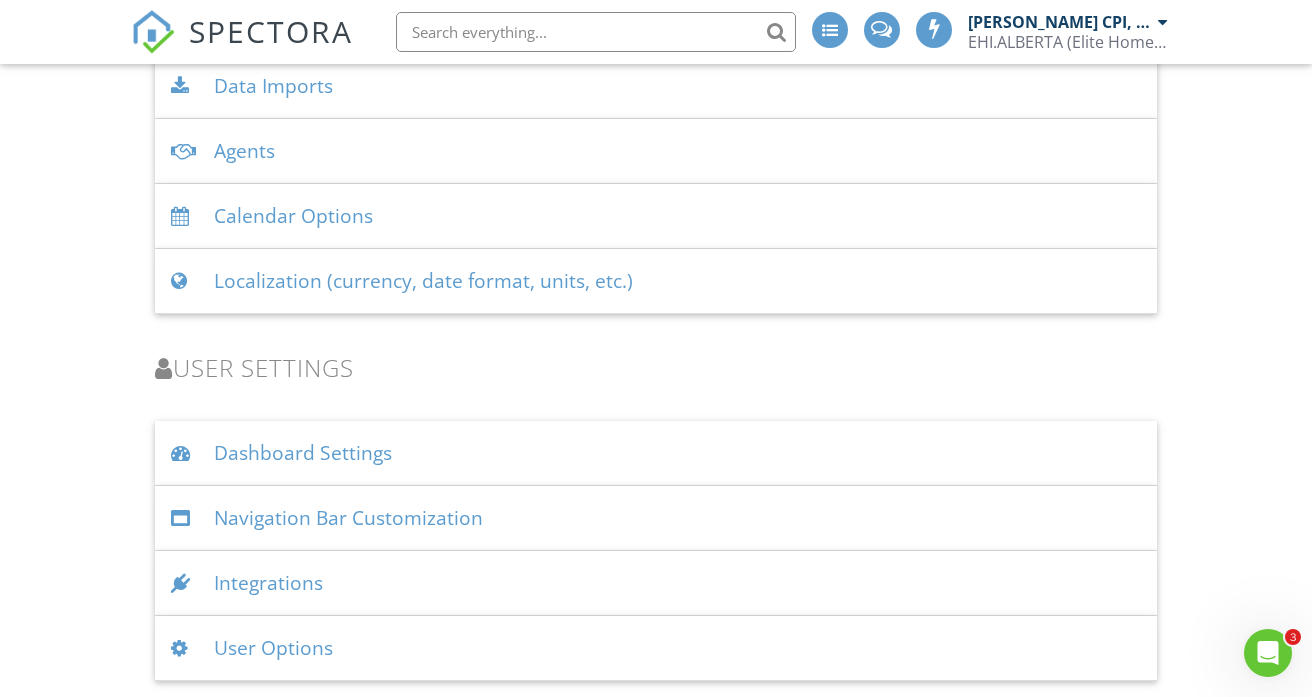 click on "User Options" at bounding box center [656, 648] 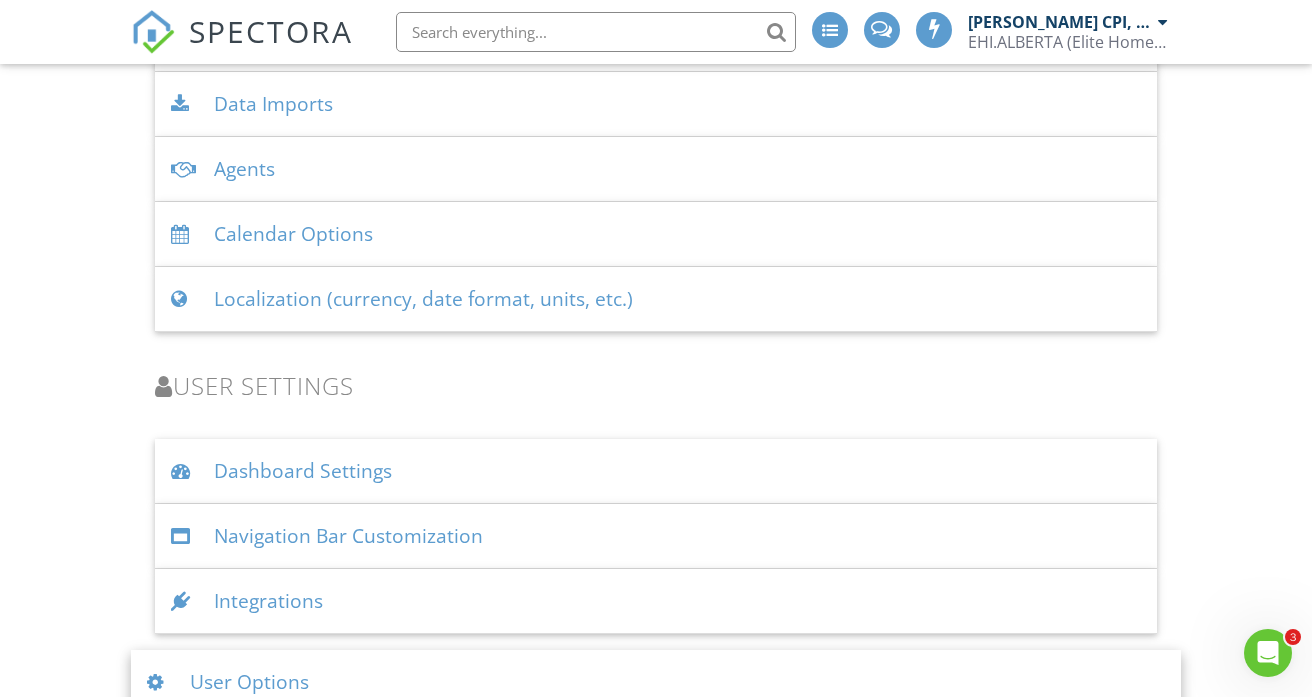 scroll, scrollTop: 2540, scrollLeft: 0, axis: vertical 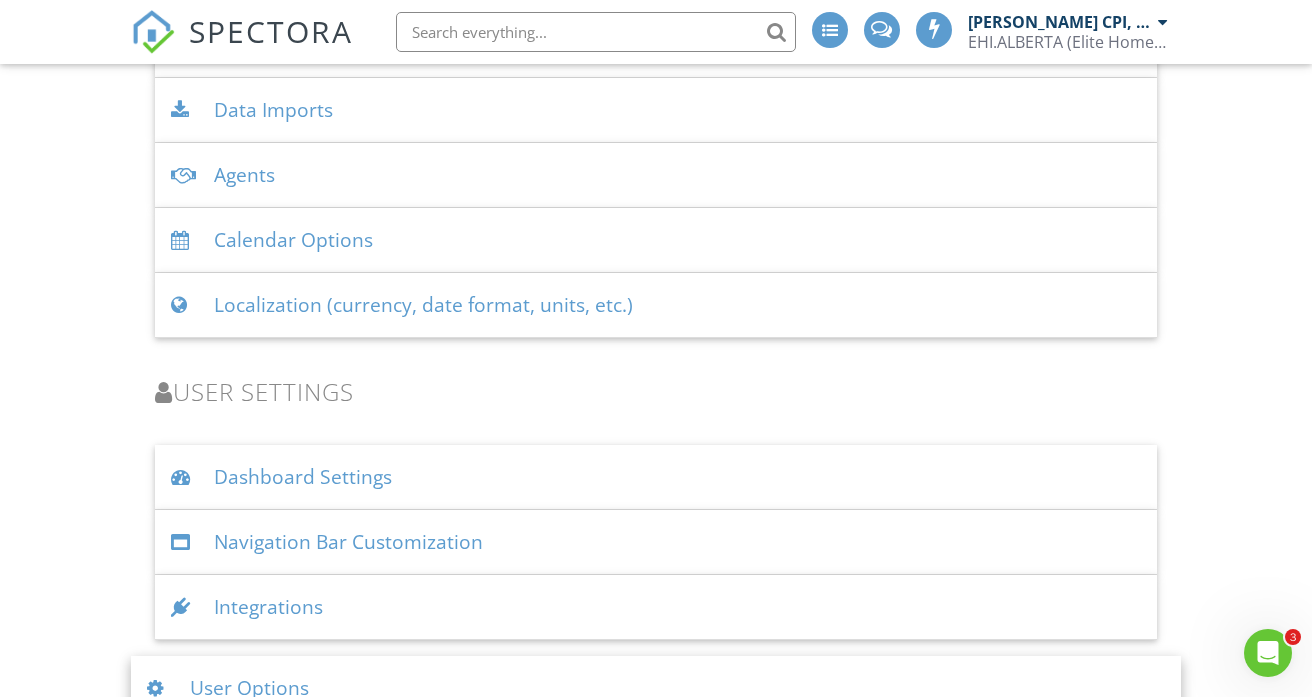 click on "Integrations" at bounding box center [656, 607] 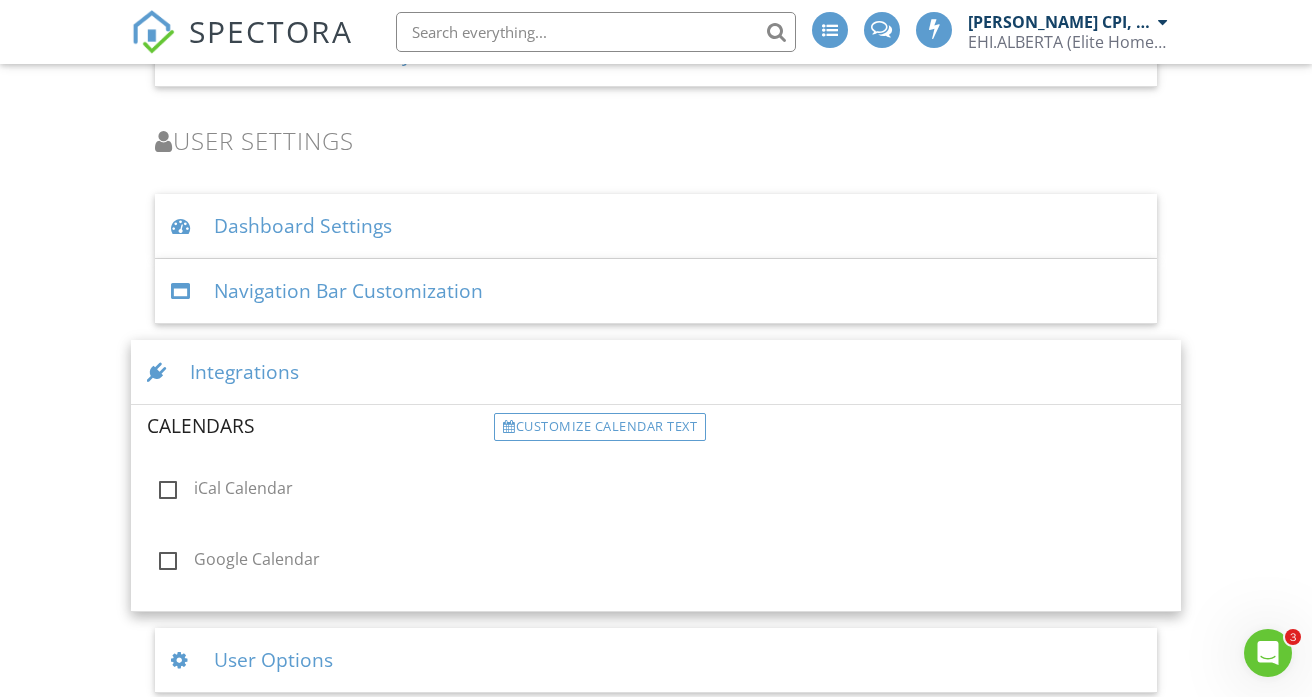 scroll, scrollTop: 2802, scrollLeft: 0, axis: vertical 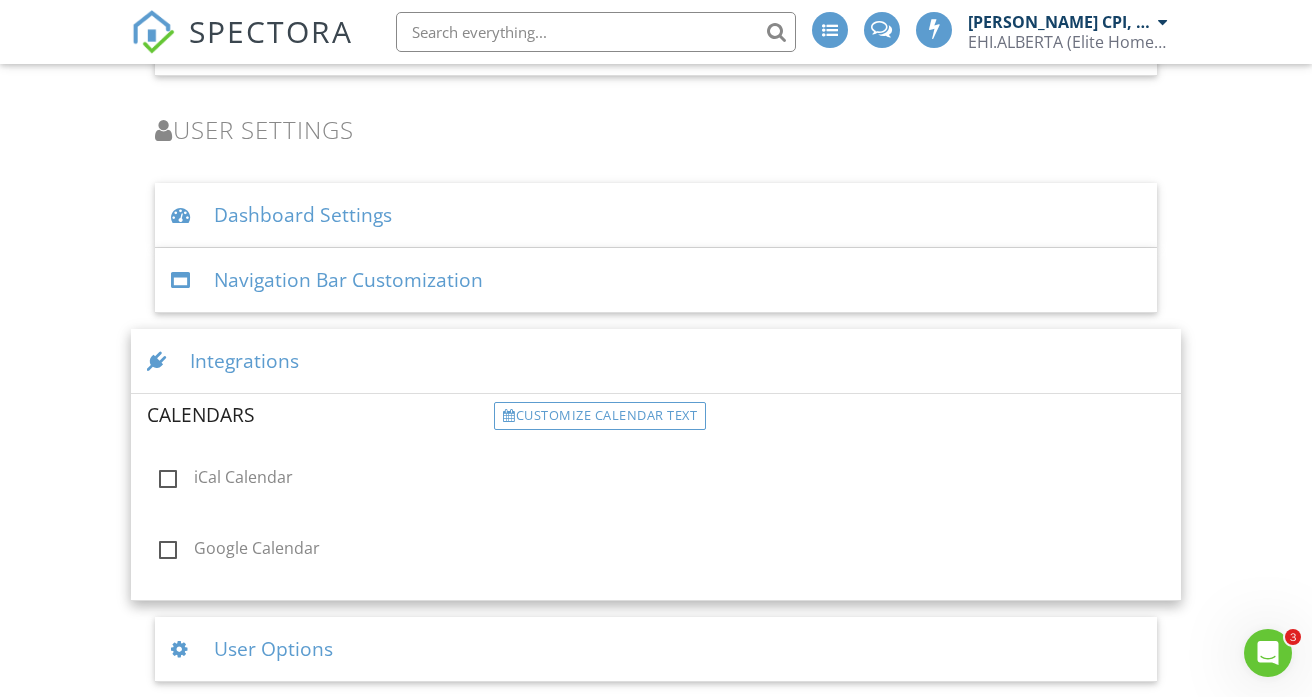 click on "User Options" at bounding box center (656, 649) 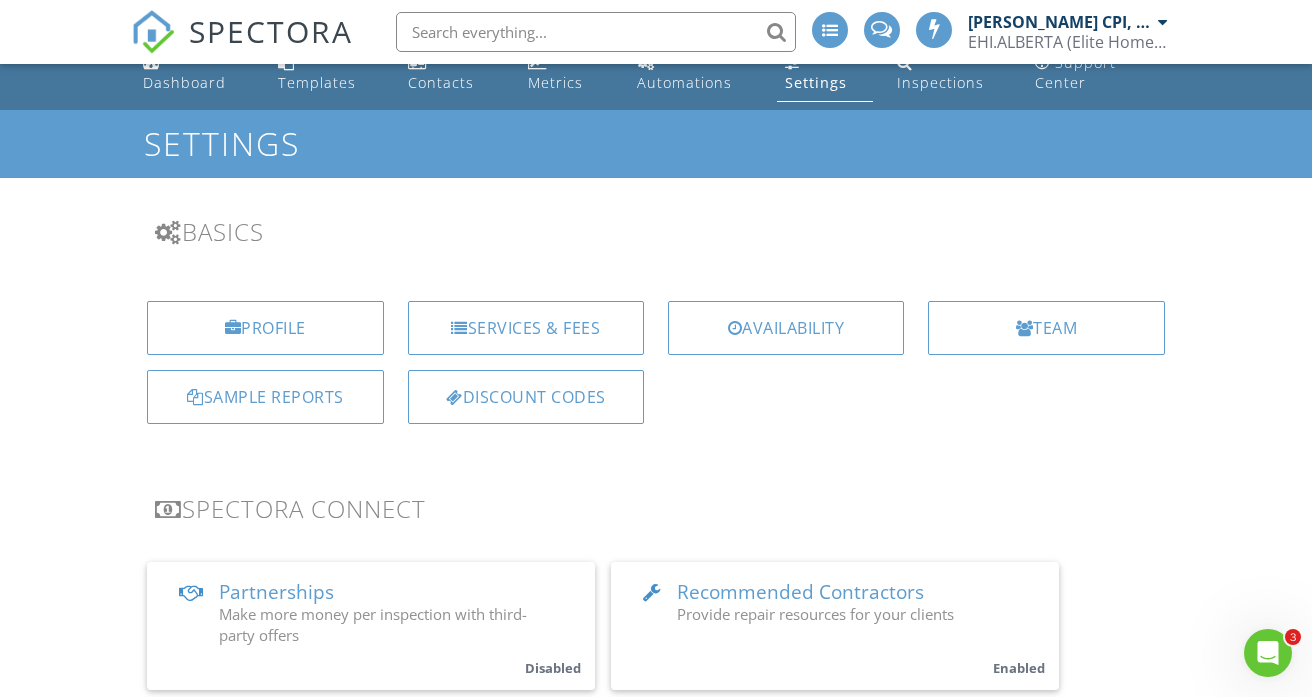 scroll, scrollTop: 0, scrollLeft: 0, axis: both 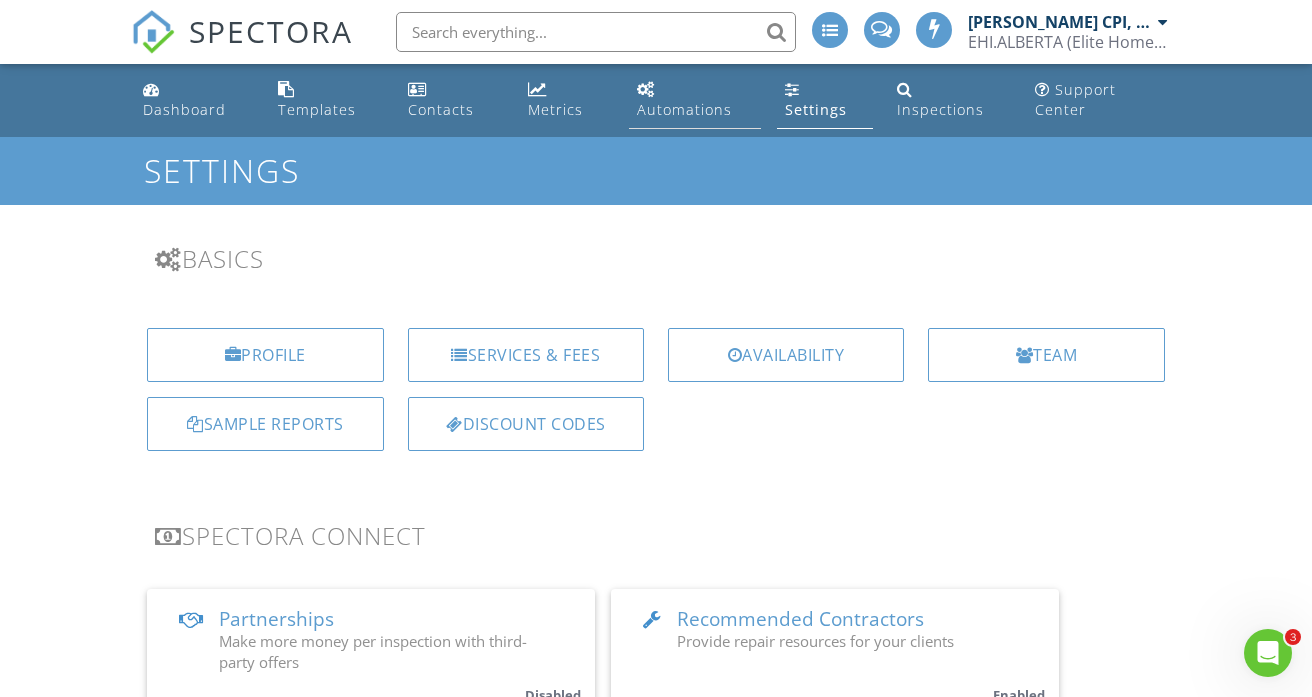 click on "Automations" at bounding box center [684, 109] 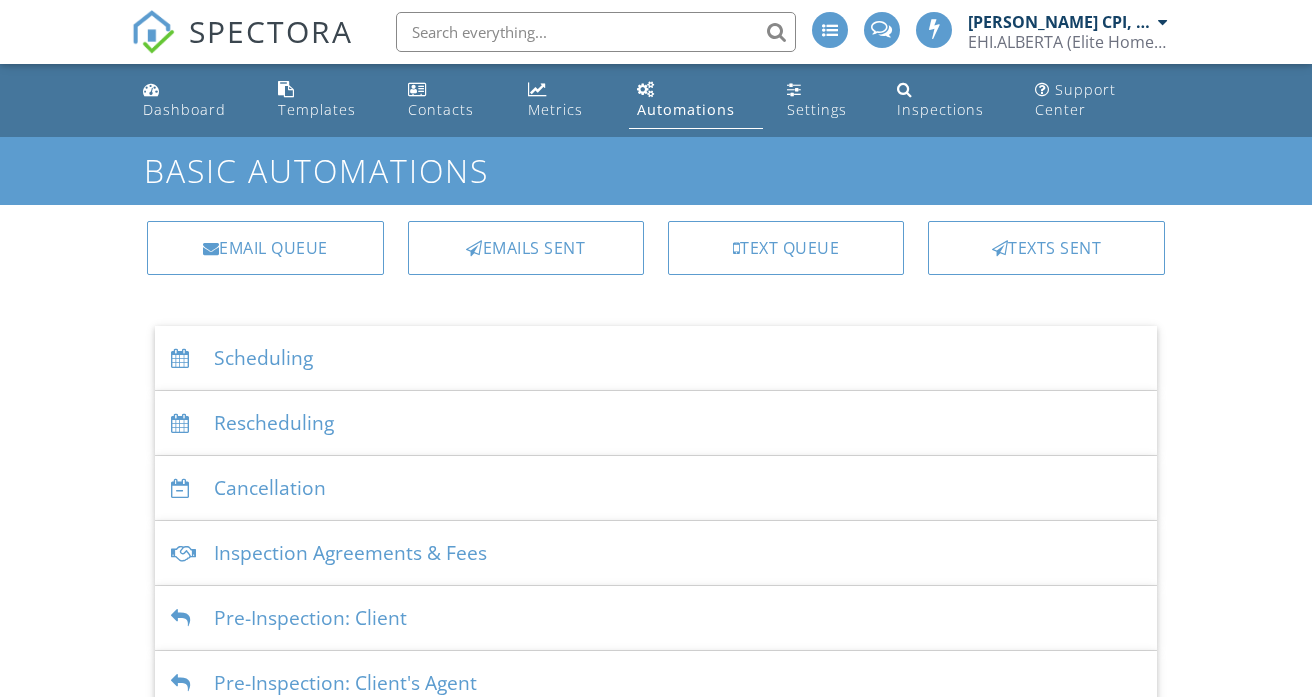 scroll, scrollTop: 0, scrollLeft: 0, axis: both 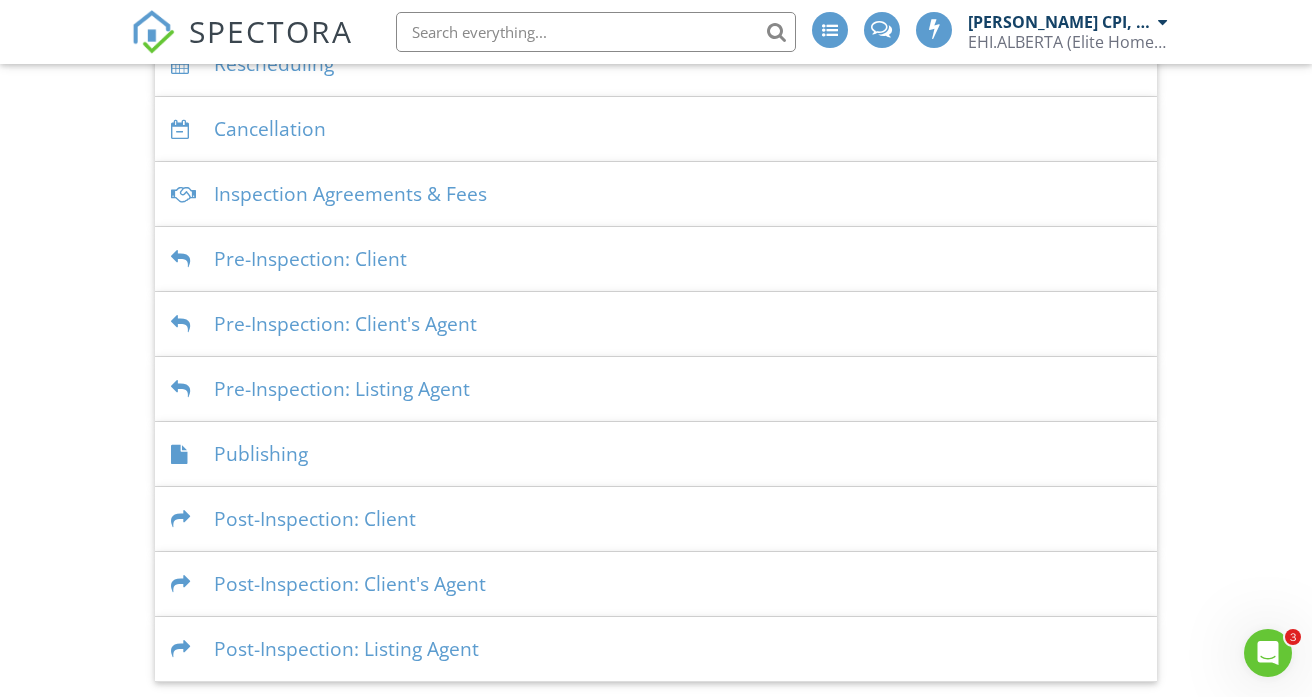 click on "Publishing" at bounding box center [656, 454] 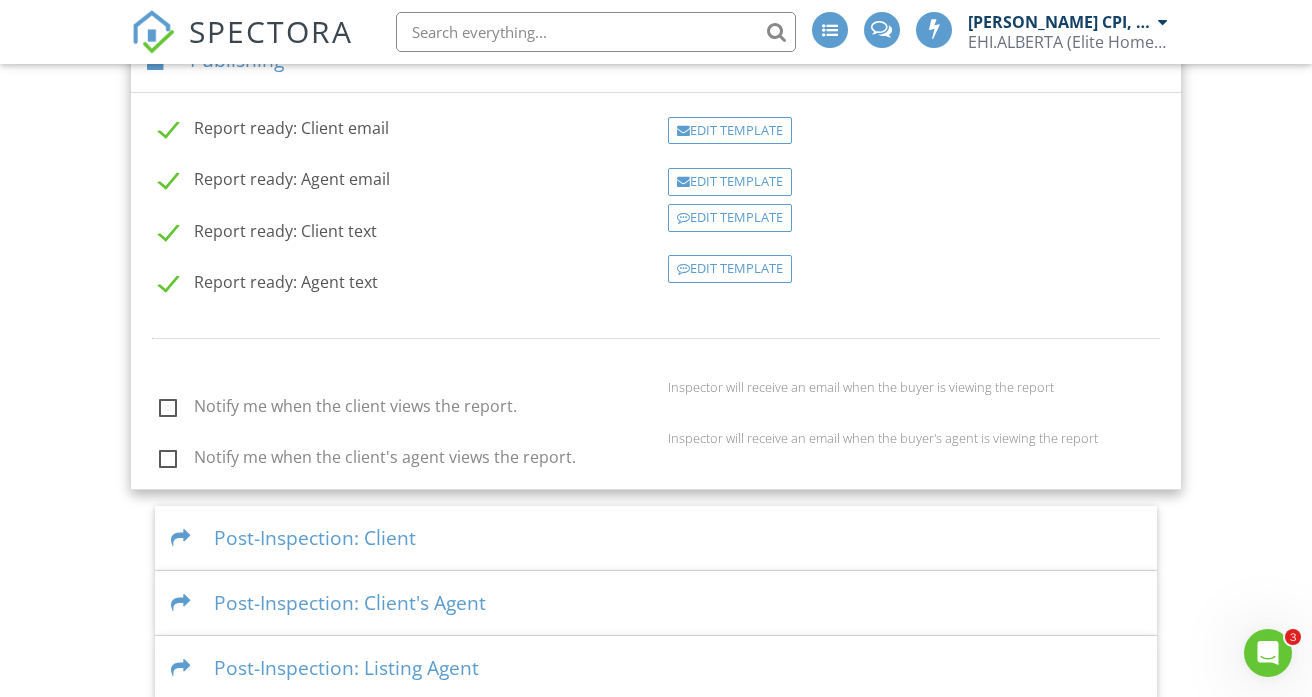 scroll, scrollTop: 786, scrollLeft: 0, axis: vertical 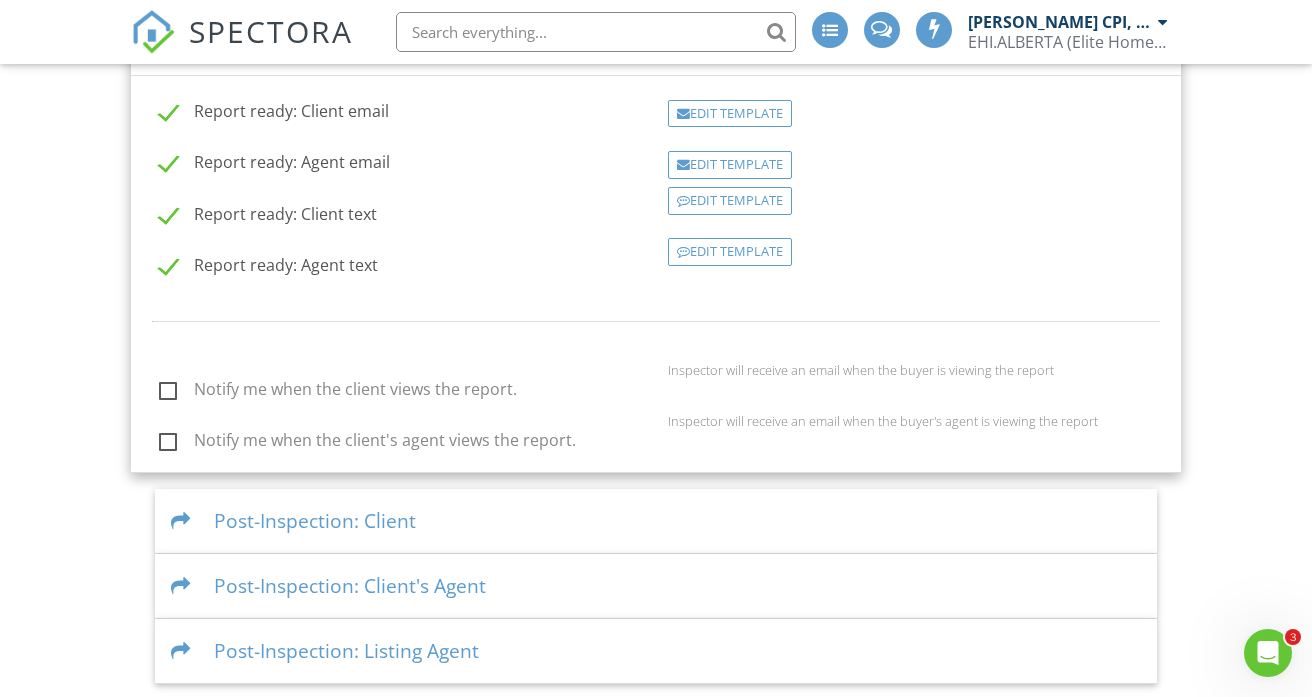 click on "Post-Inspection: Client" at bounding box center [656, 521] 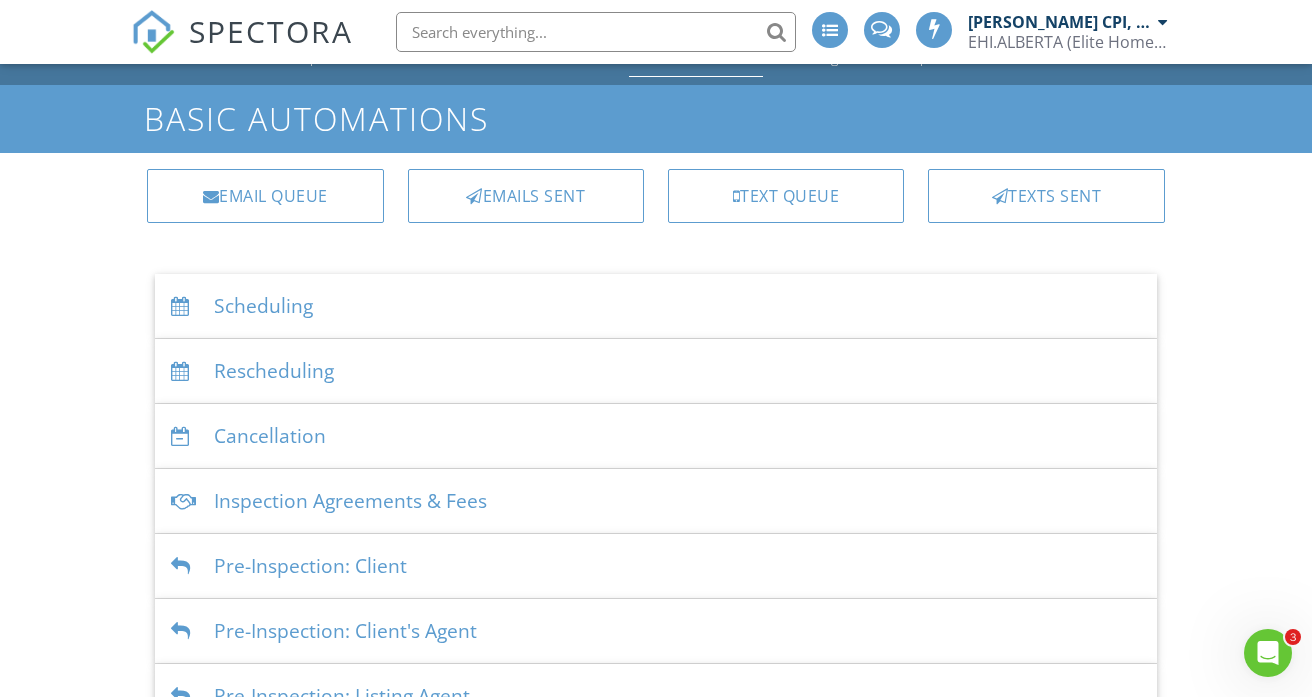 scroll, scrollTop: 0, scrollLeft: 0, axis: both 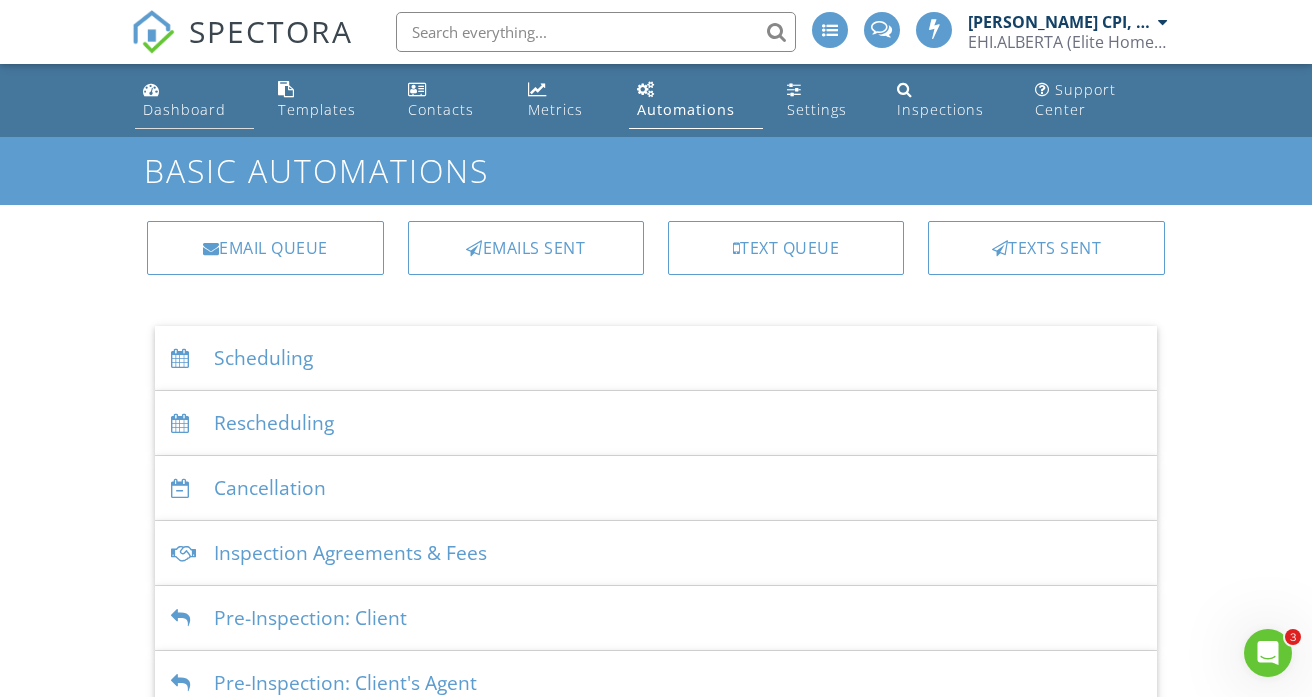 click on "Dashboard" at bounding box center [184, 109] 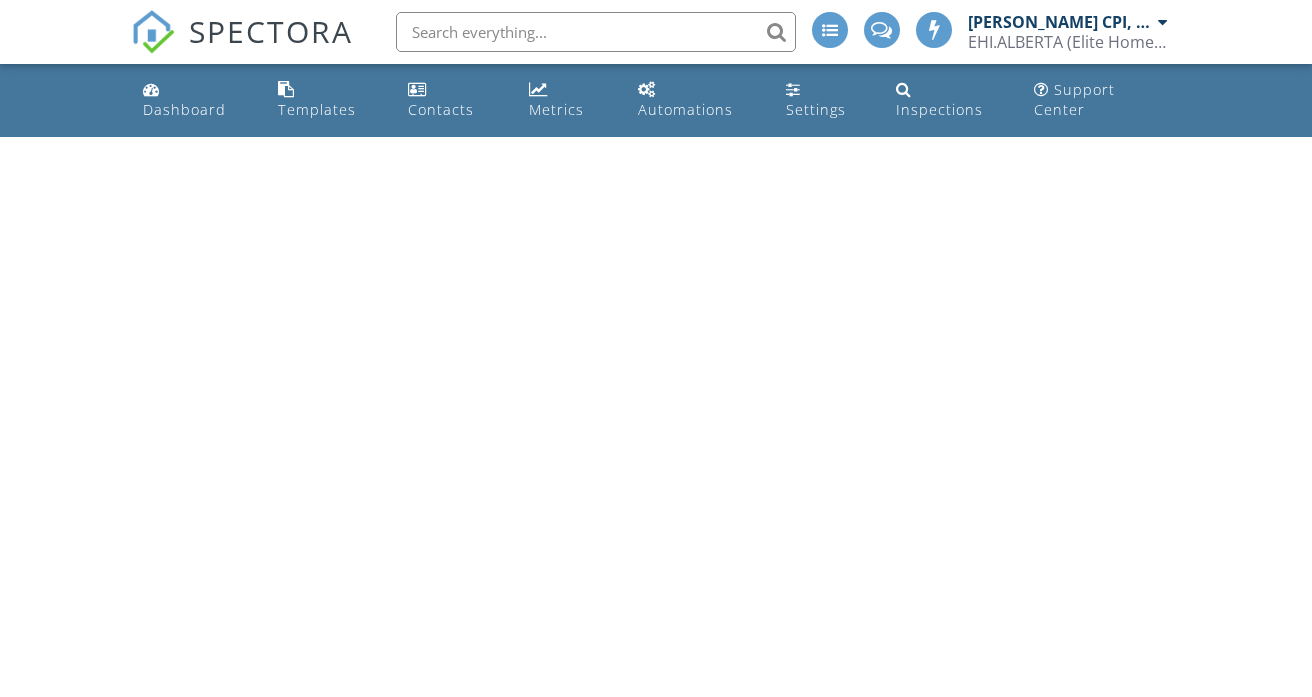 scroll, scrollTop: 0, scrollLeft: 0, axis: both 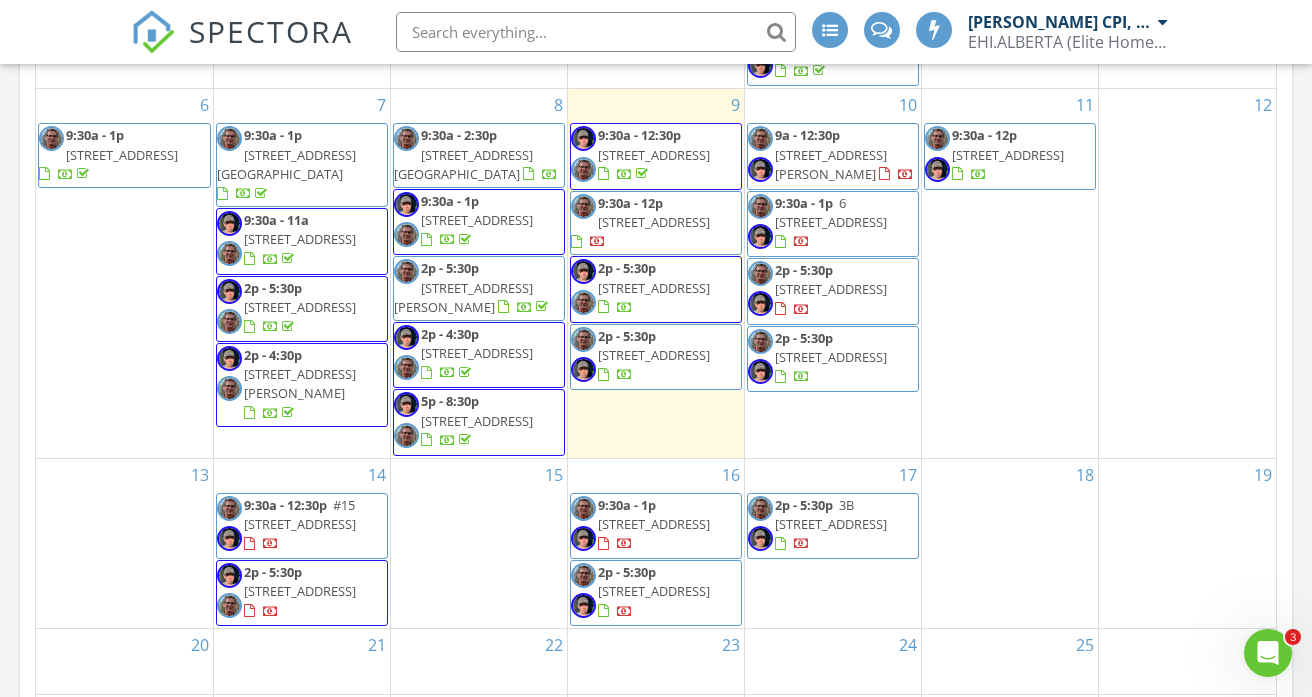 click on "[STREET_ADDRESS]" at bounding box center [831, 289] 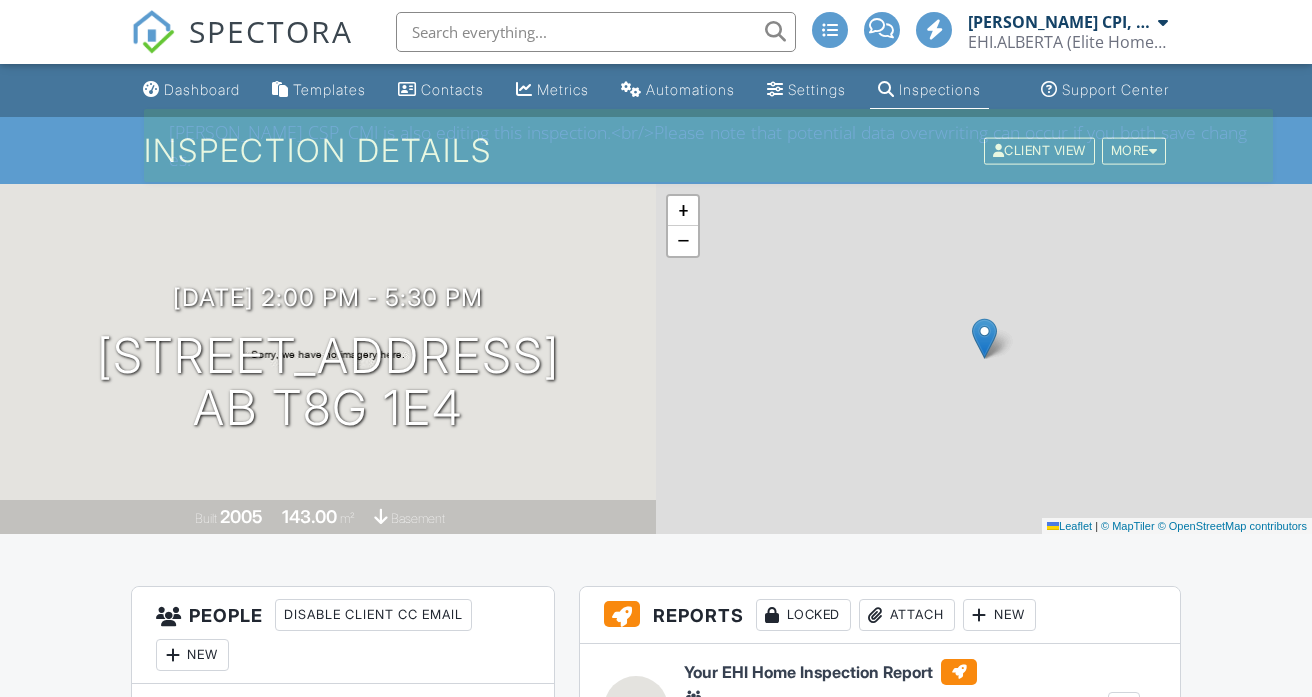 scroll, scrollTop: 0, scrollLeft: 0, axis: both 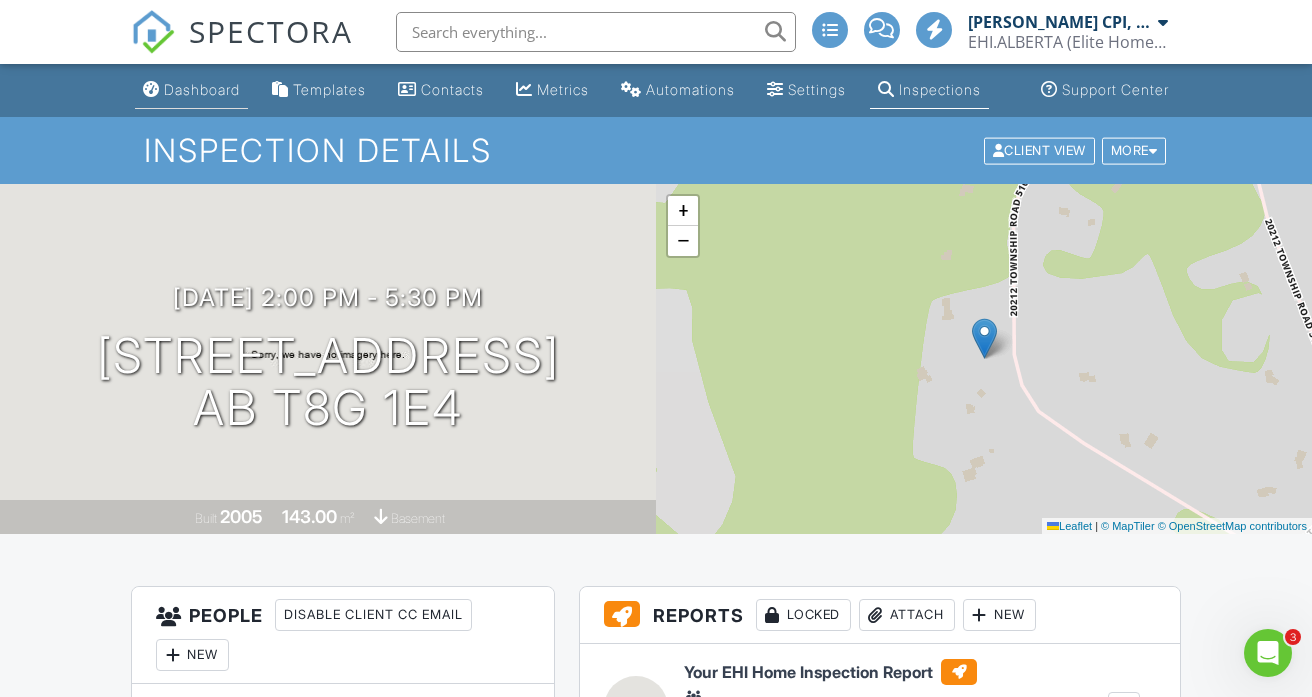 click on "Dashboard" at bounding box center (191, 90) 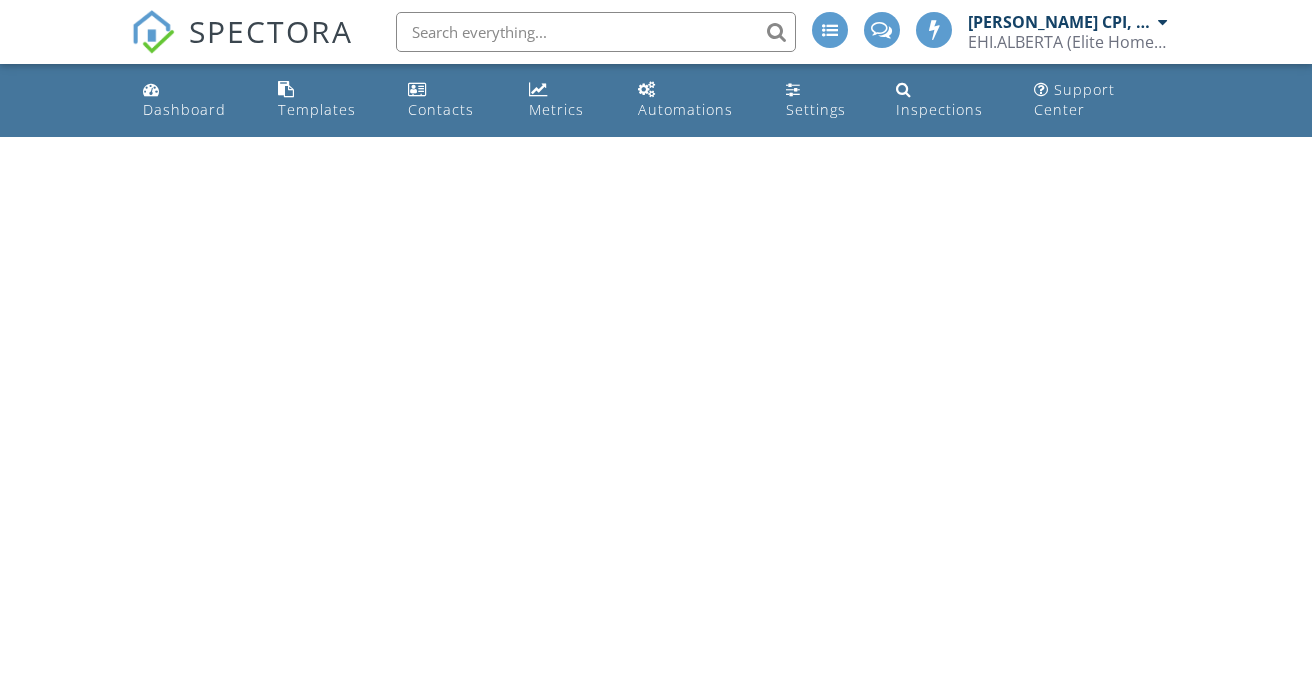 scroll, scrollTop: 0, scrollLeft: 0, axis: both 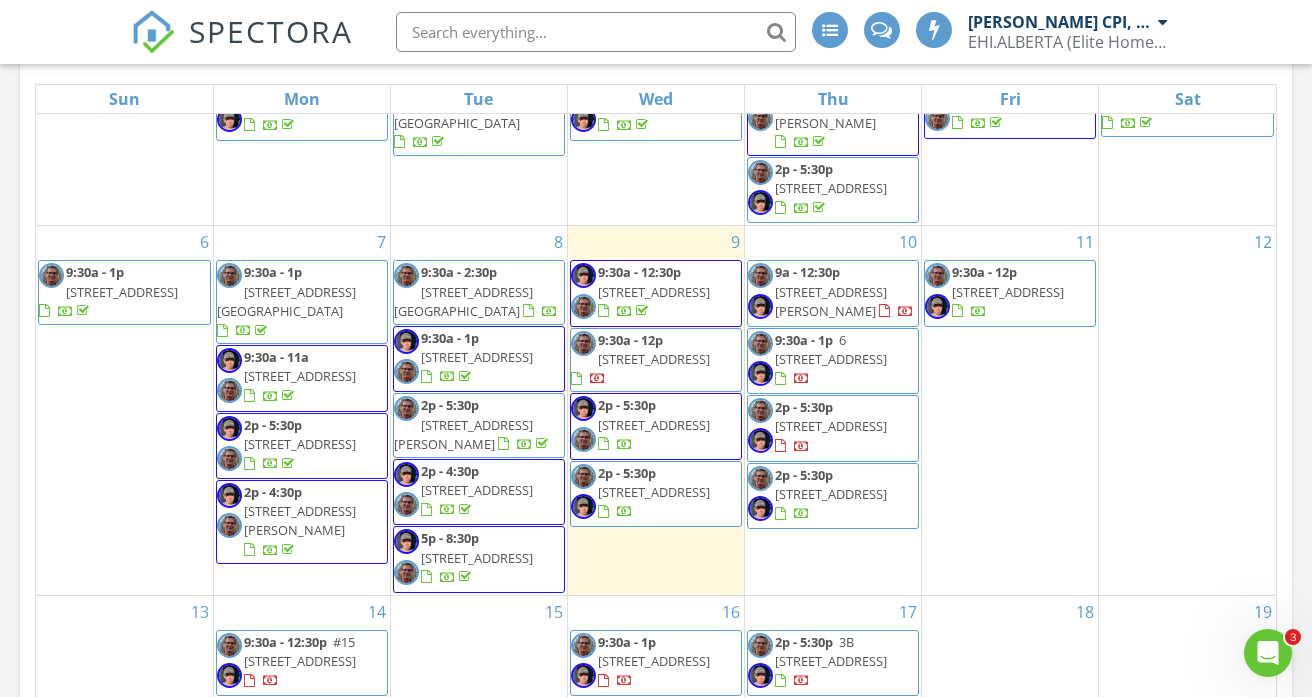 click on "314 20212 Twp Rd 510 T8G 1E4" at bounding box center (831, 426) 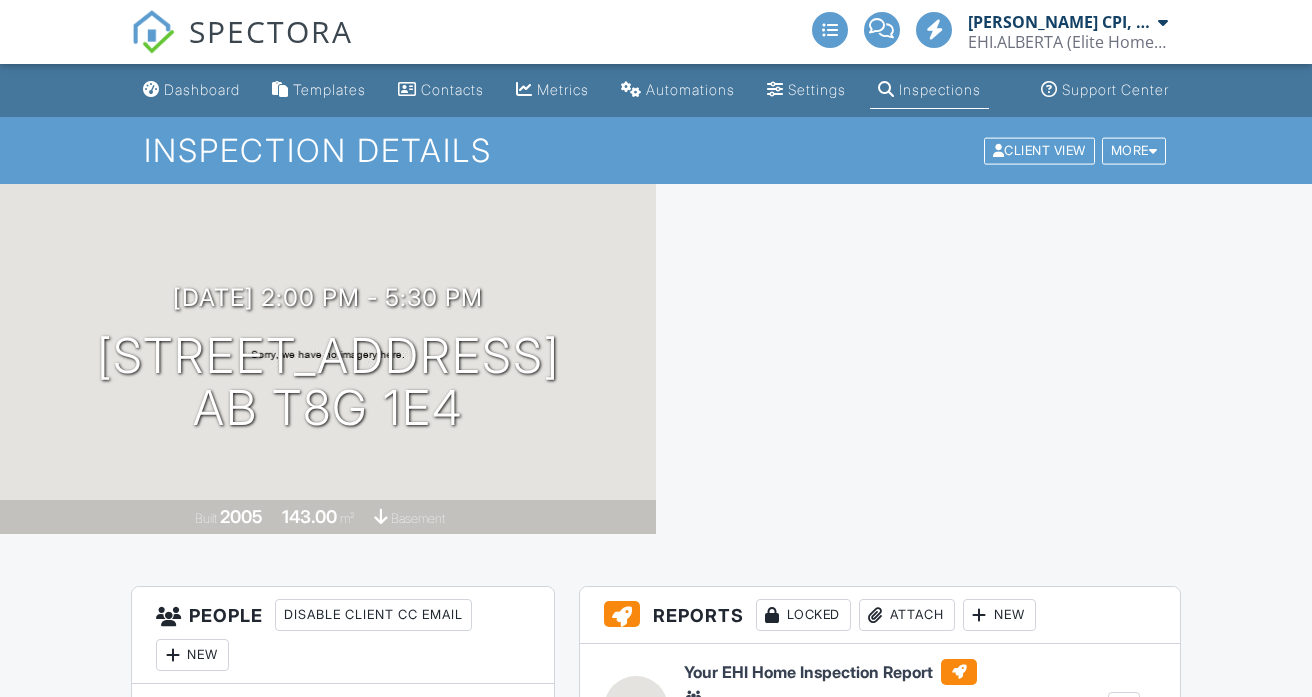 scroll, scrollTop: 0, scrollLeft: 0, axis: both 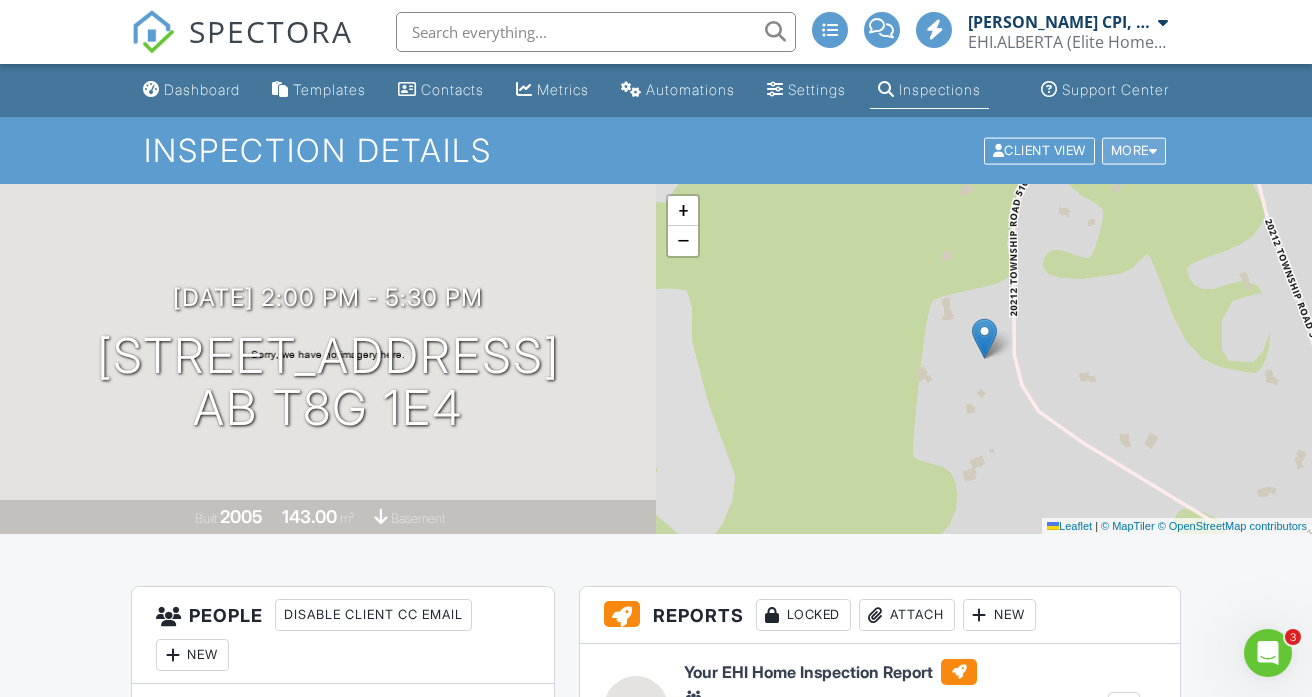click on "More" at bounding box center (1134, 150) 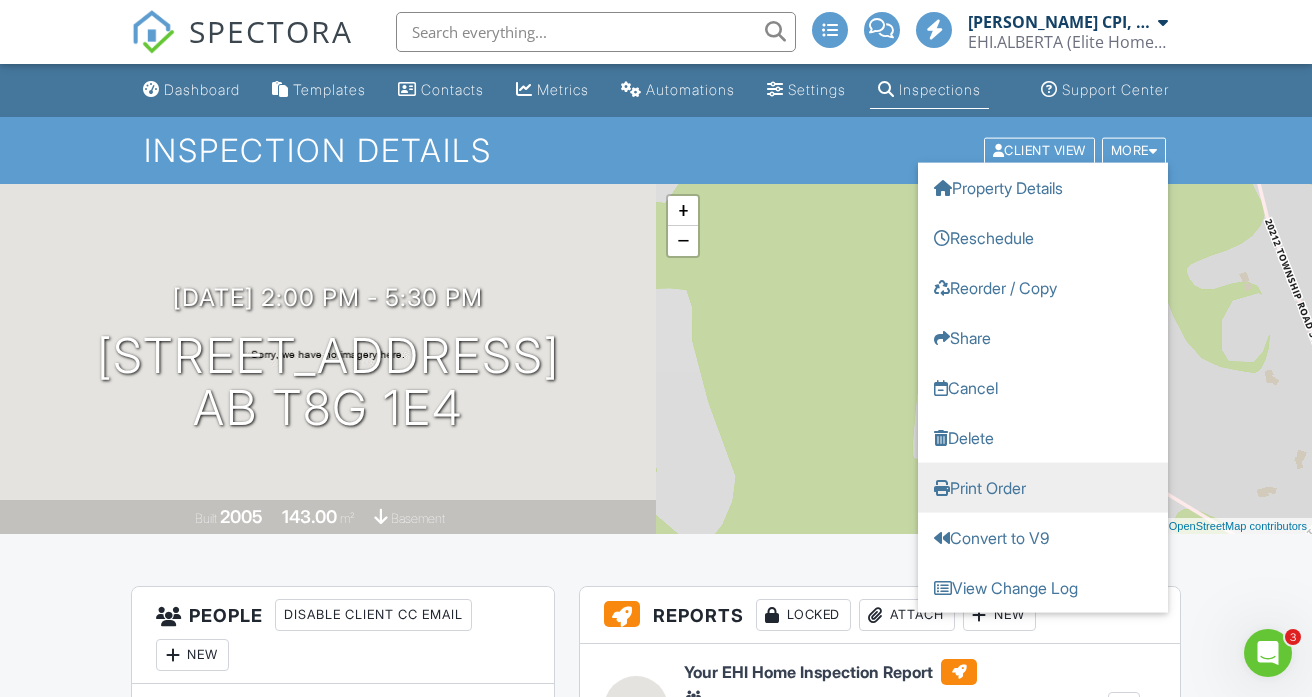 click on "Print Order" at bounding box center [1043, 487] 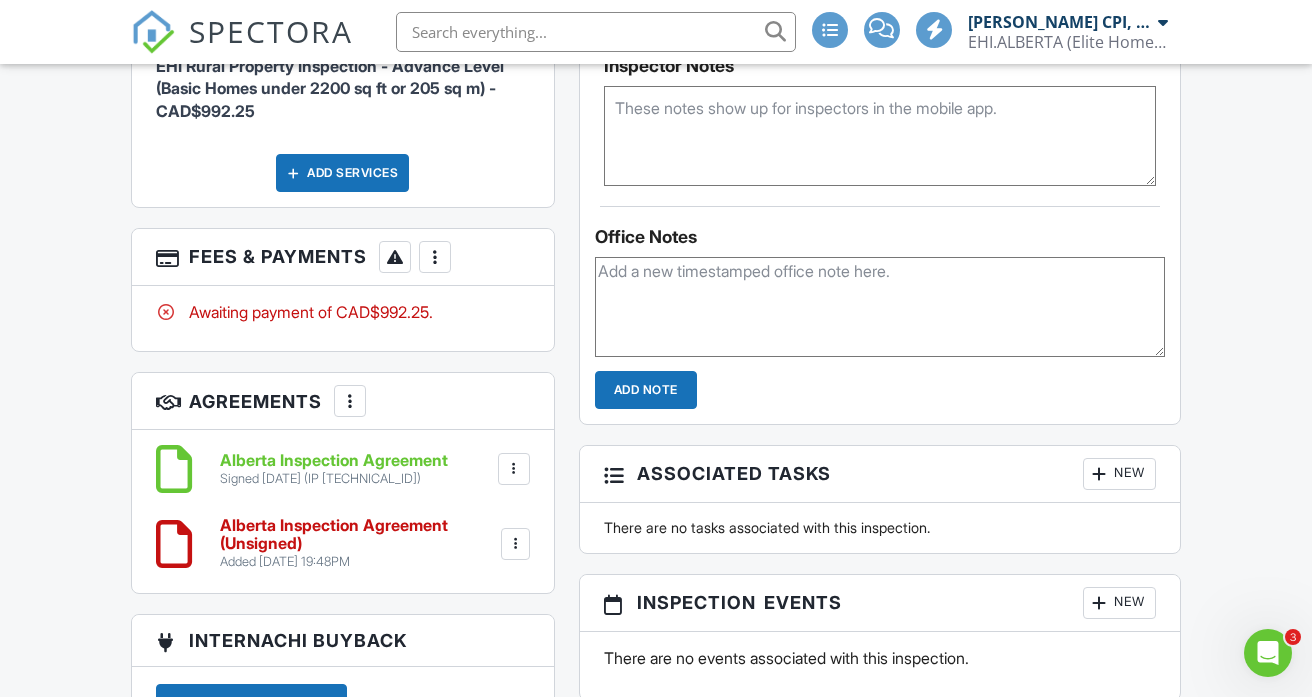 scroll, scrollTop: 1460, scrollLeft: 0, axis: vertical 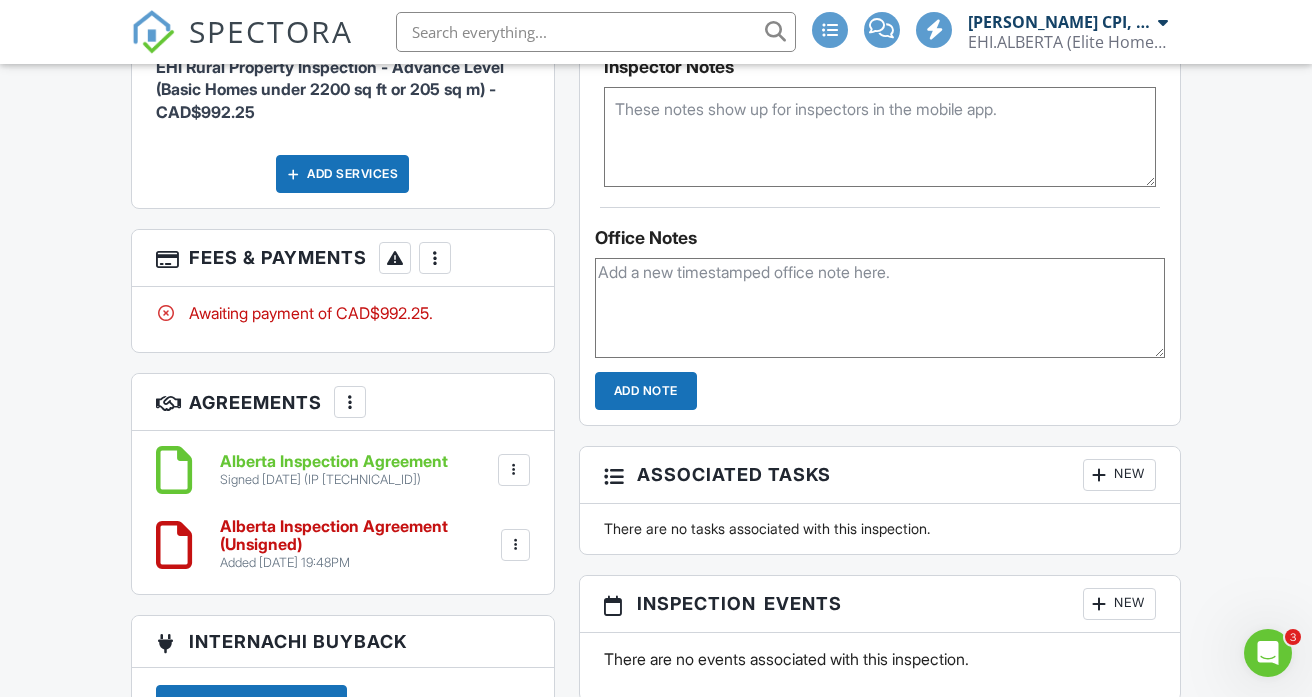 click on "More" at bounding box center (435, 258) 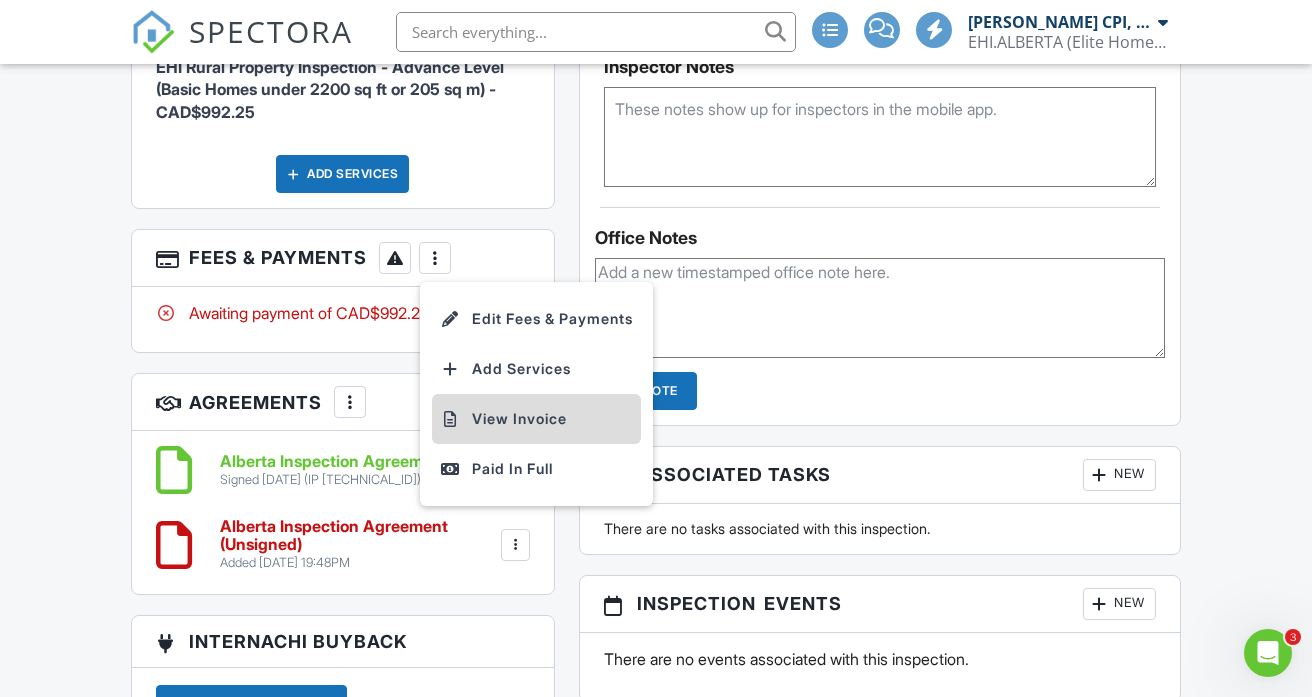 click on "View Invoice" at bounding box center [536, 419] 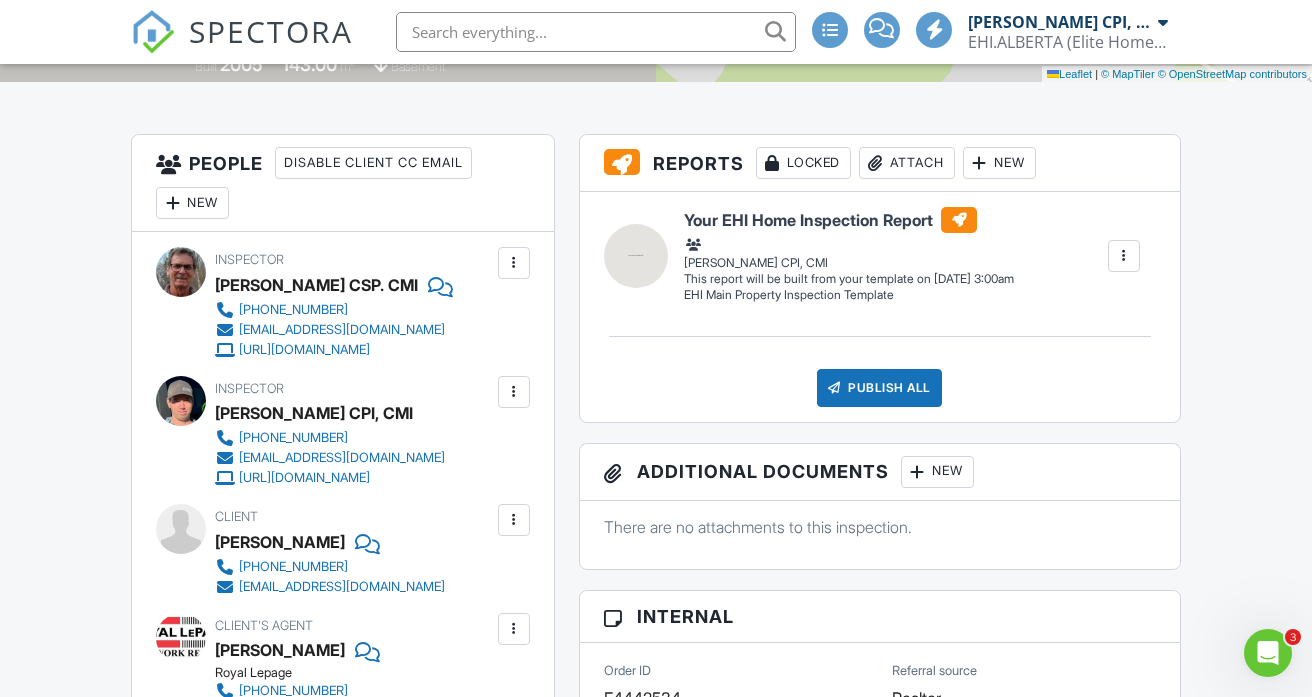 scroll, scrollTop: 499, scrollLeft: 0, axis: vertical 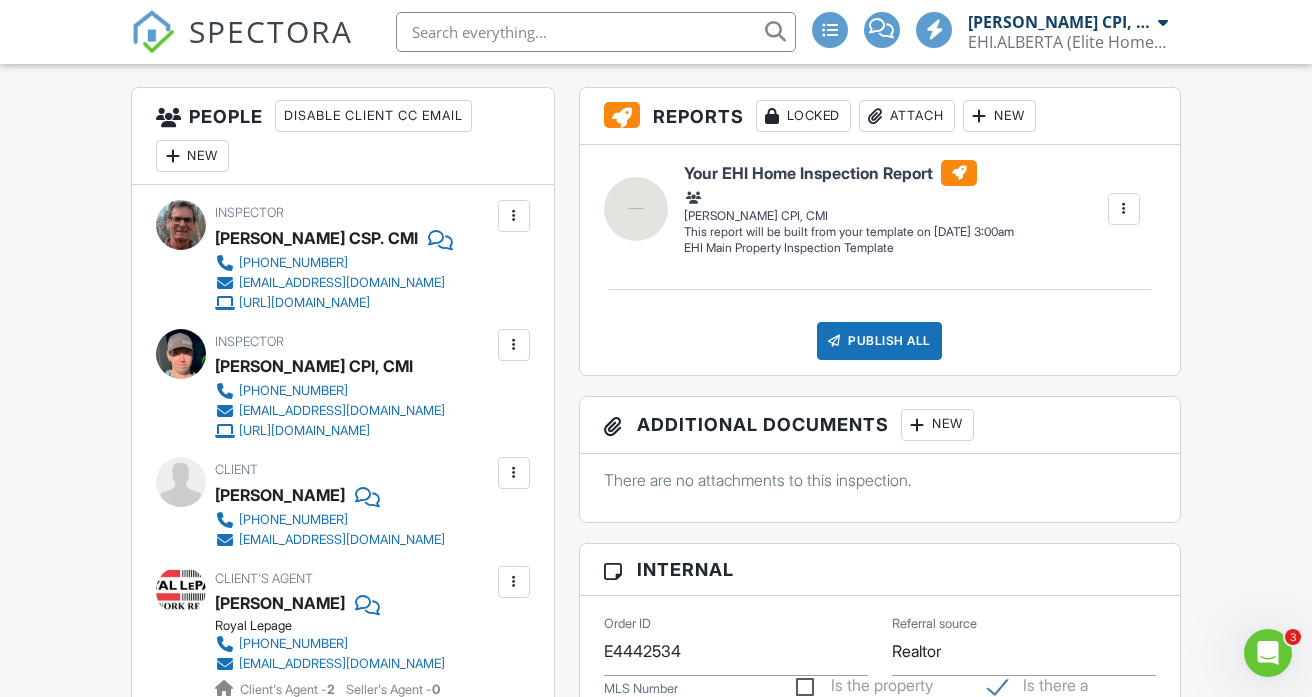 click at bounding box center [514, 216] 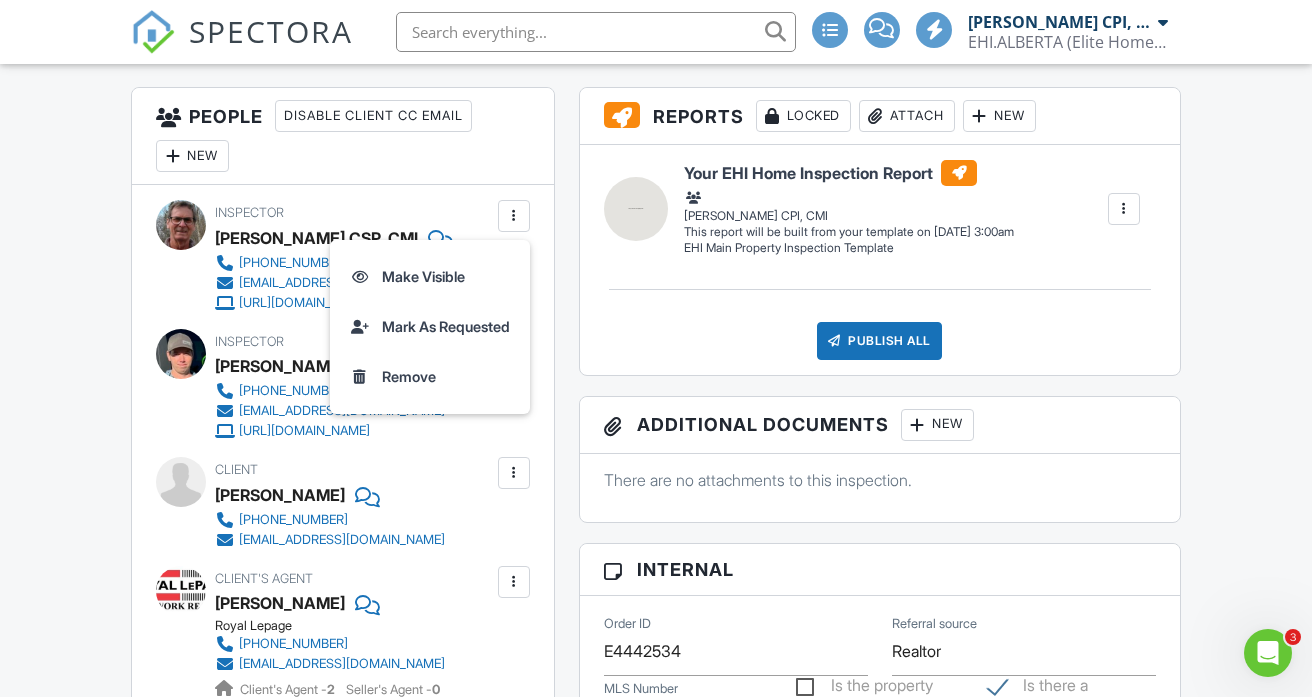 click on "Inspector
Kyle Koll CPI, CMI
780-937-7769
reserve@myhomeinspection.ca
http://myhomeinspection.ca" at bounding box center (378, 385) 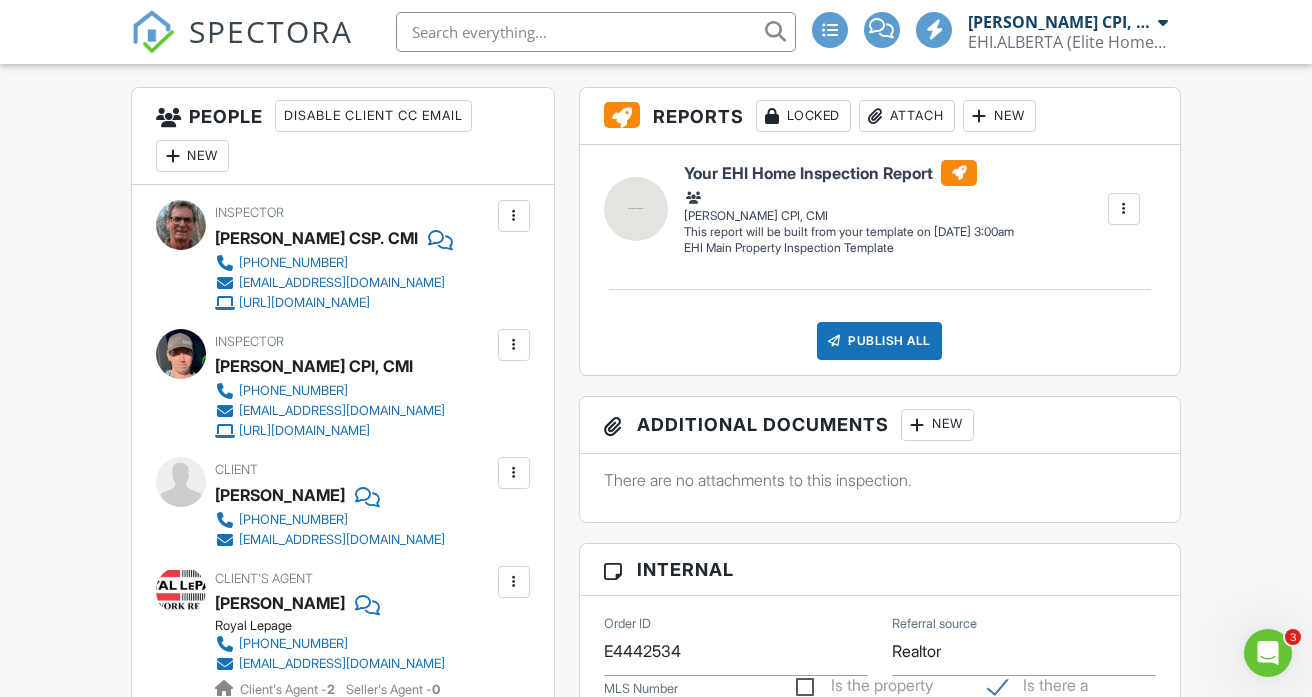 click at bounding box center [514, 345] 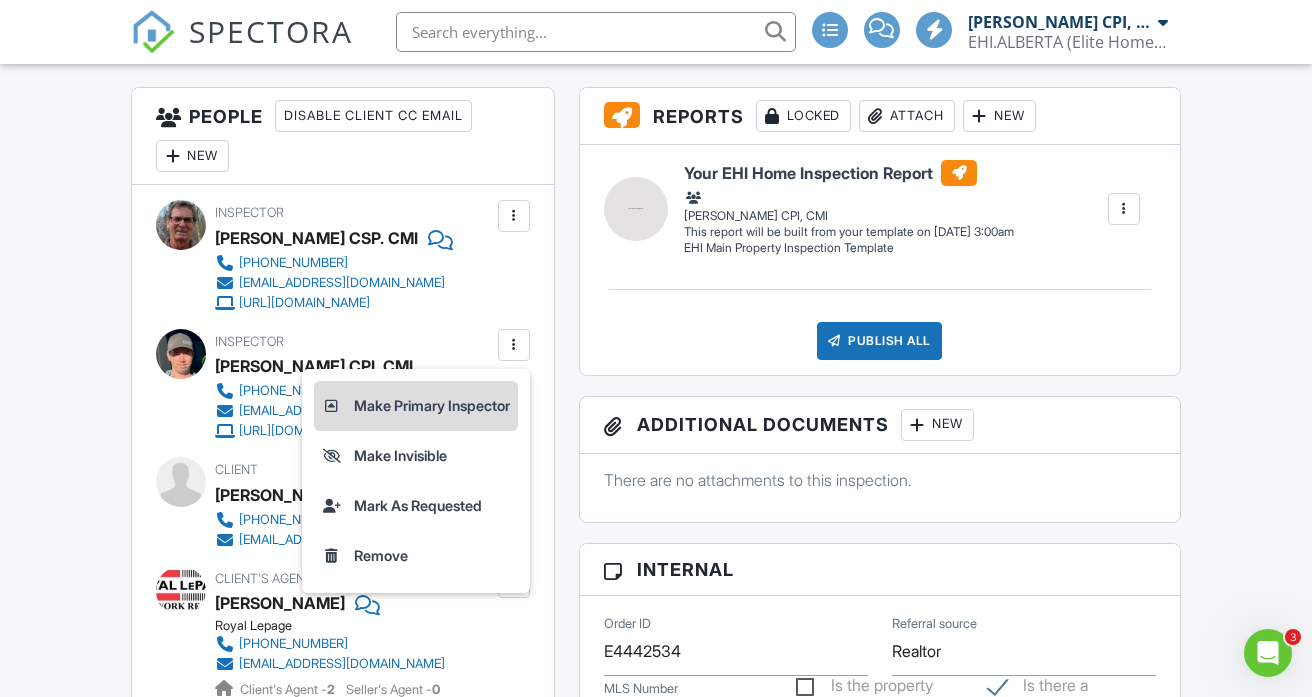 click on "Make Primary Inspector" at bounding box center [416, 406] 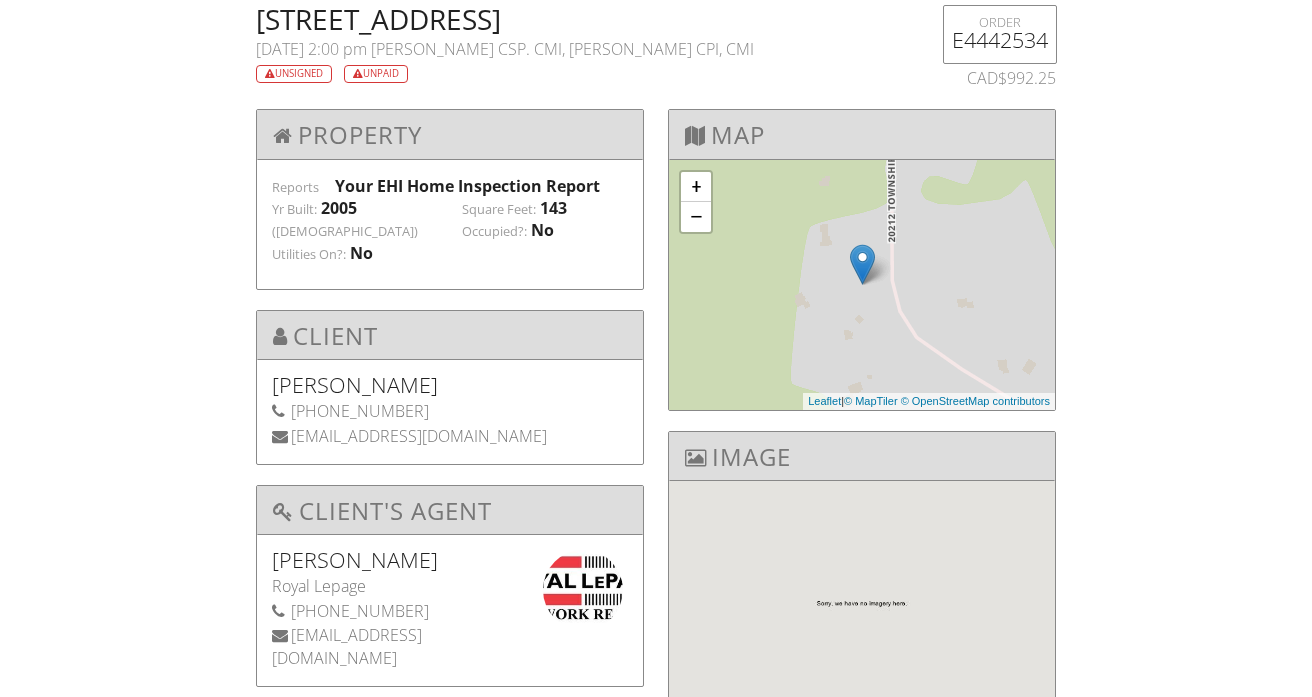 scroll, scrollTop: 0, scrollLeft: 0, axis: both 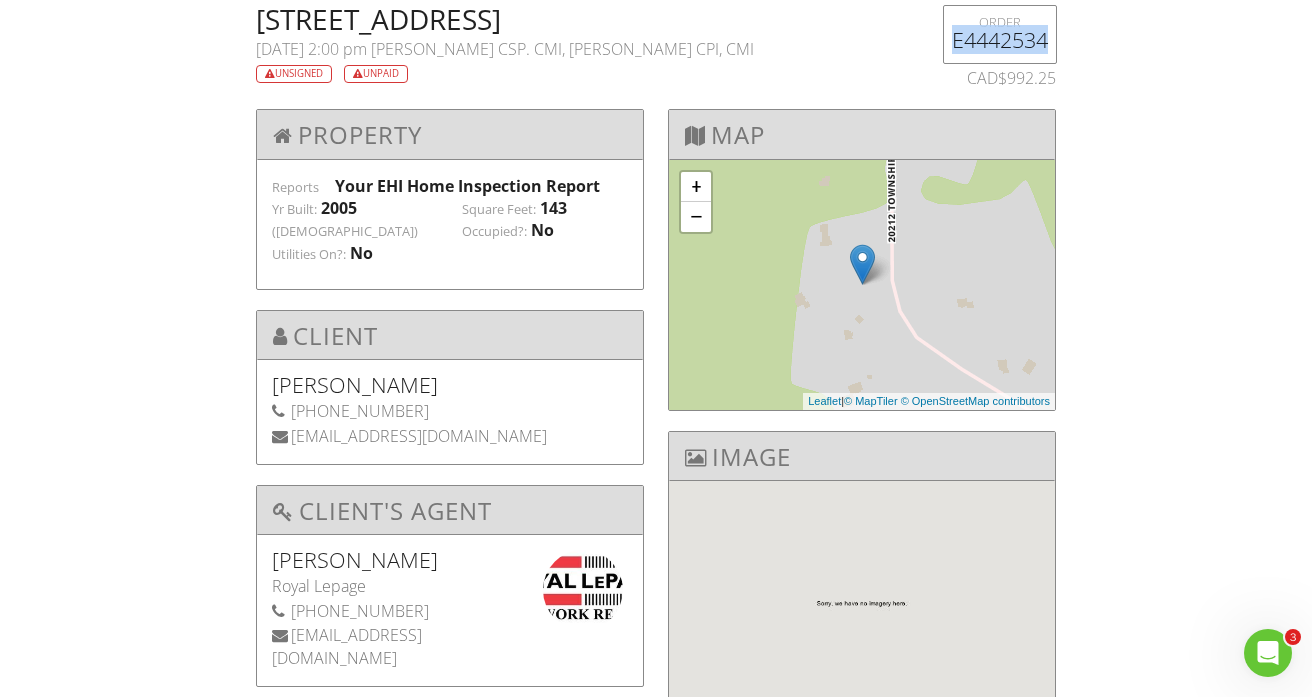 drag, startPoint x: 951, startPoint y: 39, endPoint x: 1063, endPoint y: 55, distance: 113.137085 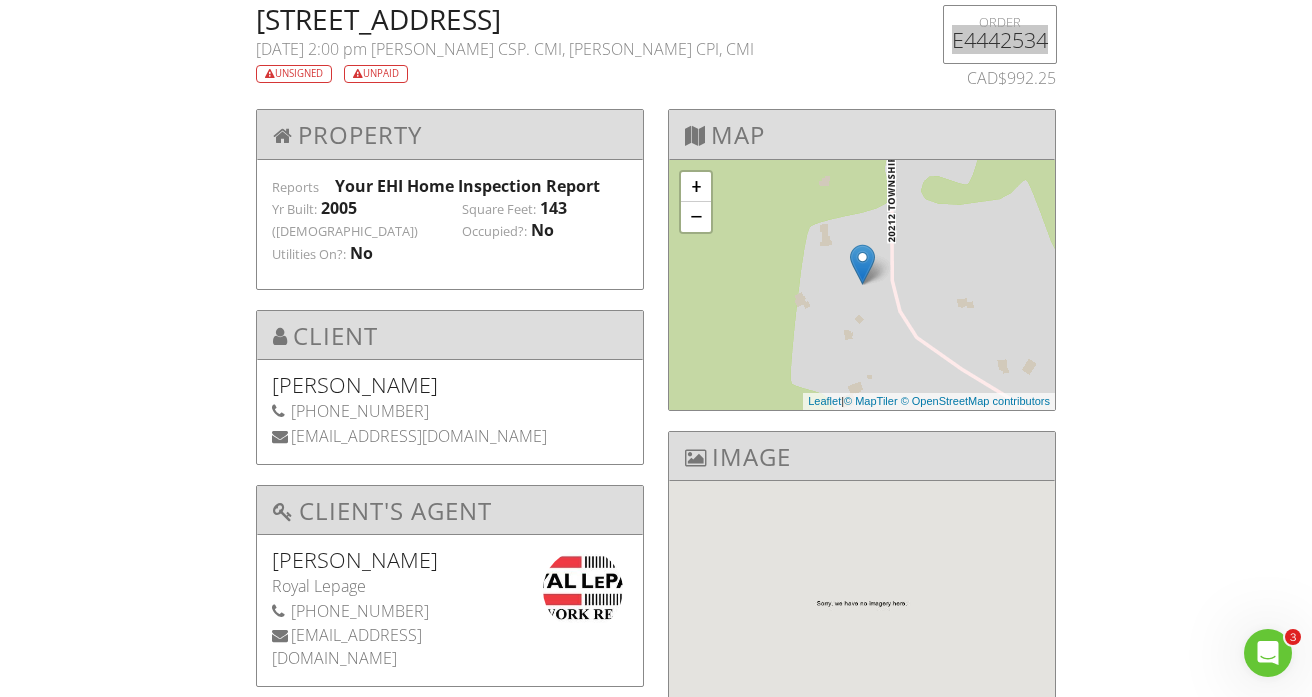 click on "[STREET_ADDRESS]
[DATE]  2:00 pm
[PERSON_NAME] CSP. CMI, [PERSON_NAME] CPI, CMI
Unsigned
Unpaid
ORDER
E4442534
CAD$992.25
Property
Reports
Your EHI Home Inspection Report
Yr Built:
2005
([DEMOGRAPHIC_DATA])
Square Feet:
143
Occupied?:
No
Utilities On?:
No
Client
[PERSON_NAME]
[PHONE_NUMBER]
[EMAIL_ADDRESS][DOMAIN_NAME]
Client's Agent
[PERSON_NAME]
Royal Lepage
[PHONE_NUMBER]
[EMAIL_ADDRESS][DOMAIN_NAME]
Fee Breakdown
EHI Rural Property Inspection - Advan...
CAD$992.25
Total
CAD$992.25
Map
+ − Leaflet  |  © MapTiler   © OpenStreetMap contributors
Image
Notes
3" at bounding box center (656, 512) 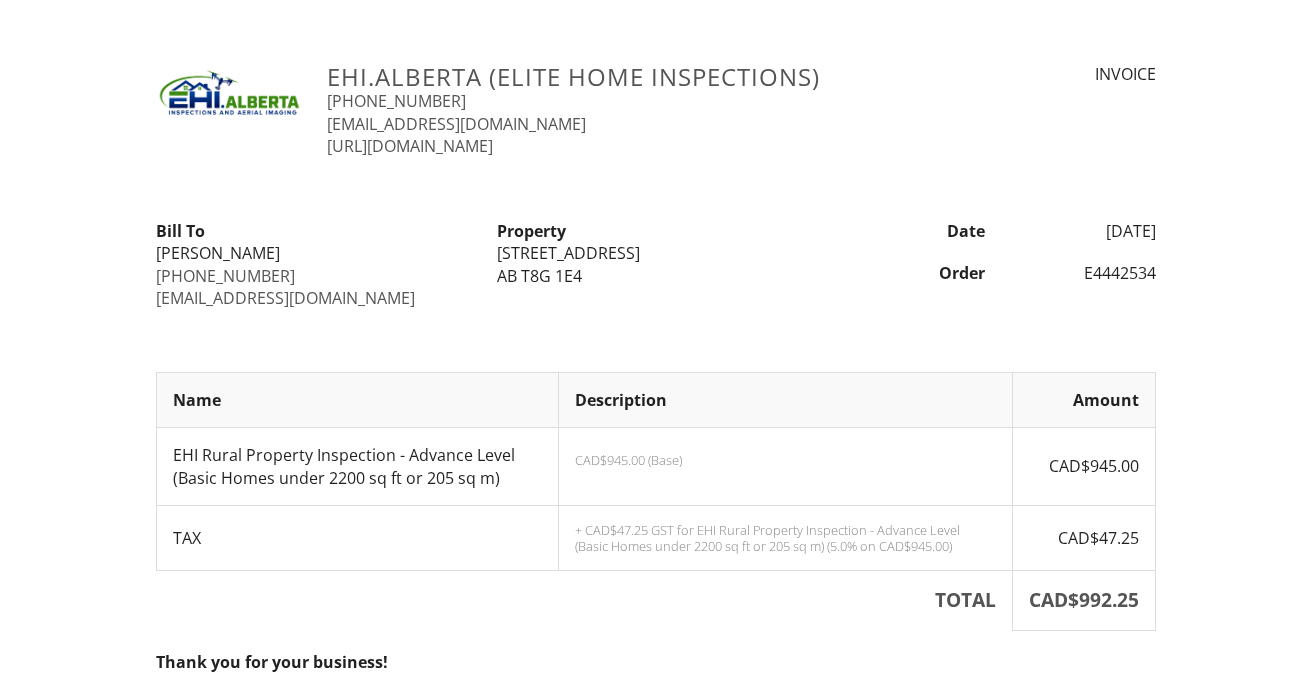 scroll, scrollTop: 0, scrollLeft: 0, axis: both 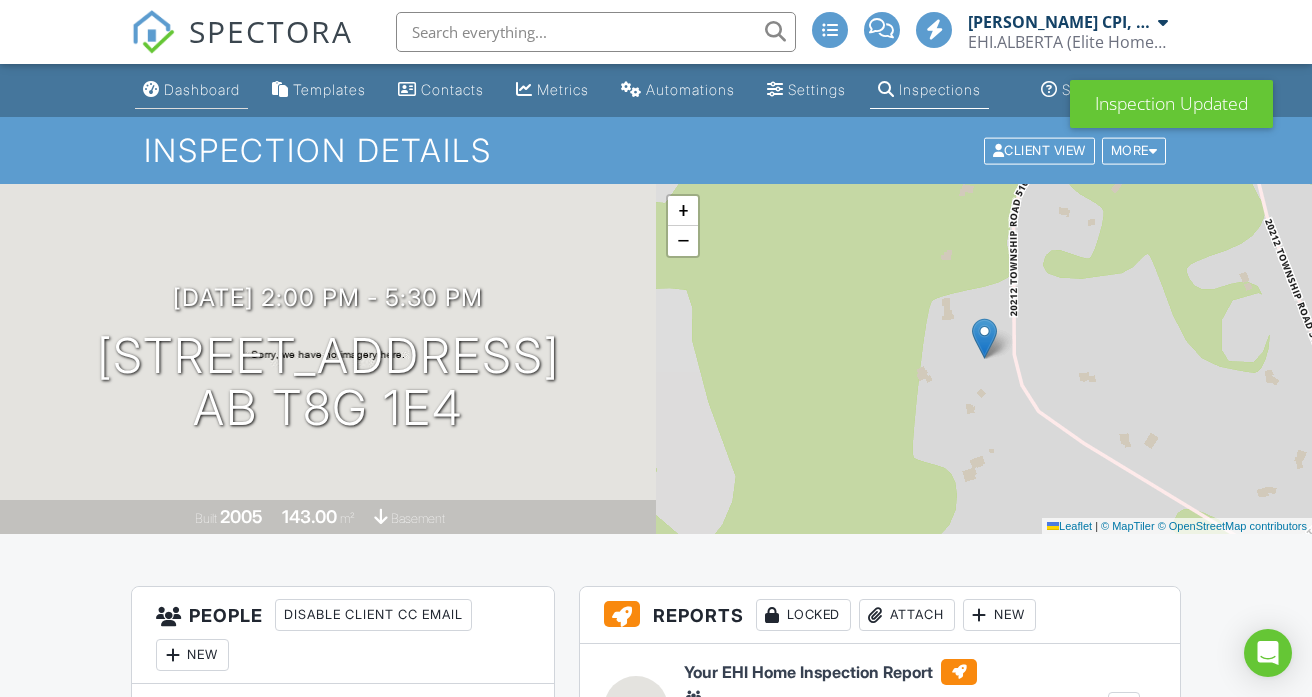 click on "Dashboard" at bounding box center [202, 89] 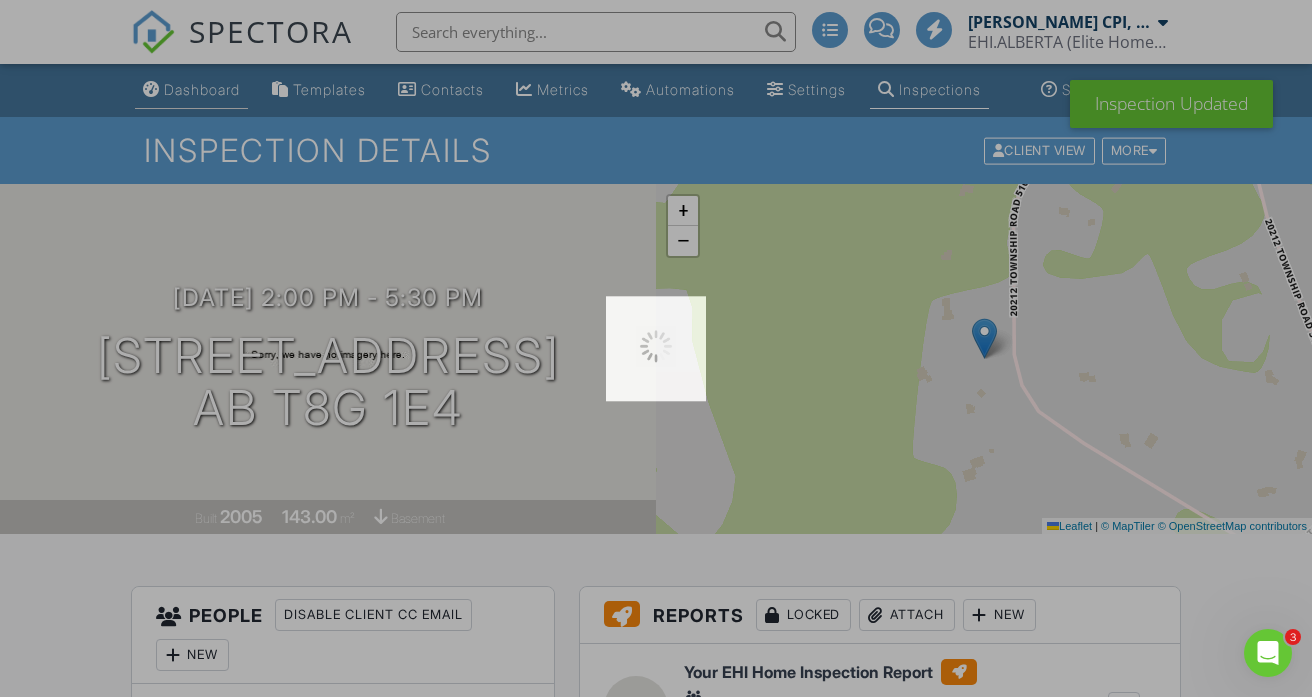 scroll, scrollTop: 0, scrollLeft: 0, axis: both 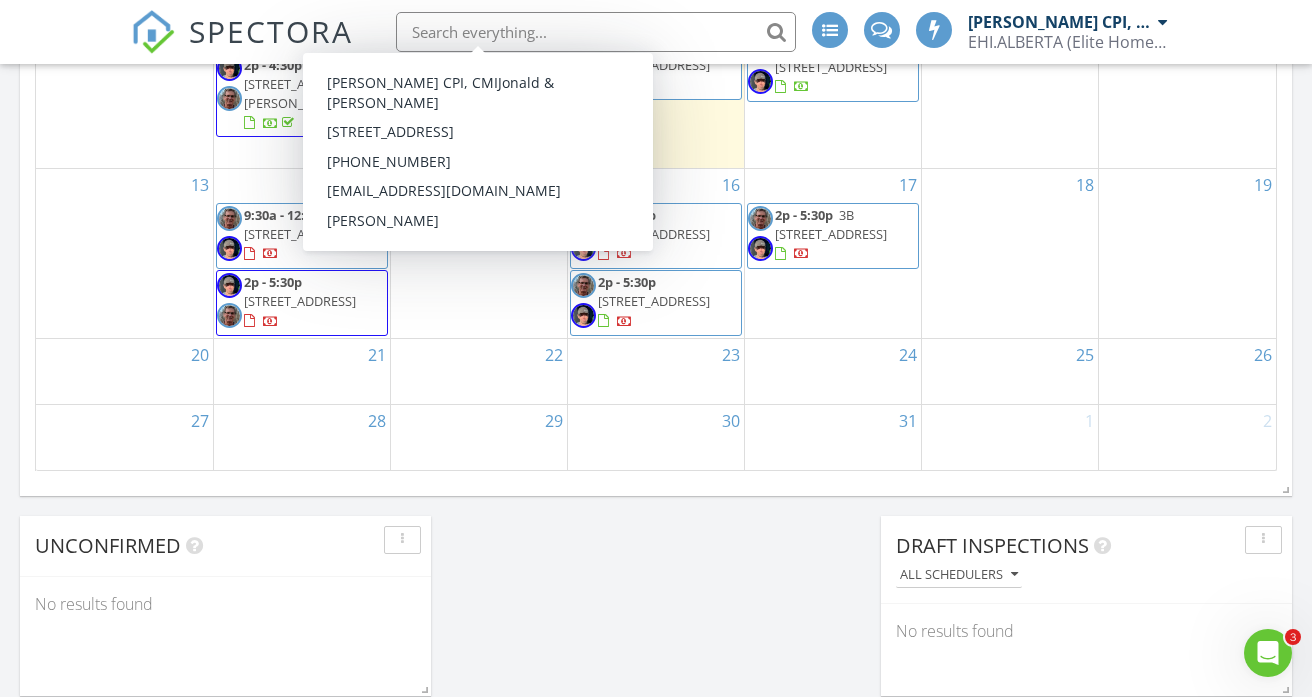 click 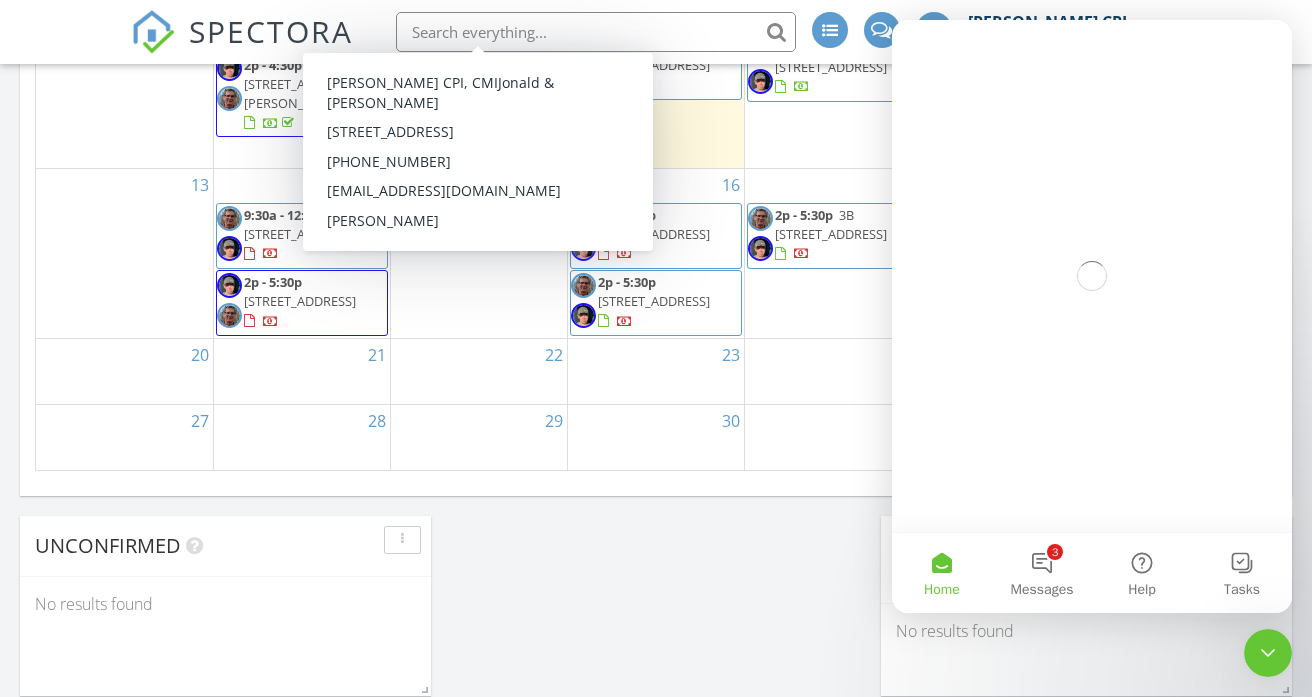 scroll, scrollTop: 0, scrollLeft: 0, axis: both 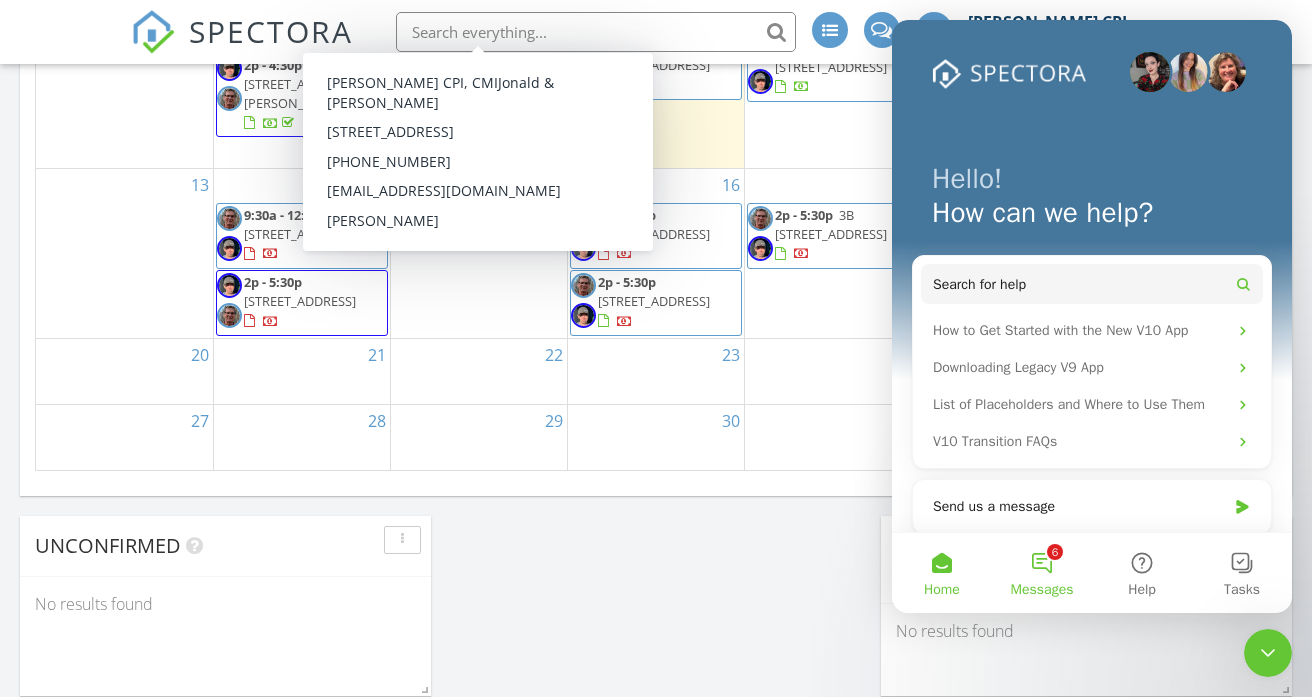 click on "6 Messages" at bounding box center [1042, 573] 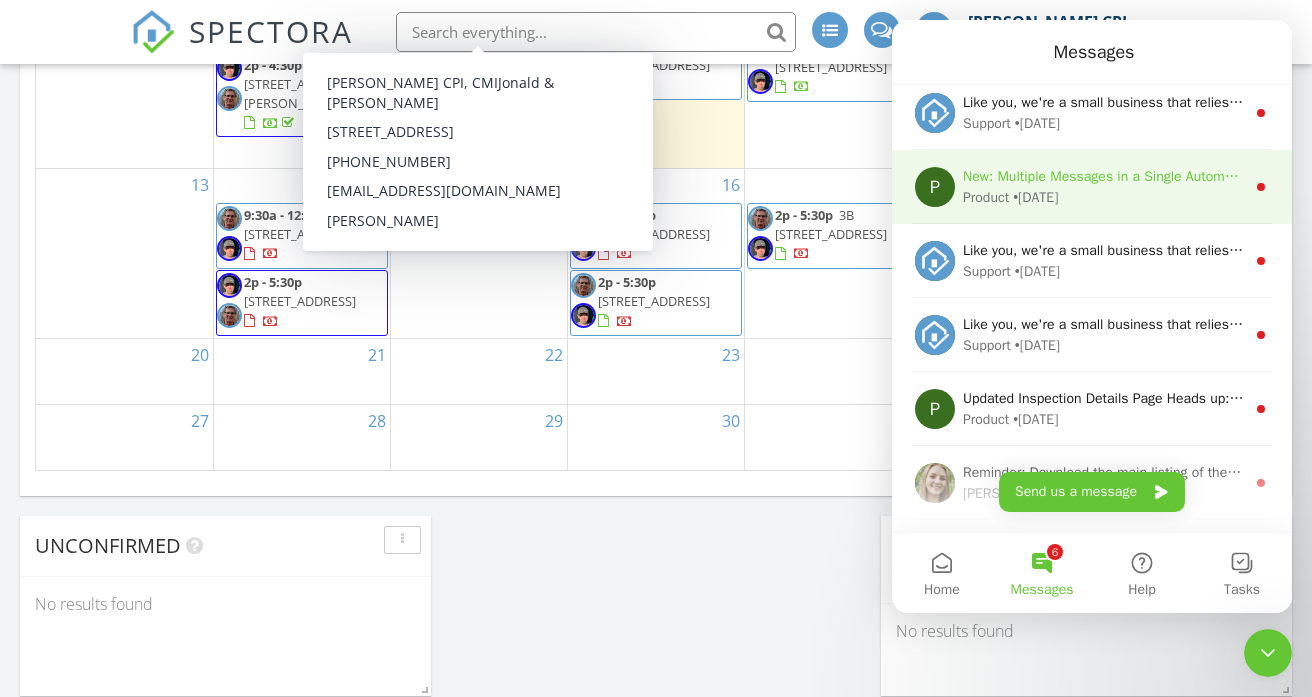 scroll, scrollTop: 0, scrollLeft: 0, axis: both 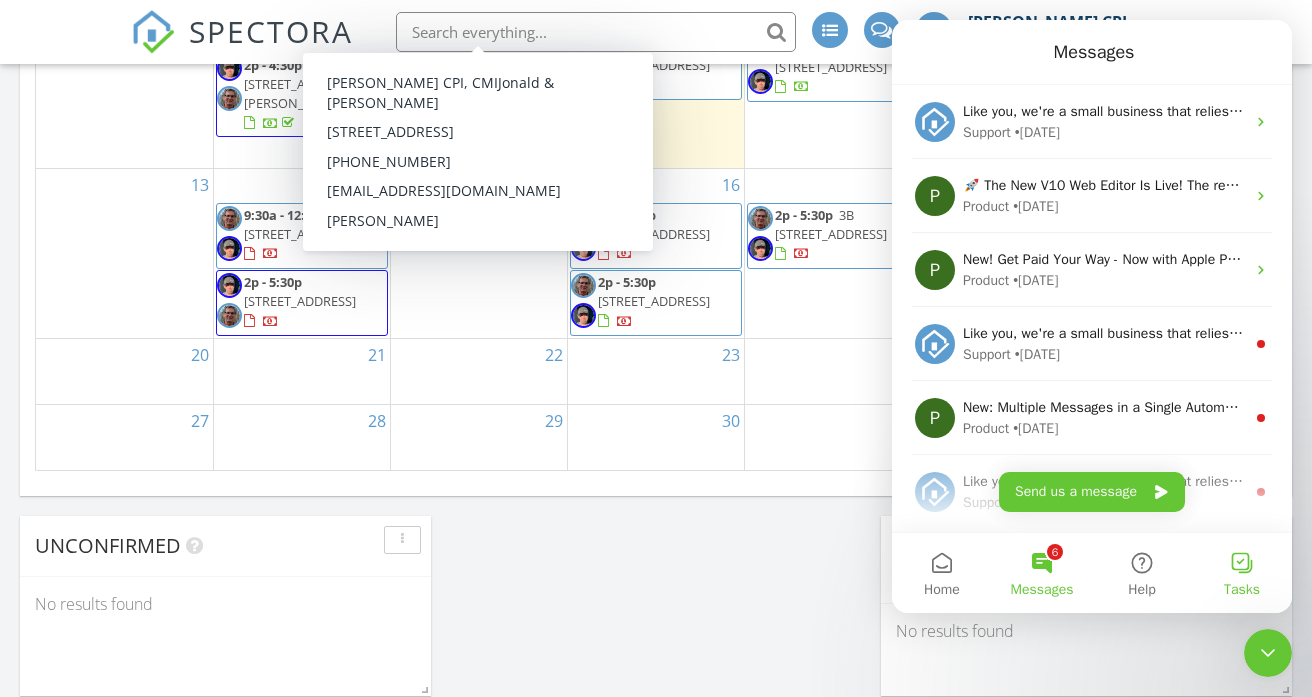 click on "Tasks" at bounding box center [1242, 573] 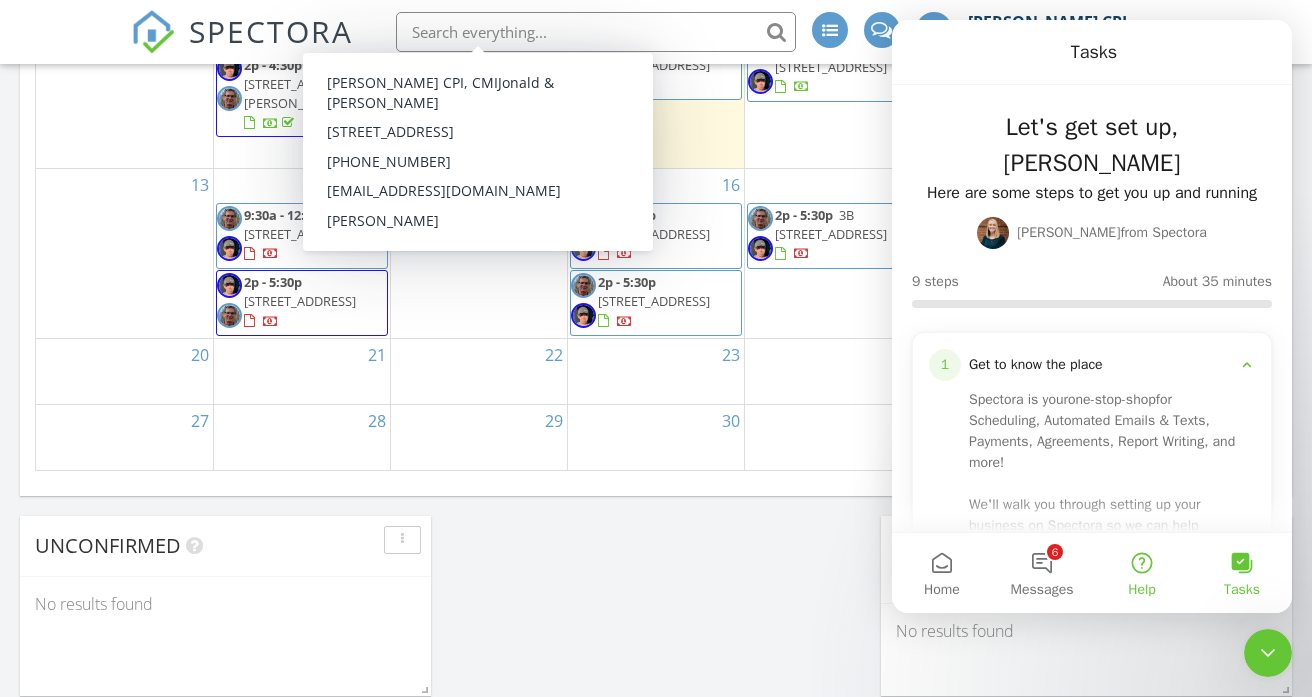 click on "Help" at bounding box center (1142, 573) 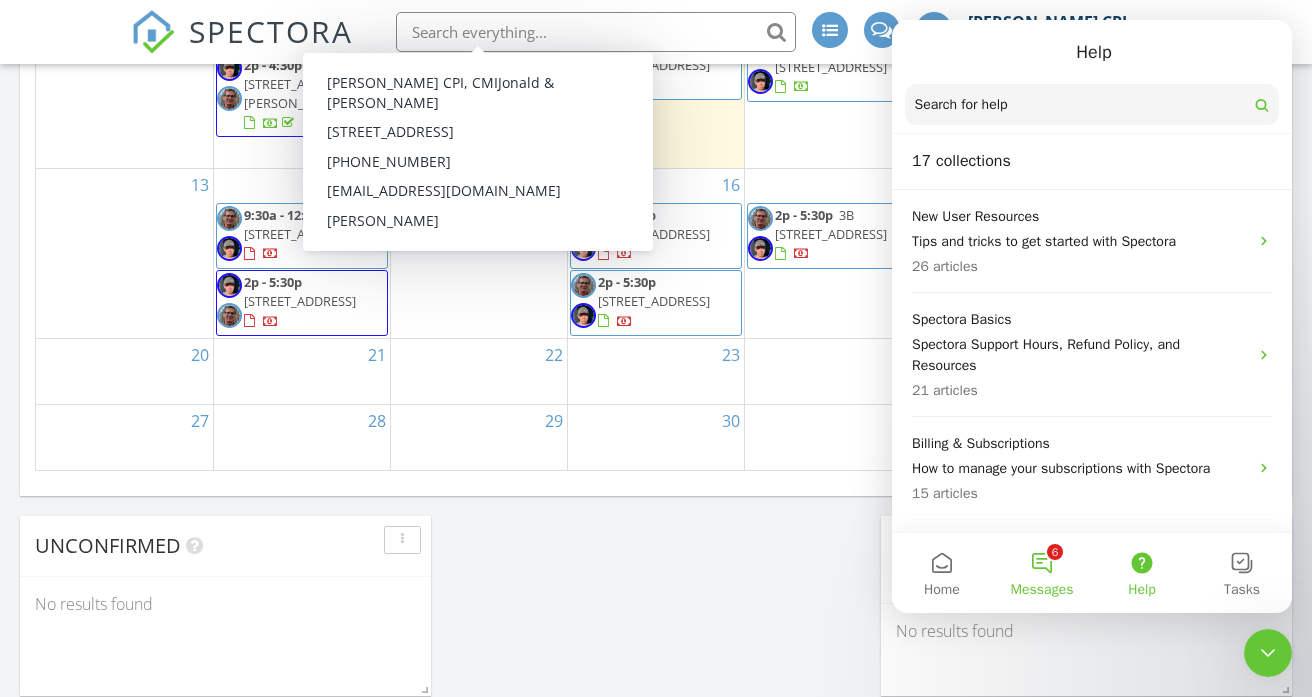 click on "6 Messages" at bounding box center (1042, 573) 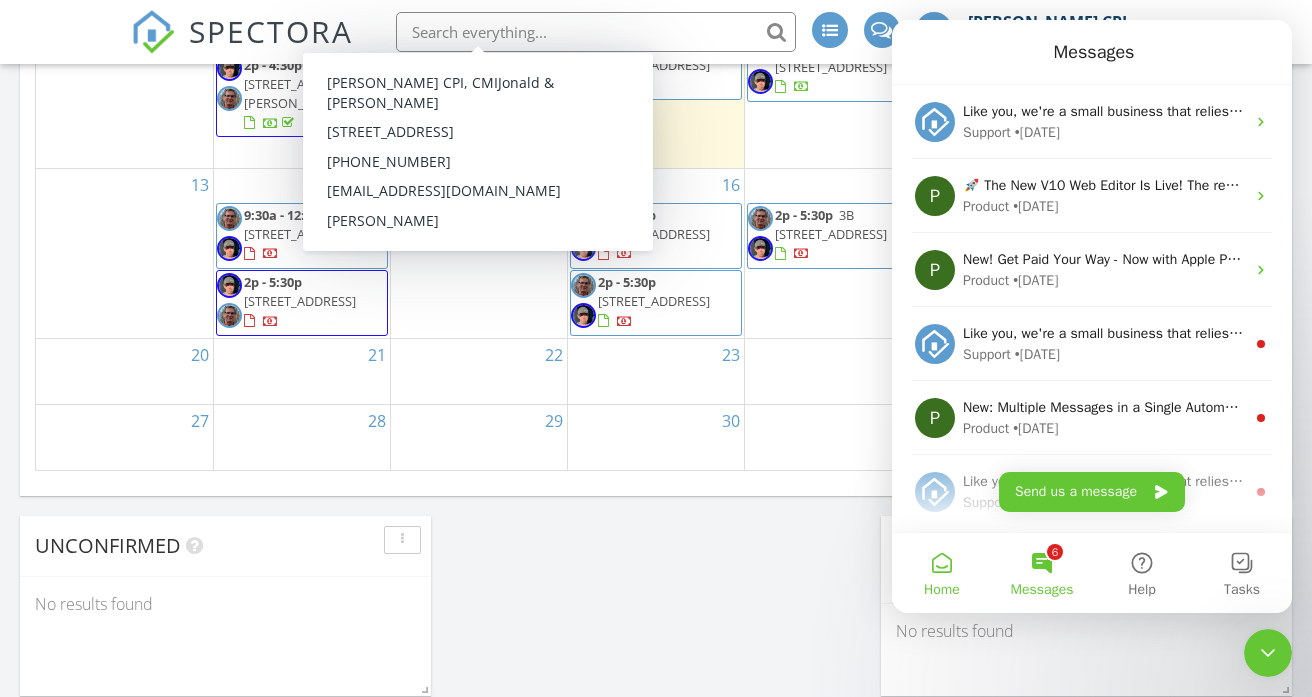 click on "Home" at bounding box center (942, 573) 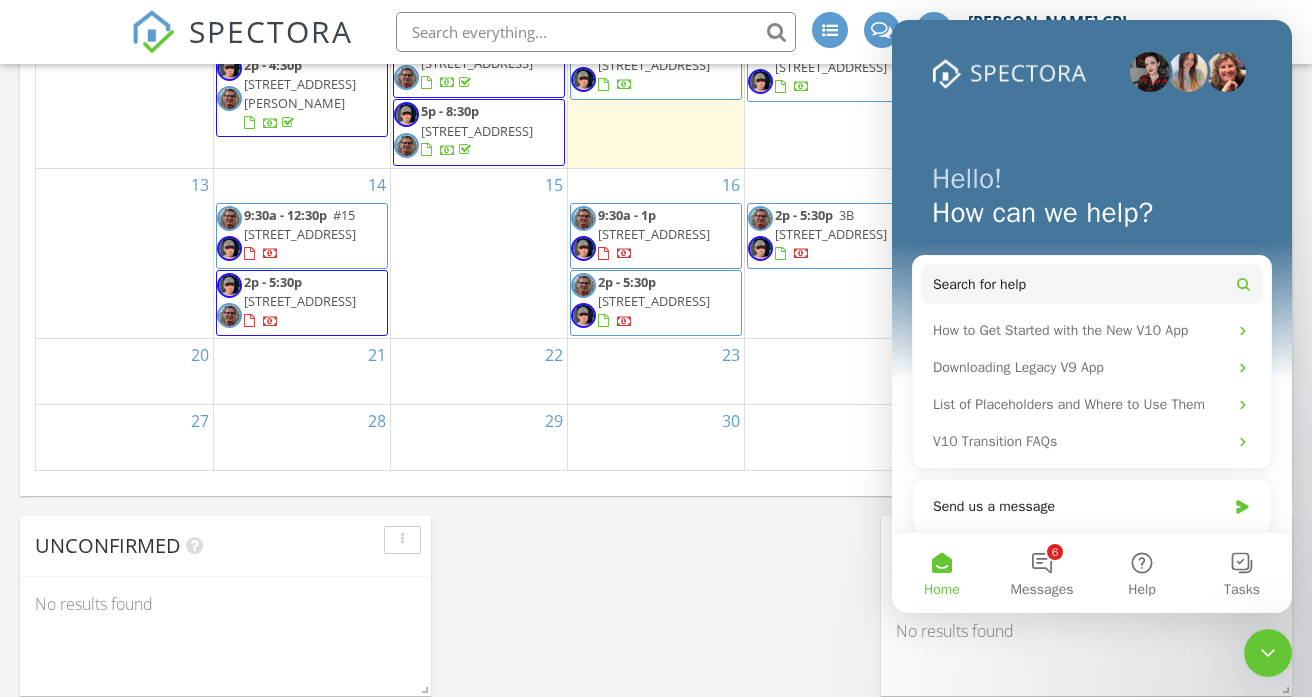 click on "Today
All Inspectors
9:30 am
23 Deer Park Point, Spruce Grove, AB T7X 4N6
Gordon Koll CSP. CMI
31 minutes drive time   34.6 kilometers       9:30 am
4903 50 St, Onoway, AB T0E 1V0
Gordon Koll CSP. CMI
Kyle Koll CPI, CMI
1 hours and 3 minutes drive time   77.6 kilometers       2:00 pm
49 56503 Rge Rd 231, Rural Sturgeon County, AB T0A1N4
Kyle Koll CPI, CMI
Gordon Koll CSP. CMI
1 hours and 11 minutes drive time   81.4 kilometers       2:00 pm
594028 Range Rd 130 , Whitecourt, AB T7S1N9
Gordon Koll CSP. CMI
Kyle Koll CPI, CMI
2 hours and 54 minutes drive time" at bounding box center [656, -194] 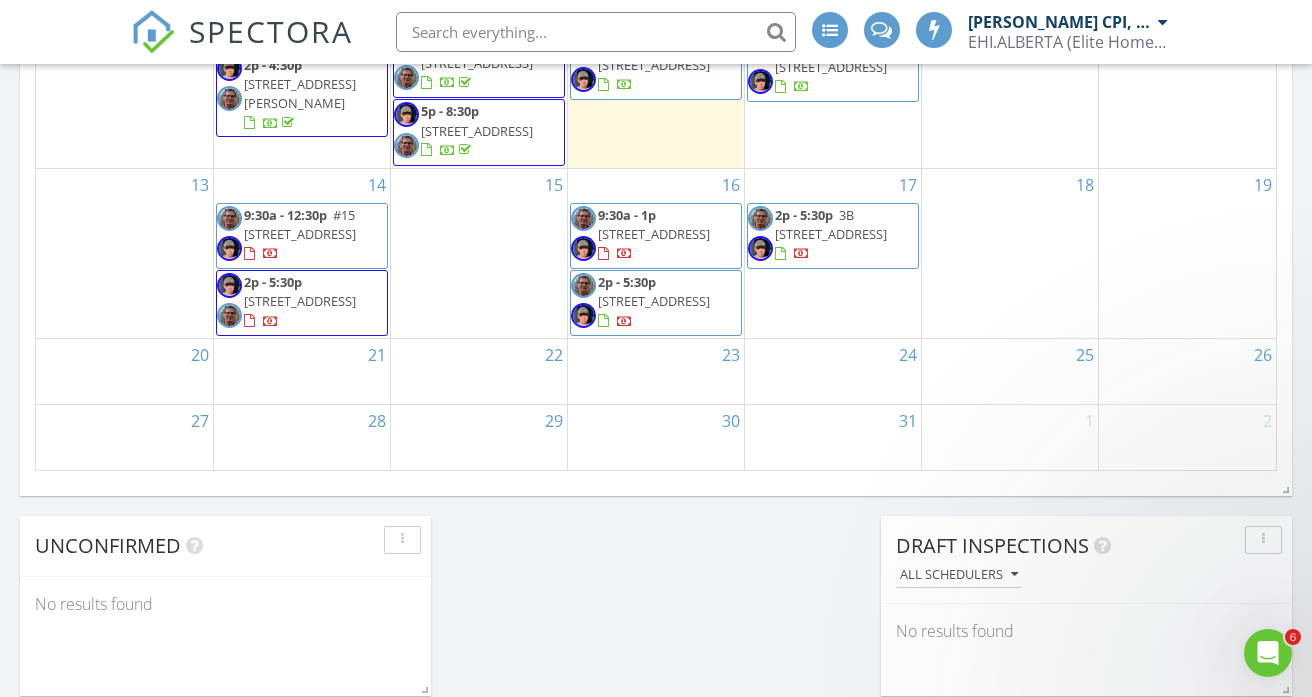scroll, scrollTop: 0, scrollLeft: 0, axis: both 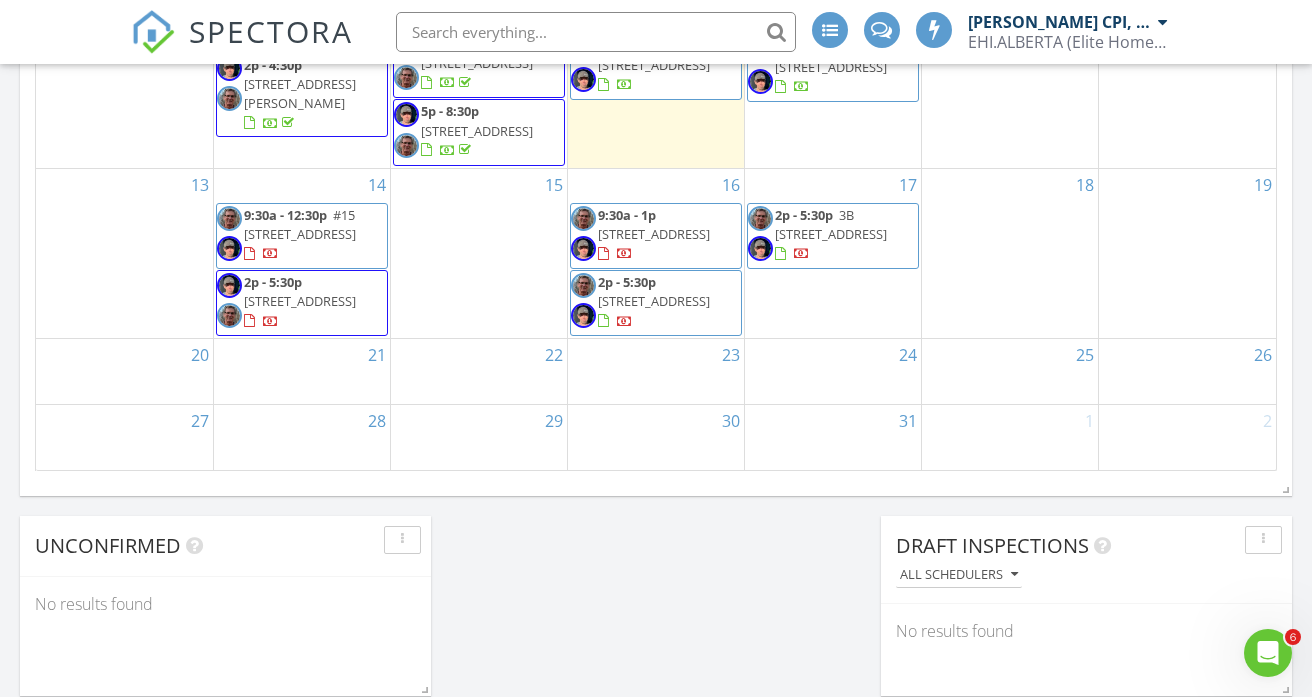 click at bounding box center [1268, 653] 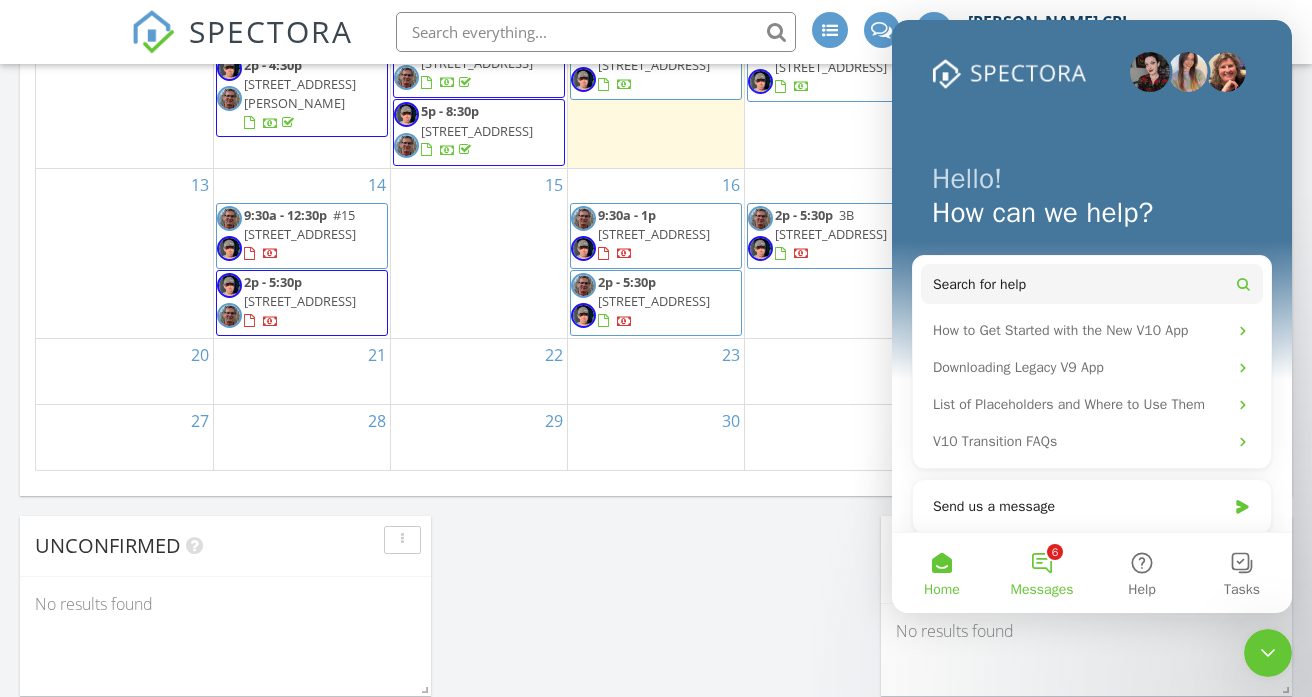 click on "6 Messages" at bounding box center [1042, 573] 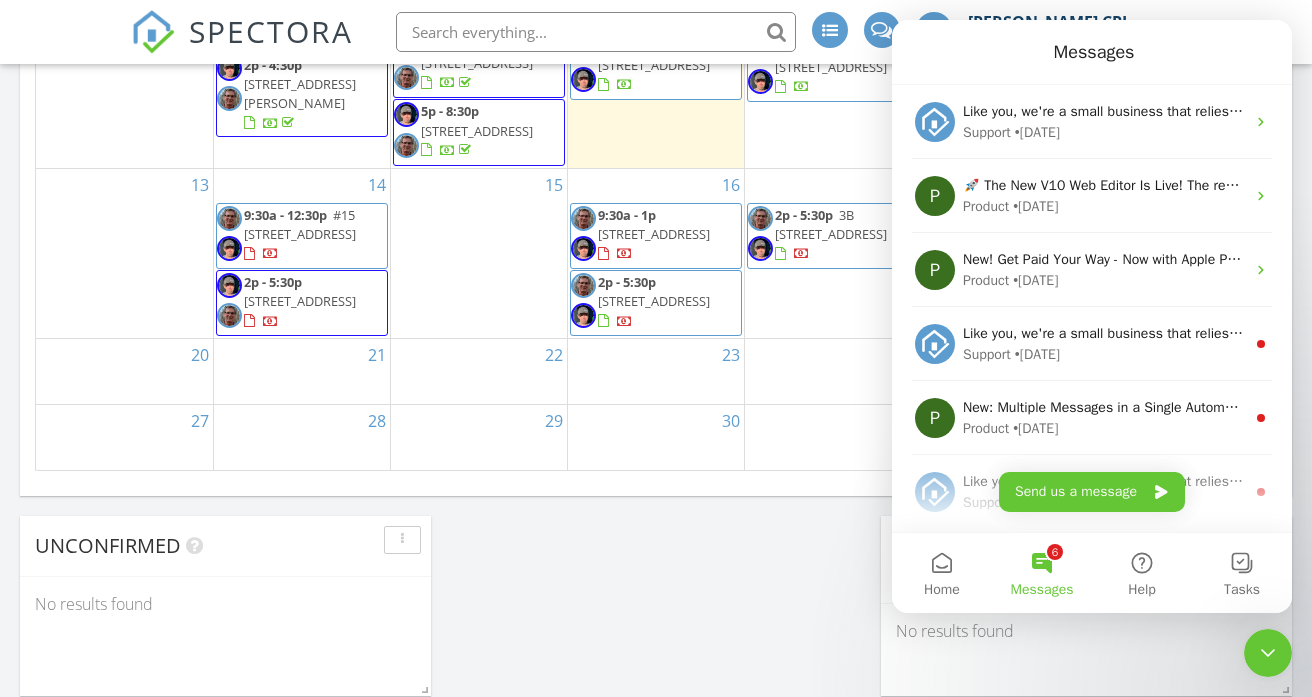 click 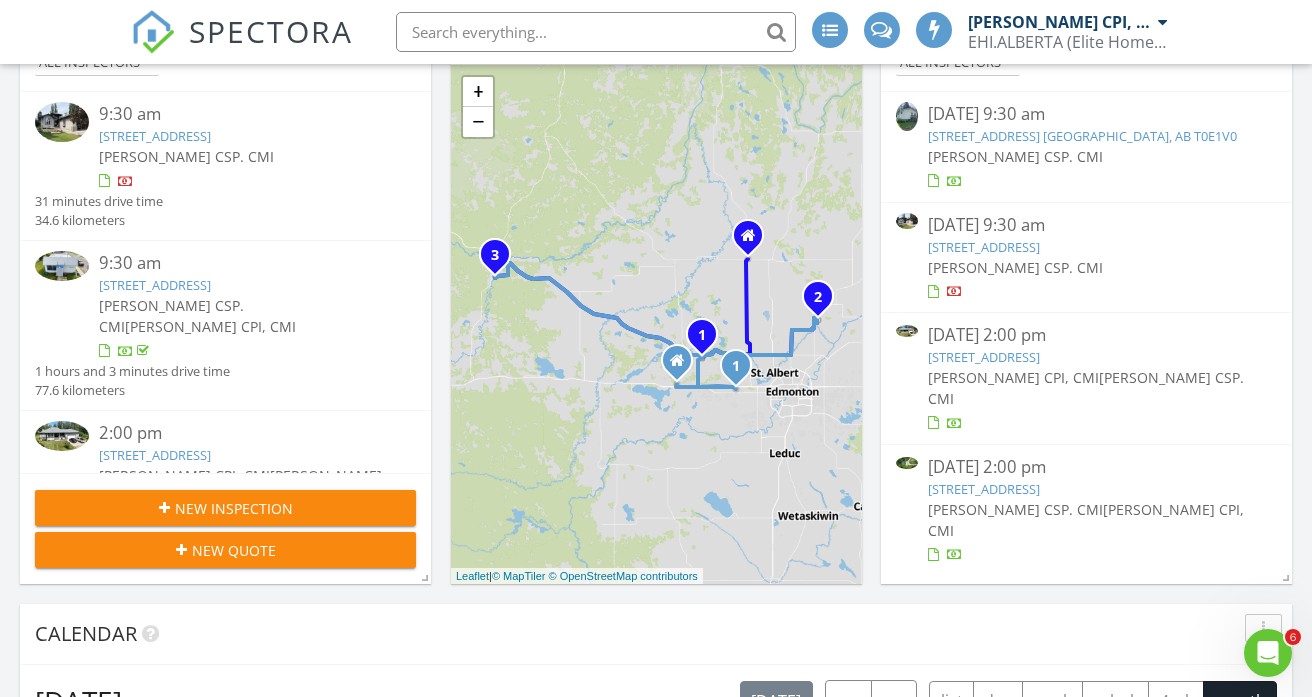 scroll, scrollTop: 0, scrollLeft: 0, axis: both 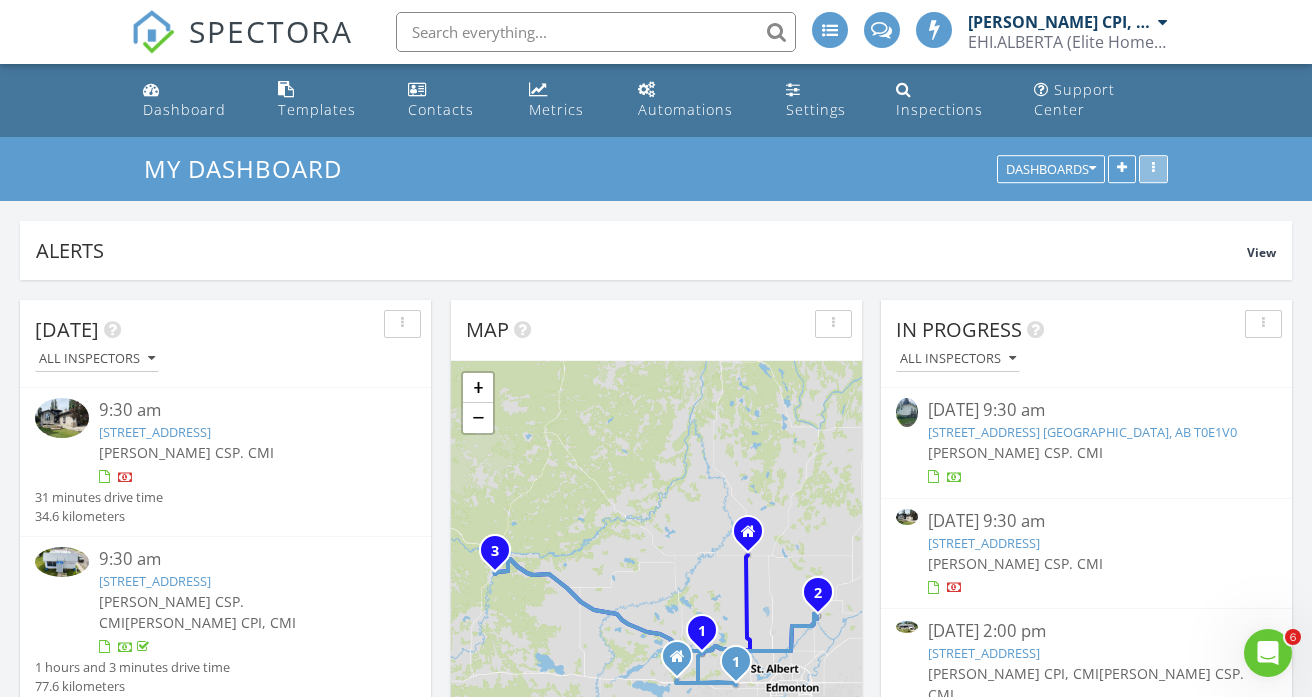 click at bounding box center (1153, 170) 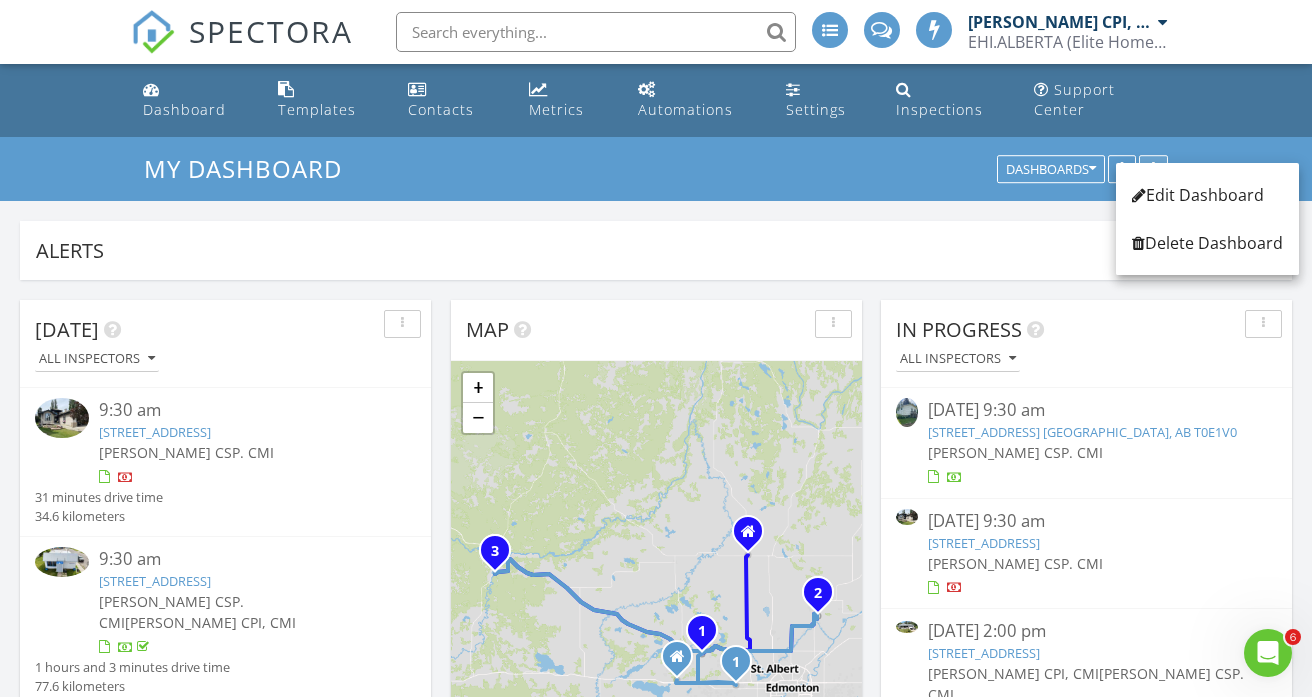 click at bounding box center (1153, 170) 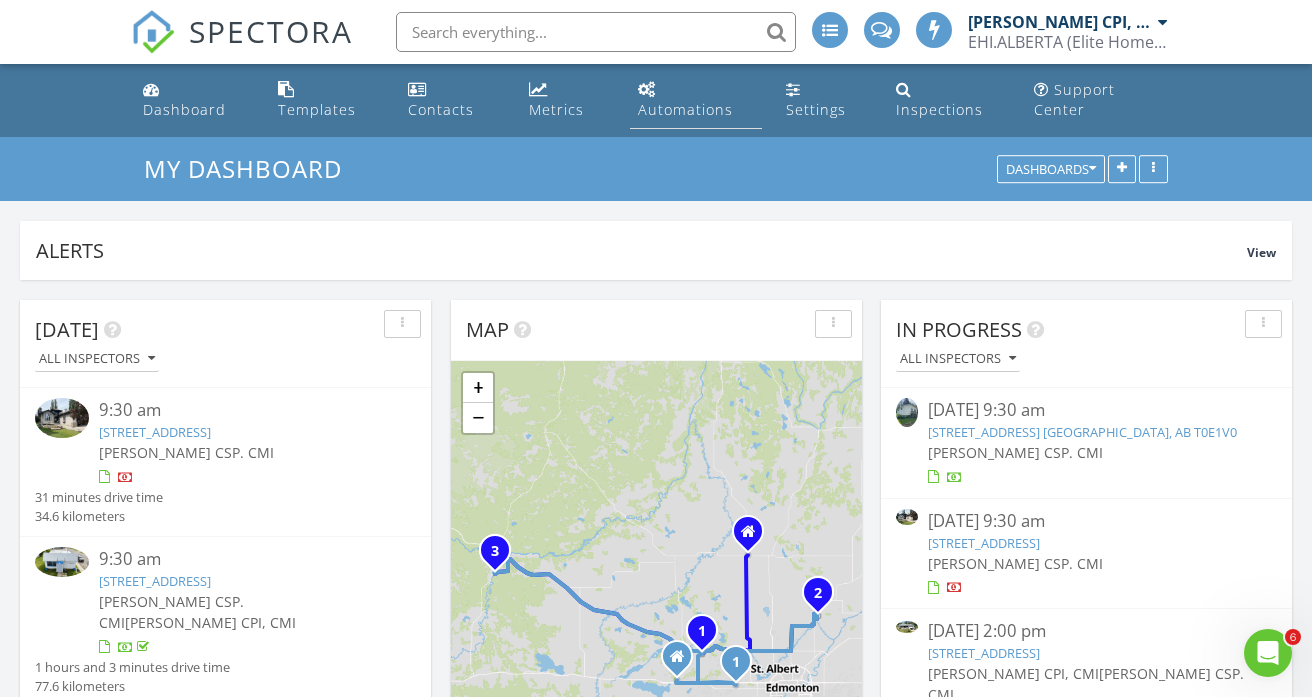 click on "Automations" at bounding box center [685, 109] 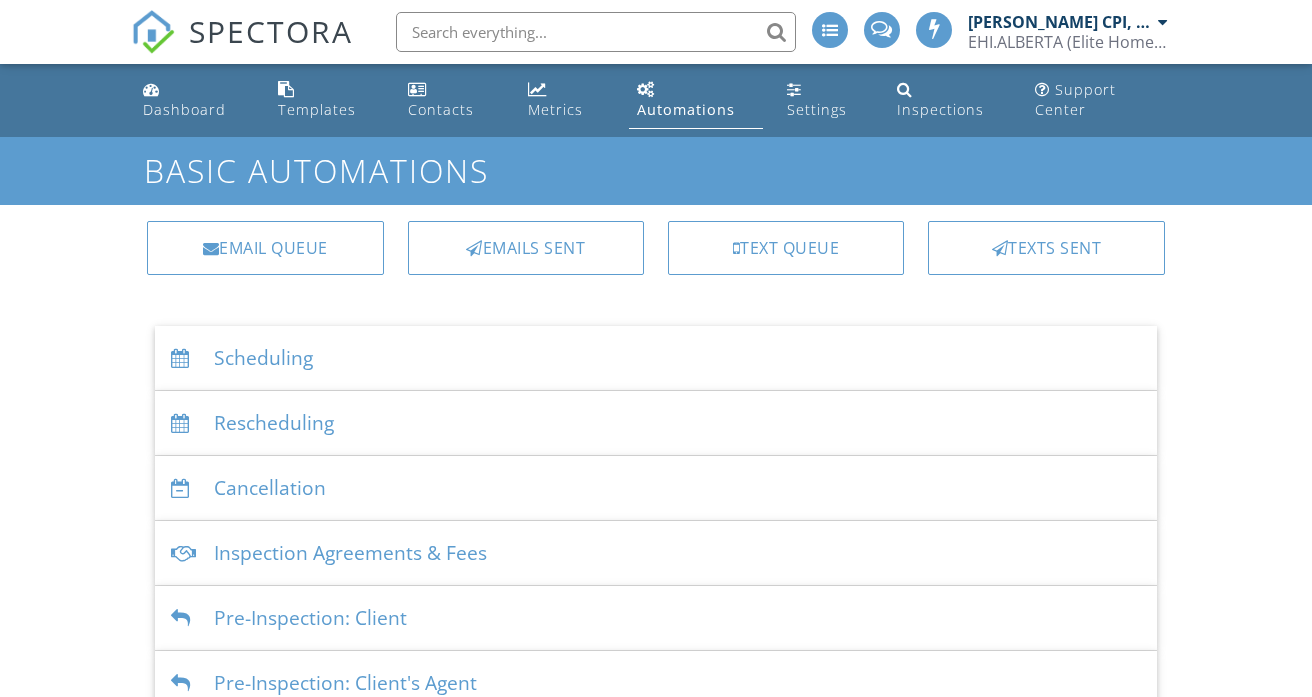 scroll, scrollTop: 0, scrollLeft: 0, axis: both 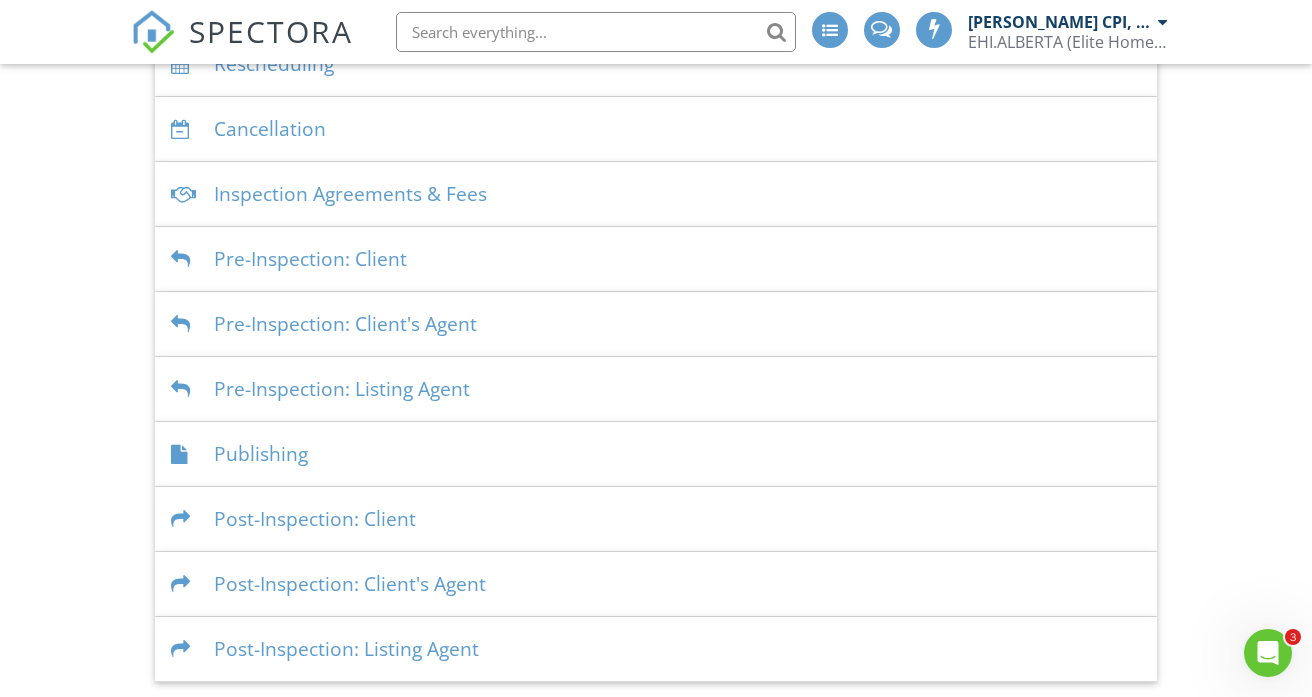 click on "Publishing" at bounding box center (656, 454) 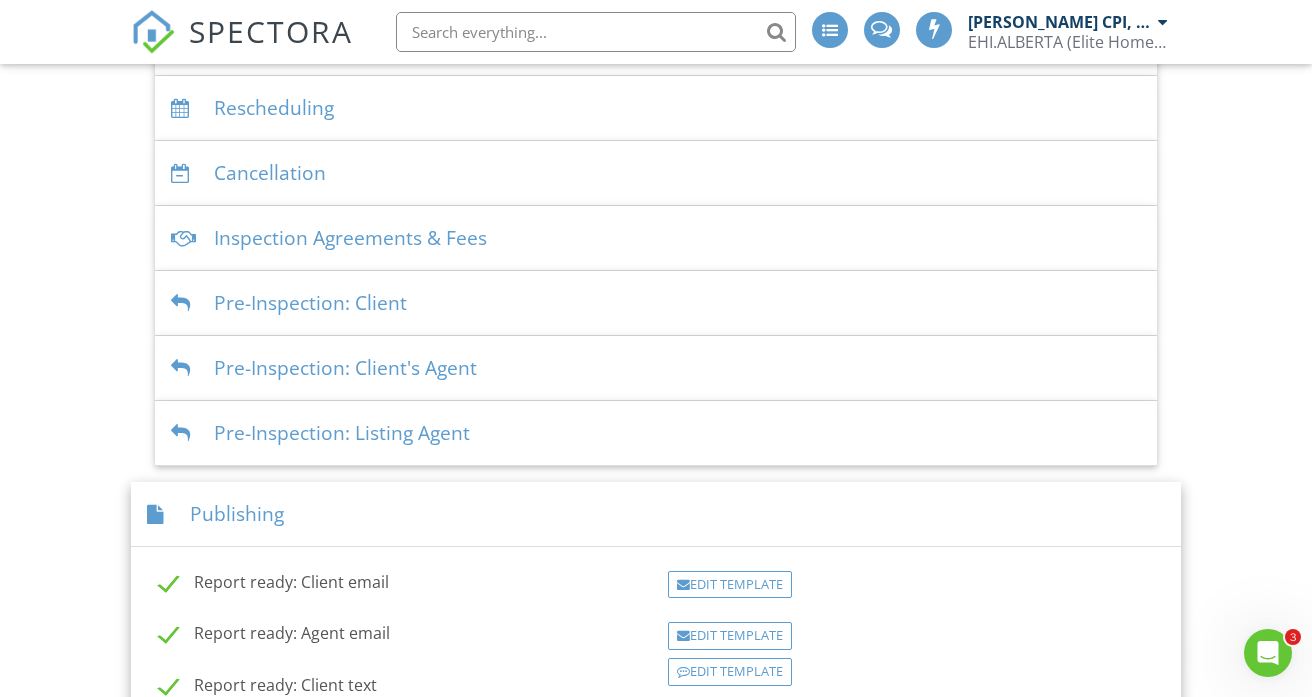 scroll, scrollTop: 295, scrollLeft: 0, axis: vertical 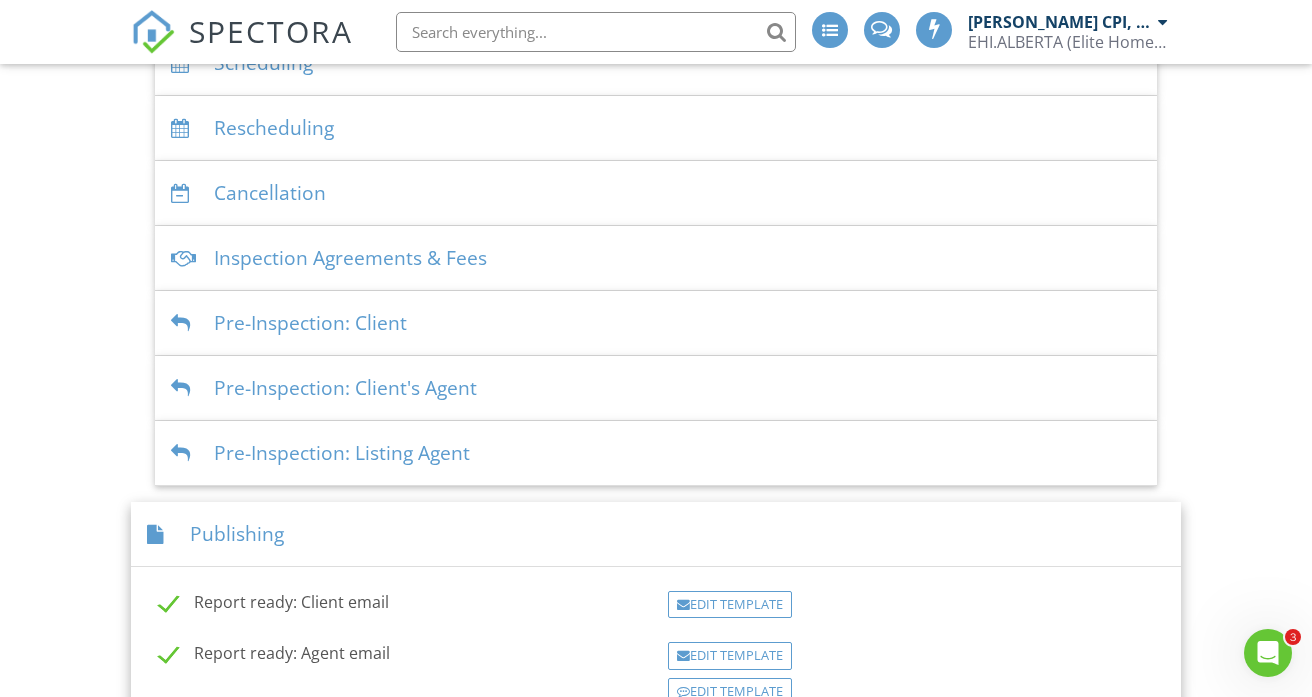 click on "Pre-Inspection: Listing Agent" at bounding box center [656, 453] 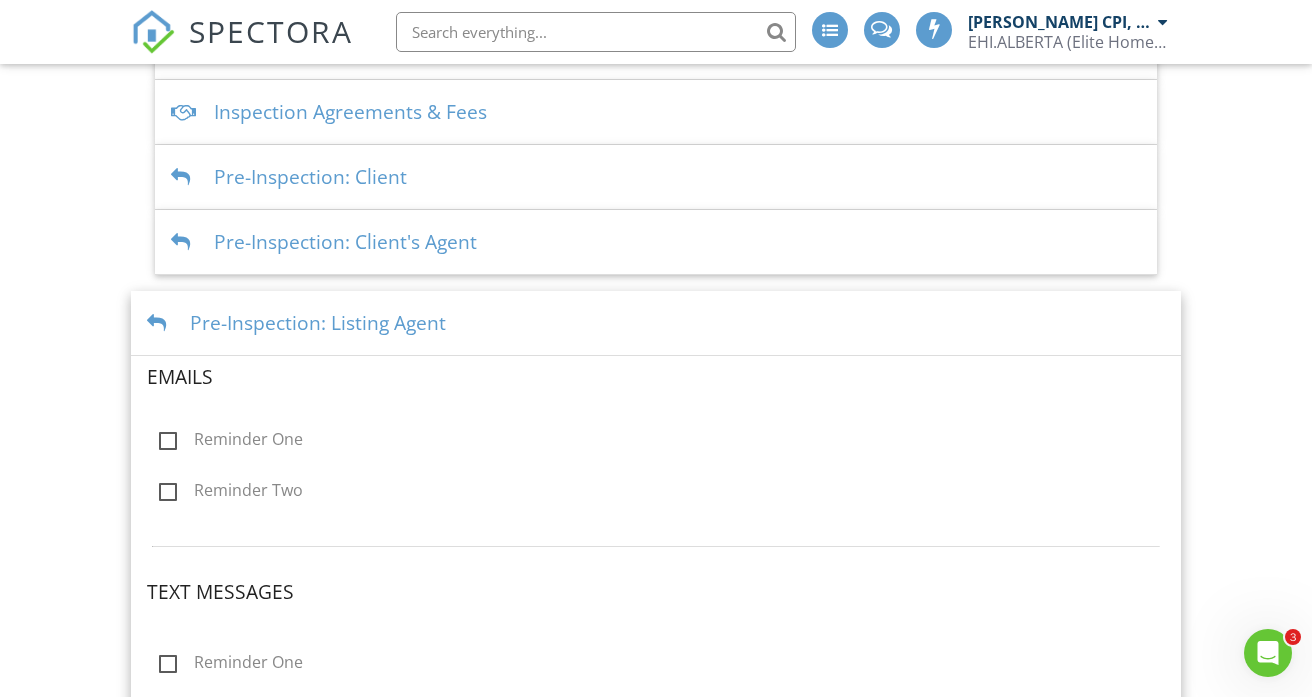 scroll, scrollTop: 403, scrollLeft: 0, axis: vertical 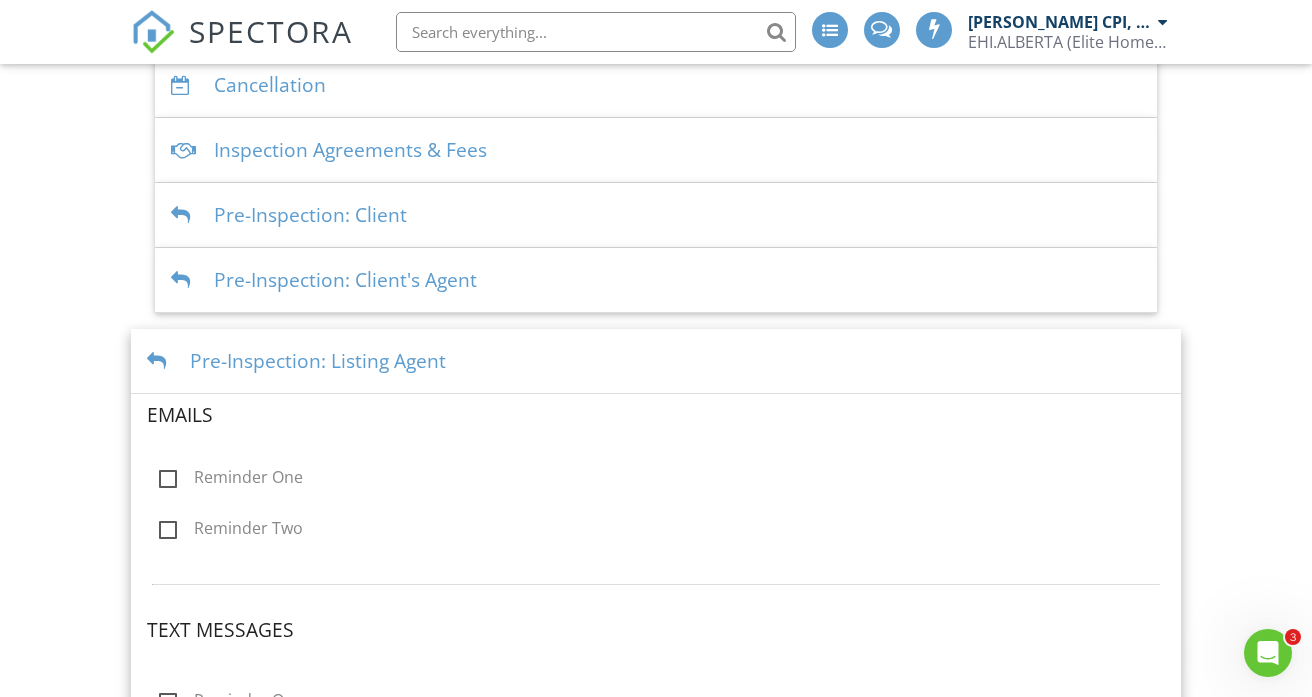 click on "Pre-Inspection: Client's Agent" at bounding box center (656, 280) 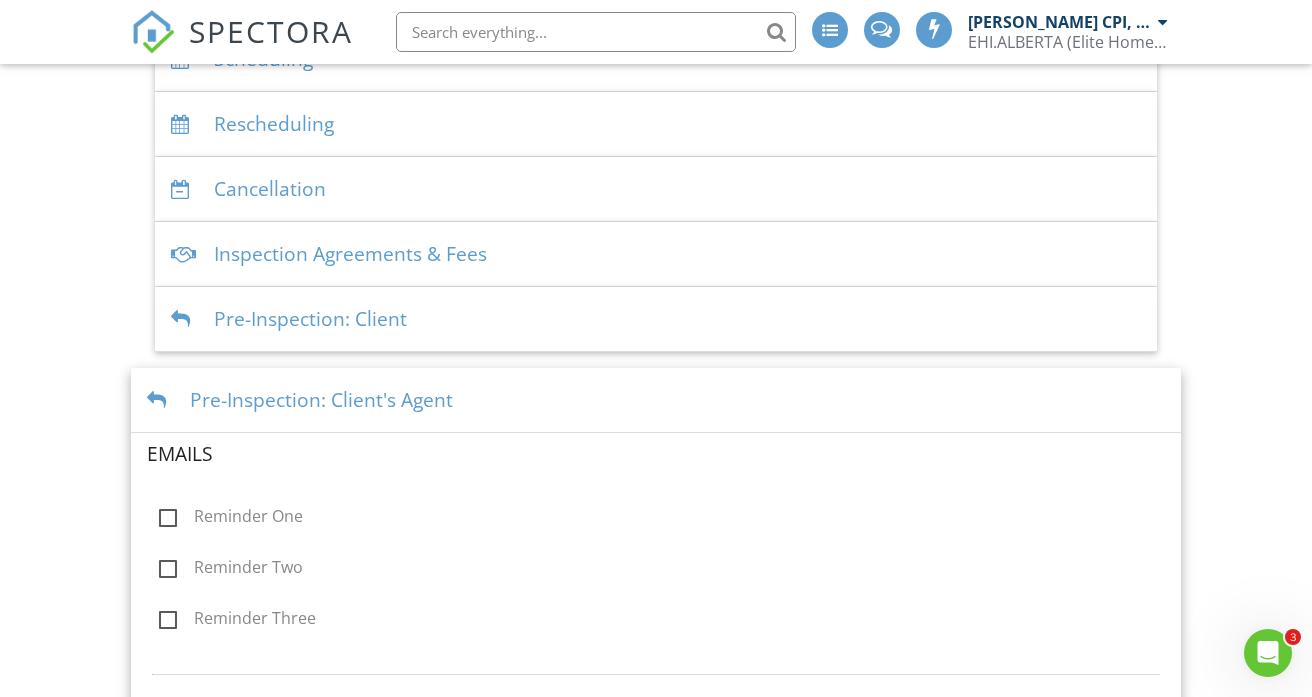 scroll, scrollTop: 289, scrollLeft: 0, axis: vertical 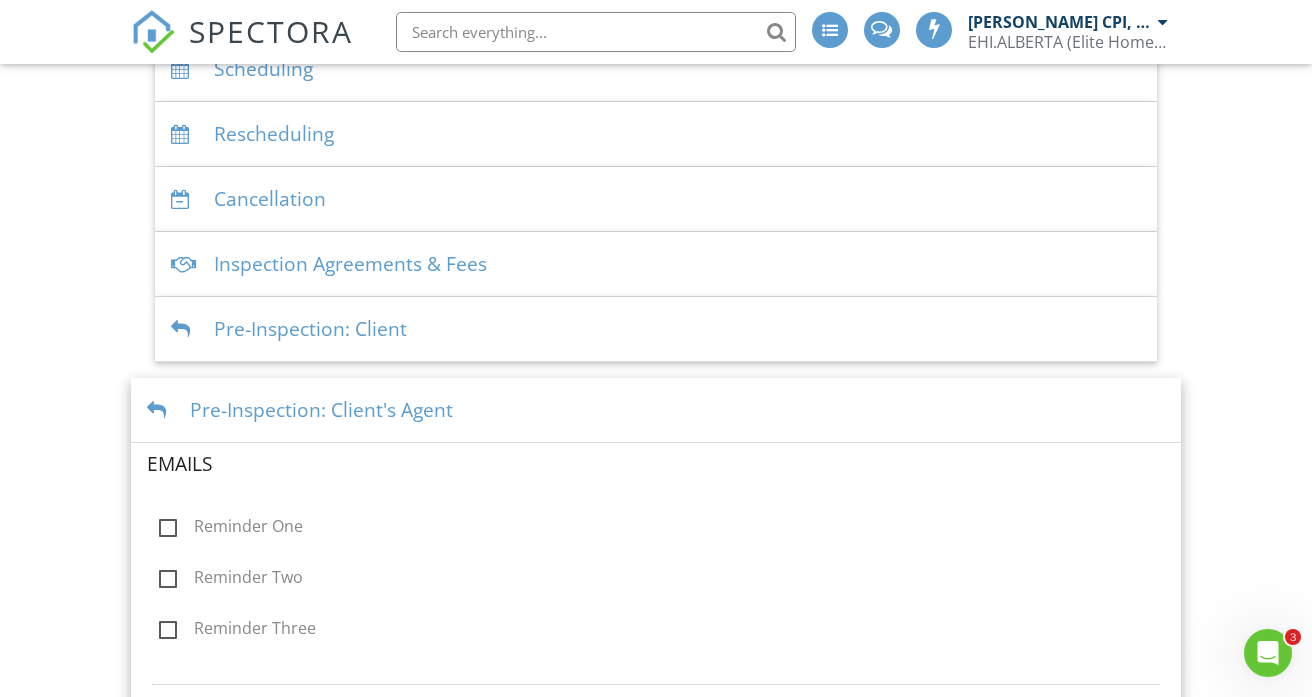 click on "Inspection Agreements & Fees" at bounding box center (656, 264) 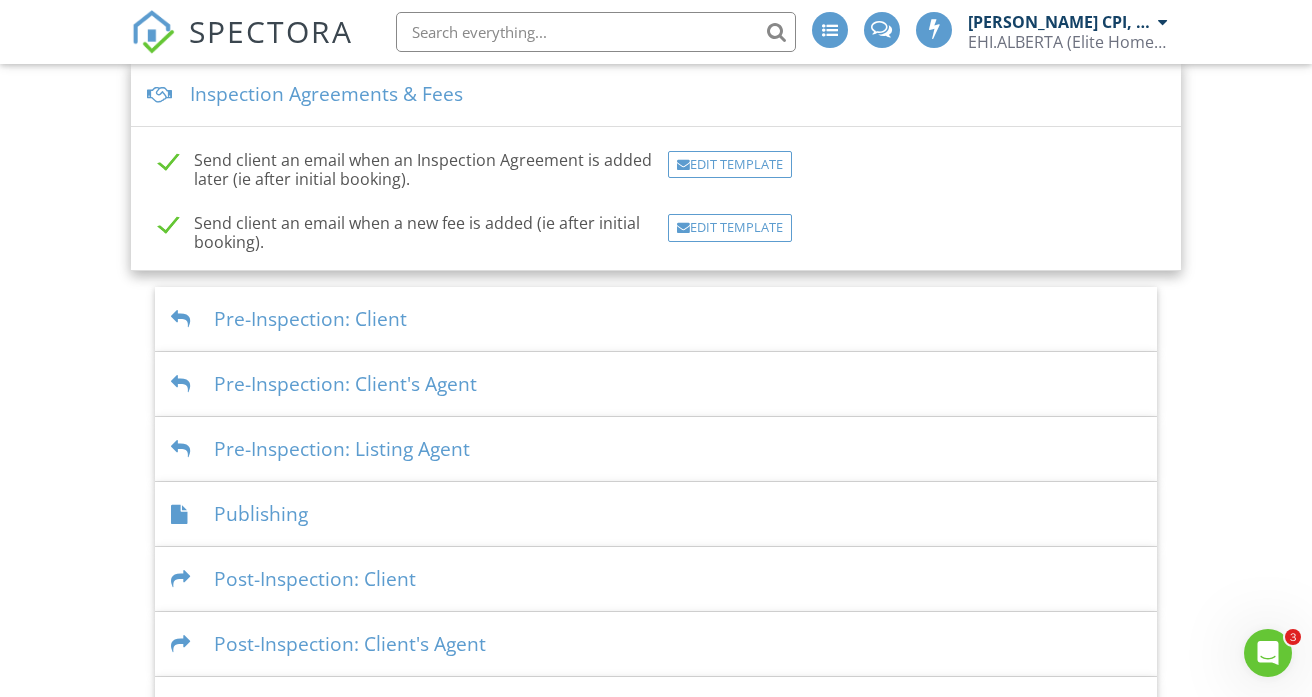 scroll, scrollTop: 536, scrollLeft: 0, axis: vertical 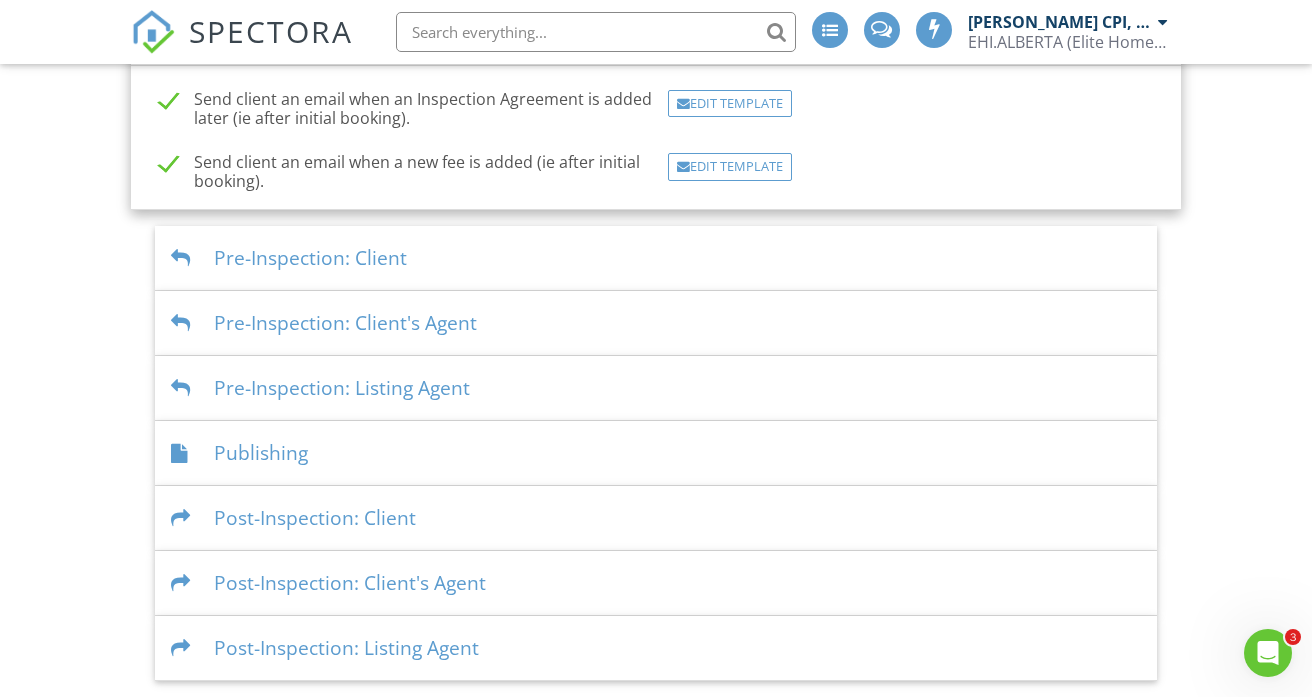 click on "Scheduling
Emails
Inspection confirmation email for clients
Edit Template
Inspection confirmation email for client's agent
Edit Template
Inspection confirmation email for listing agent
Edit Template
Text Messages
Inspection confirmation text for clients
Edit Template
Inspection confirmation text for client's agent
Edit Template
Inspection confirmation text for listing agent
Edit Template
Rescheduling
Emails
Send client a confirmation email on reschedule
Edit Template
Send client's agent a confirmation email on reschedule
Edit Template
Send listing agent a confirmation email on reschedule
Edit Template
Text Messages
Send client a confirmation text on reschedule
Edit Template
Edit Template" at bounding box center (656, 235) 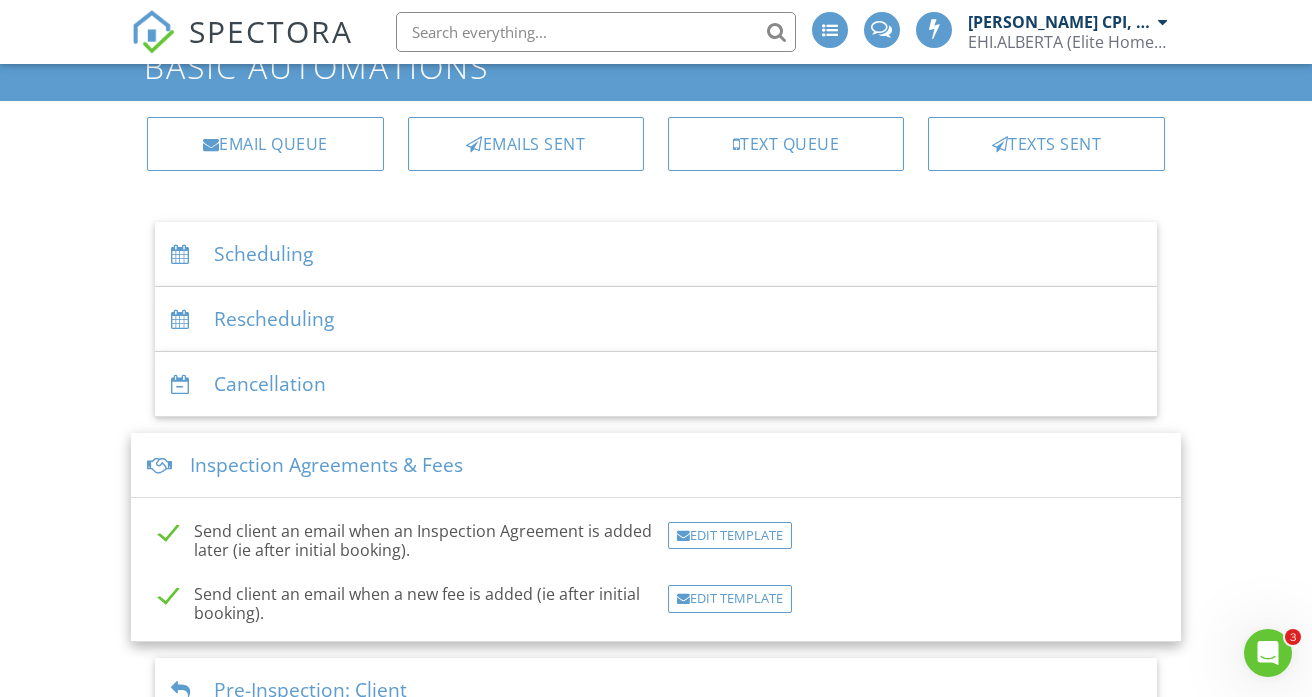 scroll, scrollTop: 0, scrollLeft: 0, axis: both 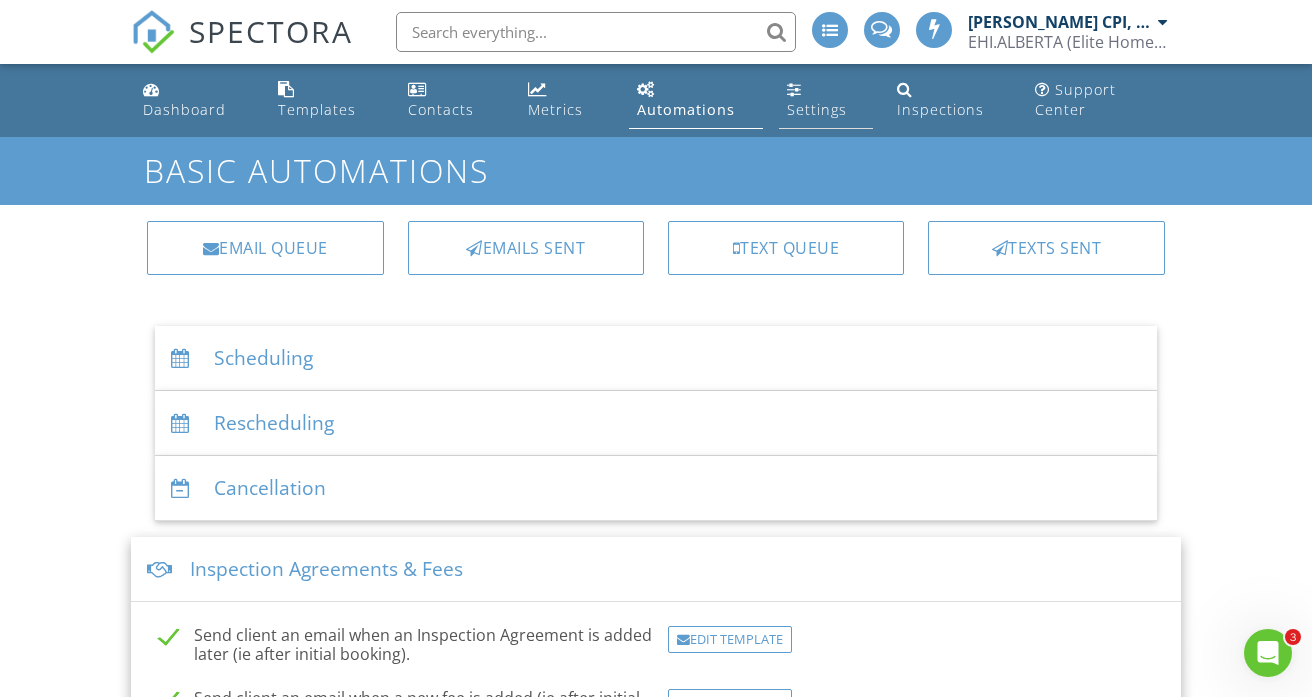 click on "Settings" at bounding box center [826, 100] 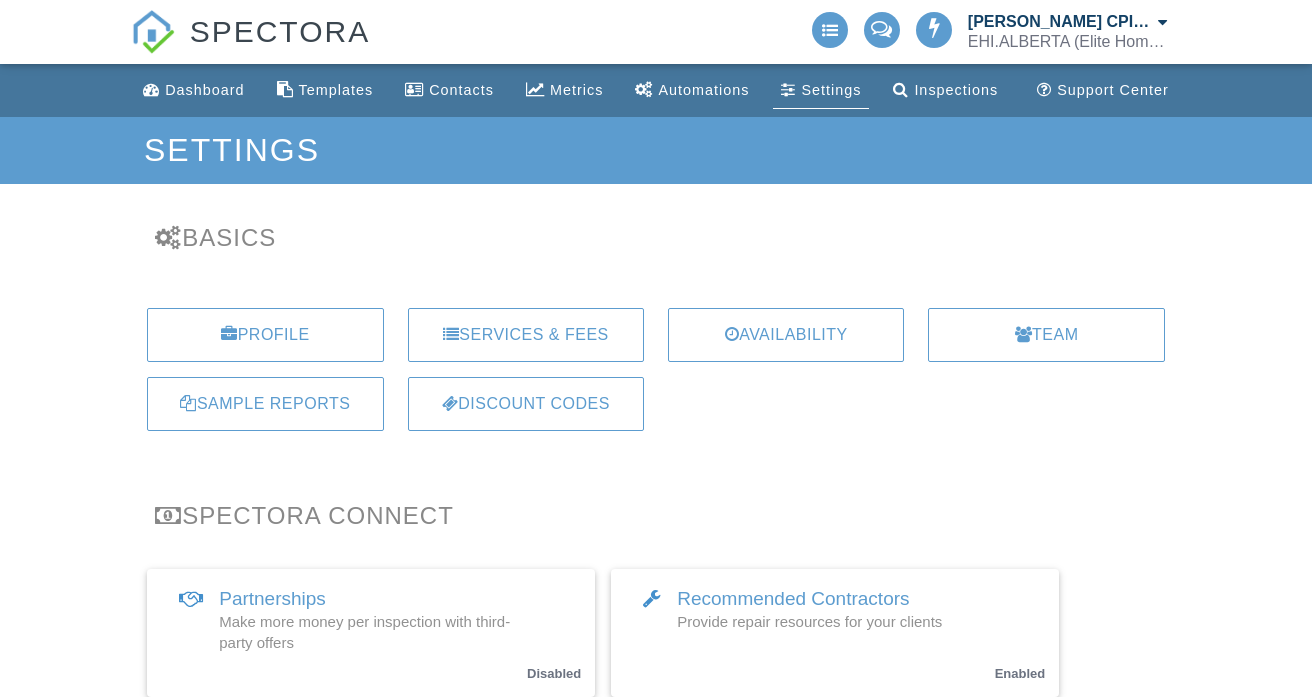 scroll, scrollTop: 0, scrollLeft: 0, axis: both 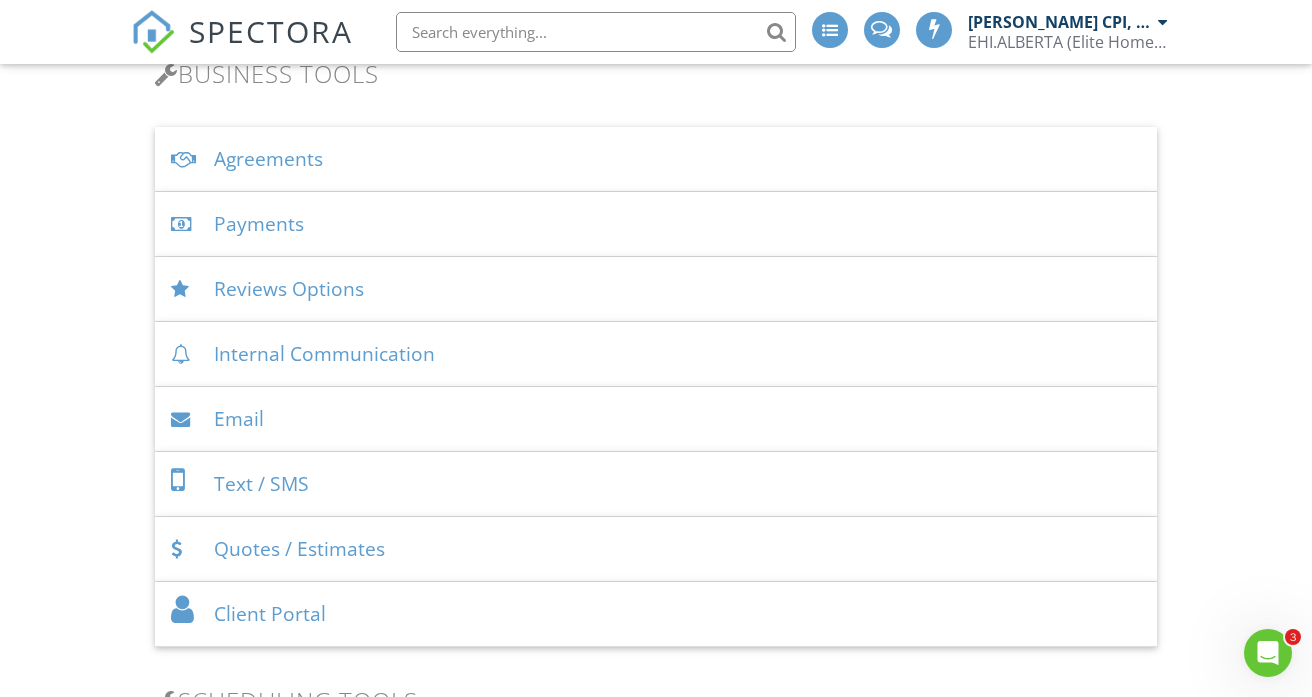 click on "Reviews Options" at bounding box center [656, 289] 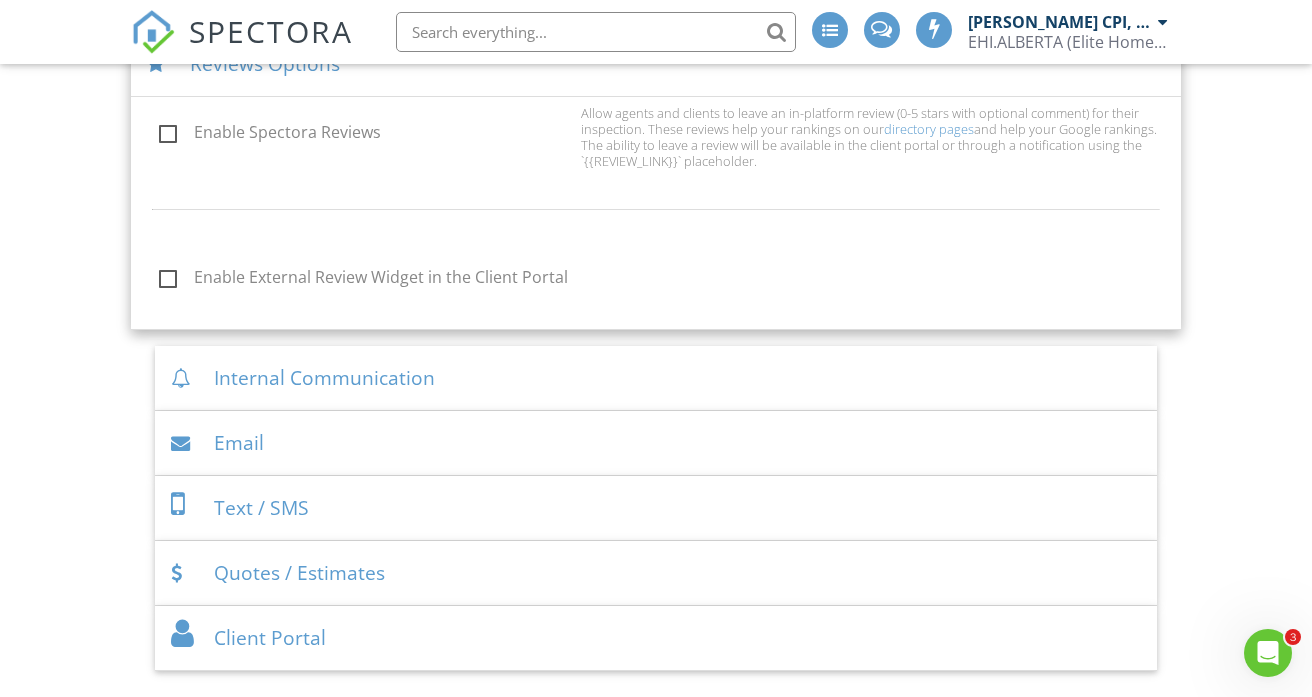 scroll, scrollTop: 939, scrollLeft: 0, axis: vertical 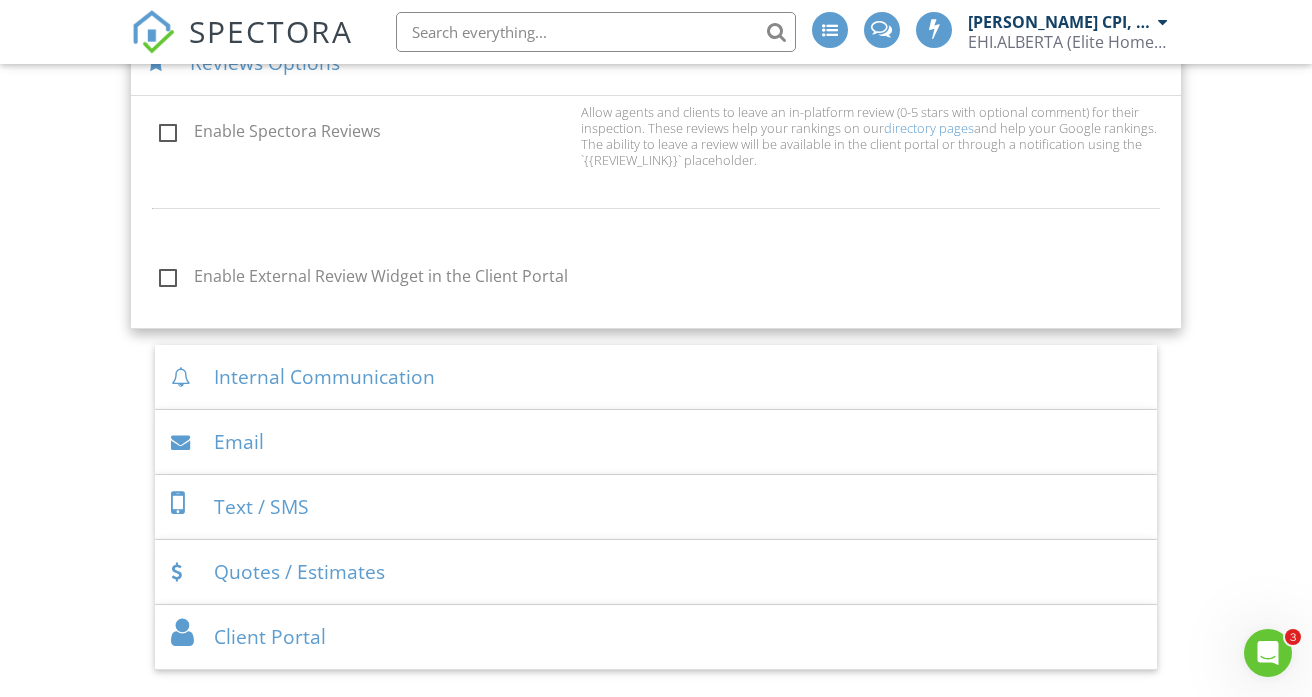 click on "Internal Communication" at bounding box center (656, 377) 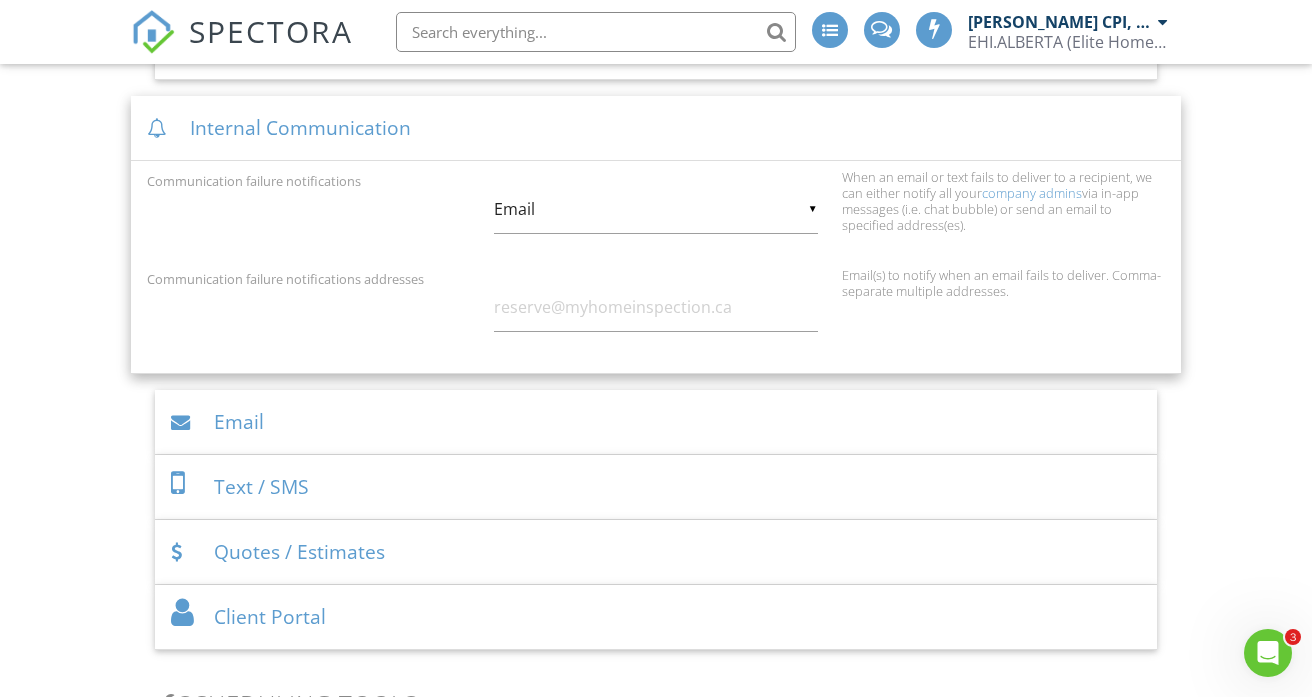click on "Email" at bounding box center (656, 422) 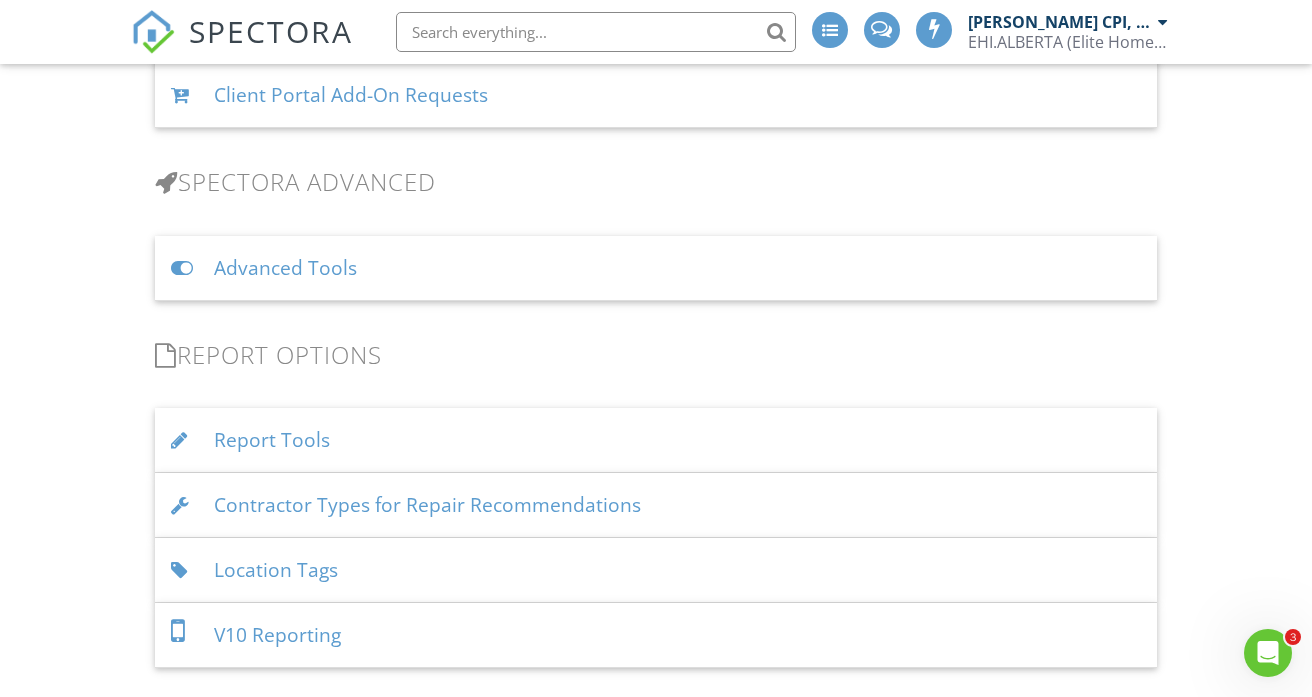 scroll, scrollTop: 2892, scrollLeft: 0, axis: vertical 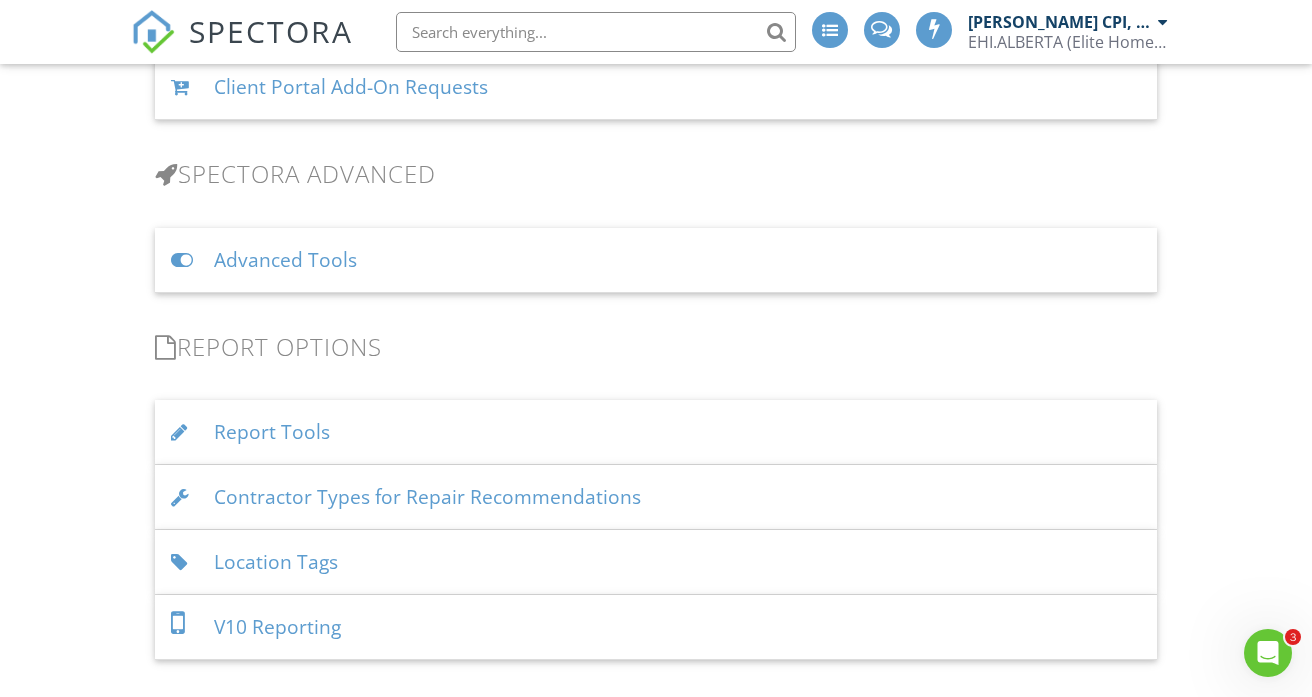 click on "Report Tools" at bounding box center (656, 432) 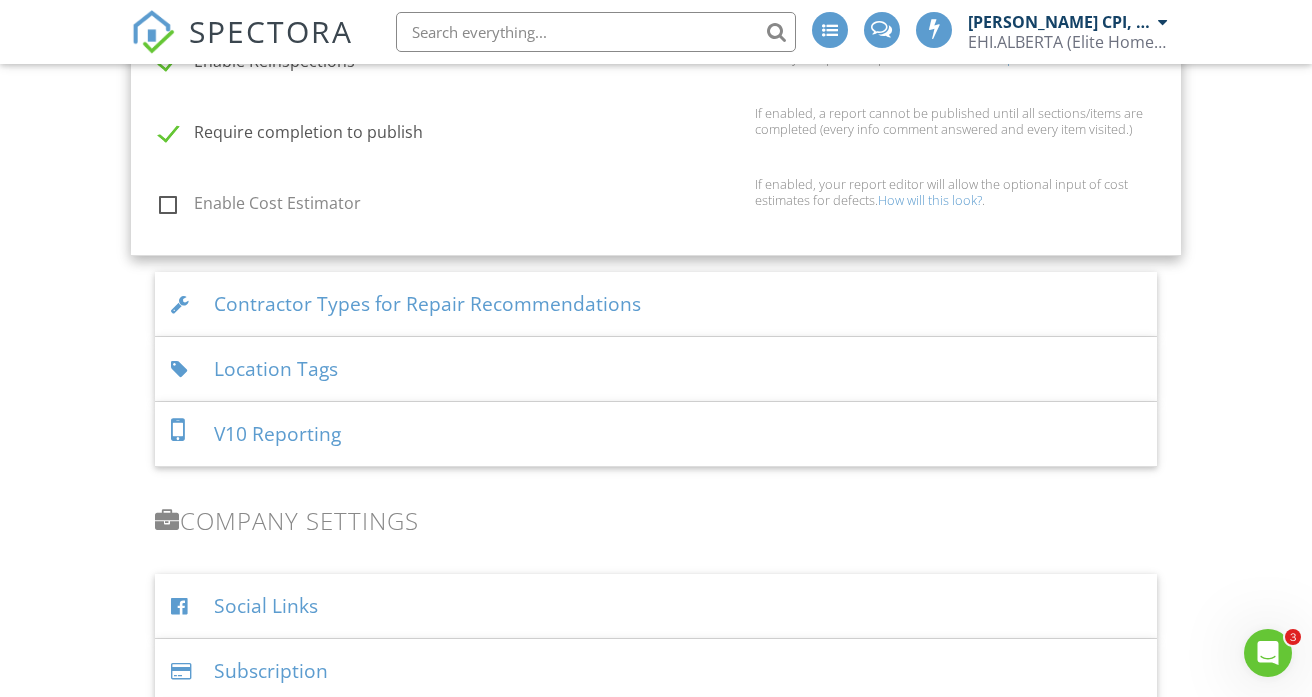 scroll, scrollTop: 3581, scrollLeft: 0, axis: vertical 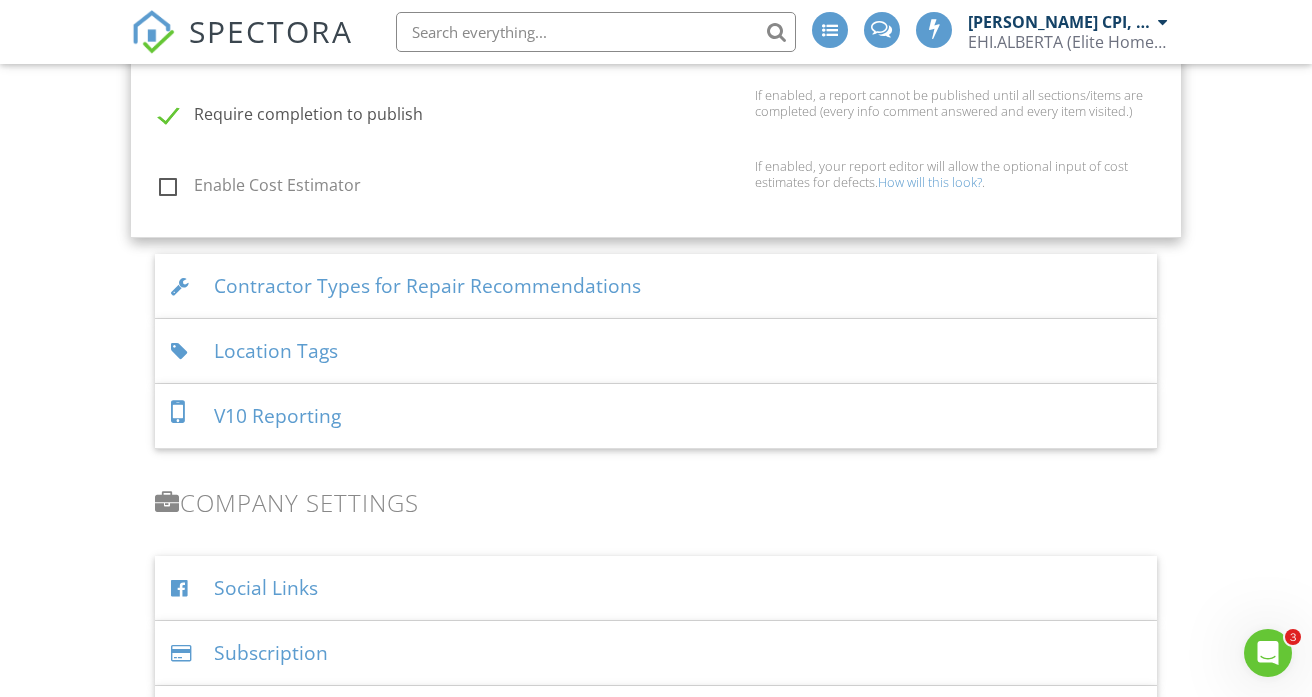 click on "V10 Reporting" at bounding box center [656, 416] 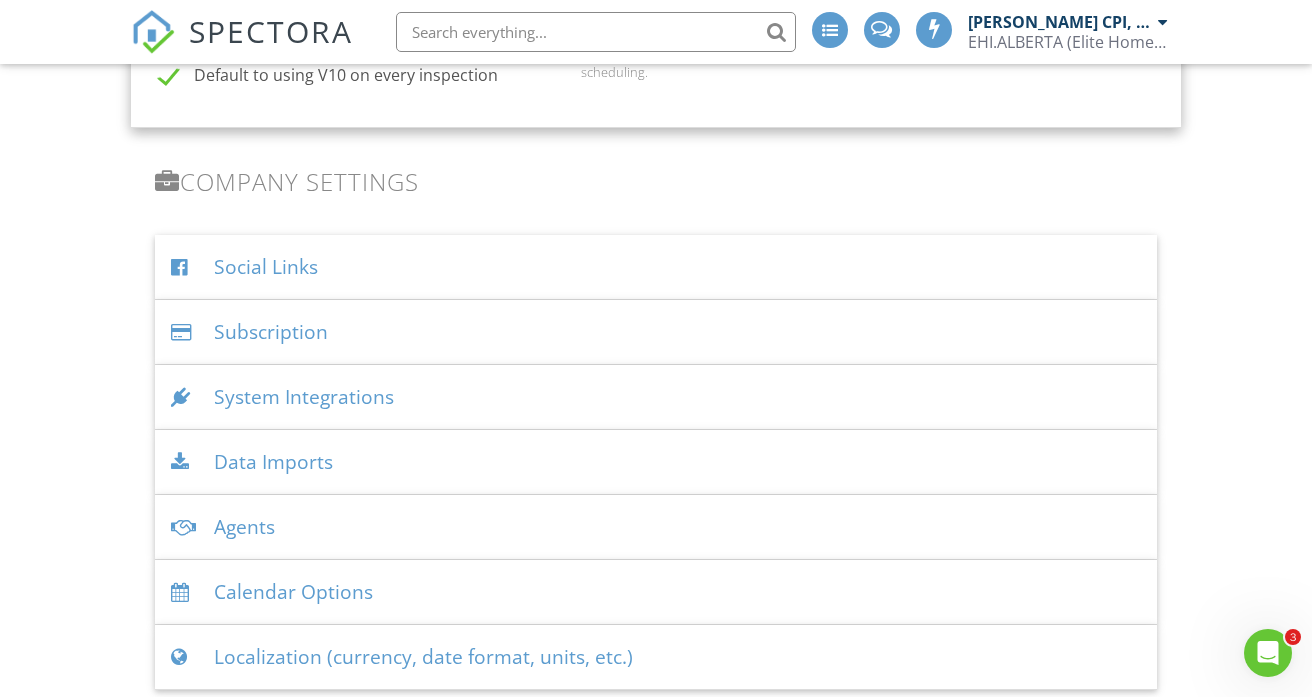 scroll, scrollTop: 3530, scrollLeft: 0, axis: vertical 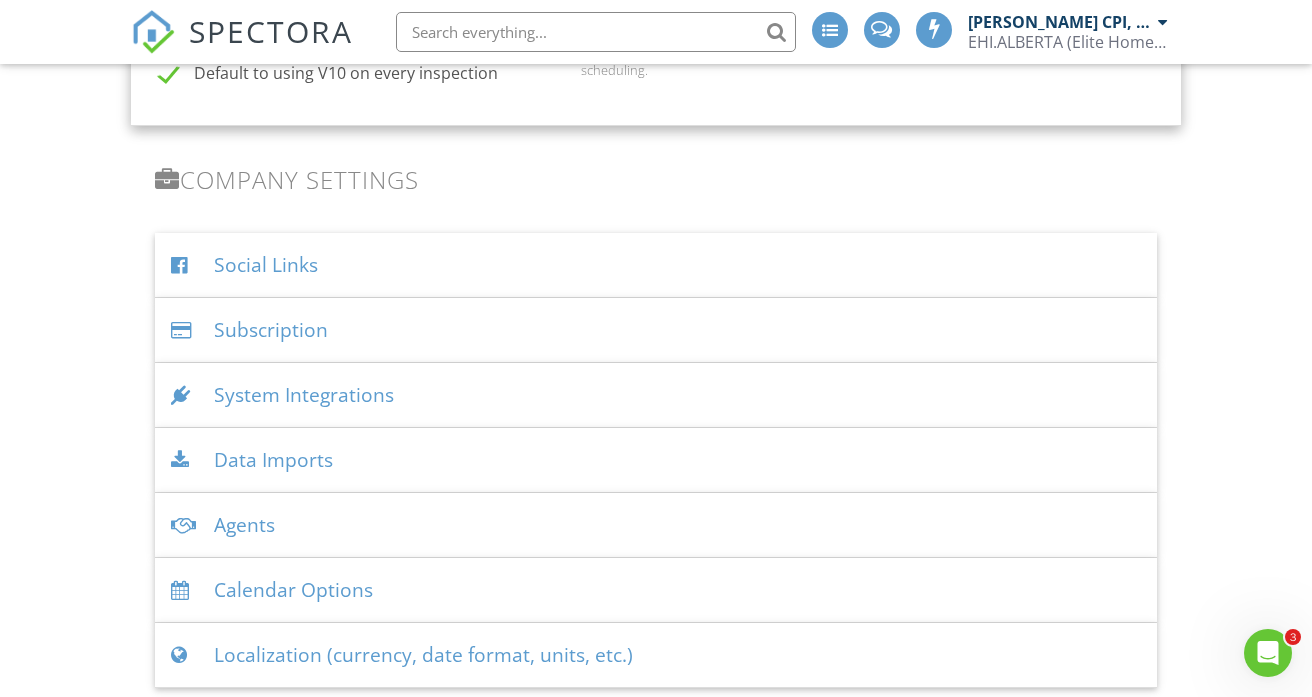click on "System Integrations" at bounding box center [656, 395] 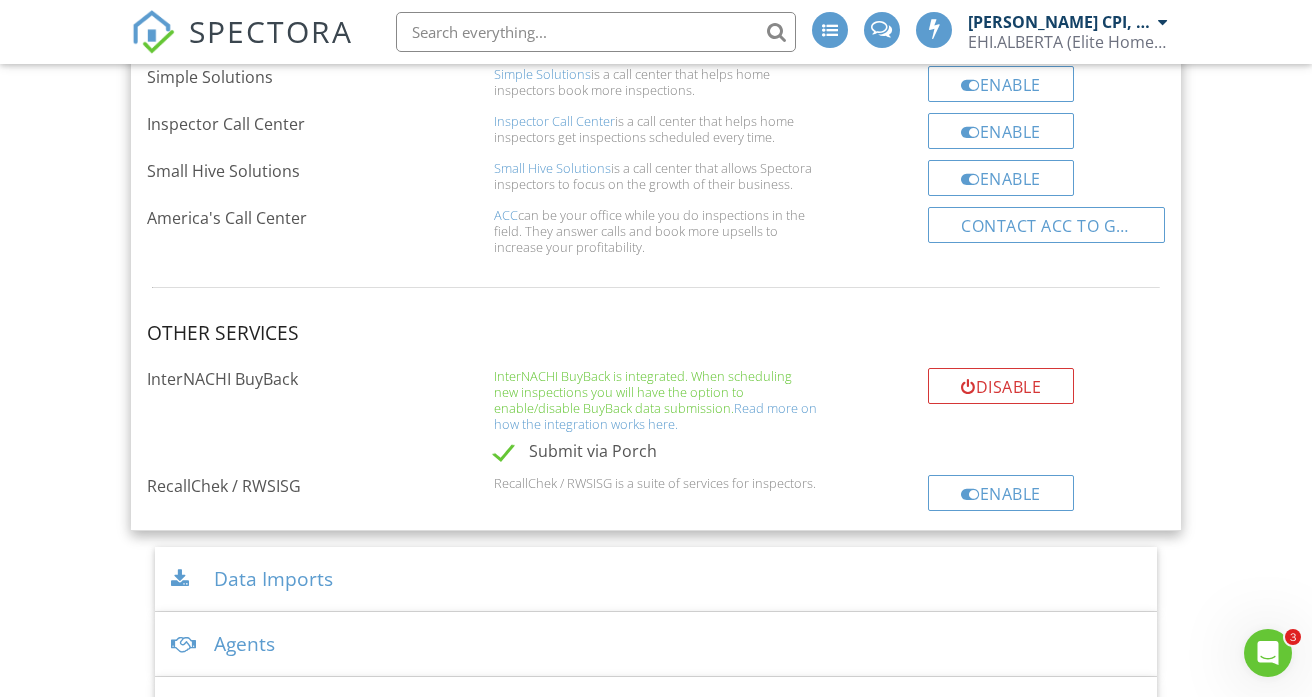 scroll, scrollTop: 4615, scrollLeft: 0, axis: vertical 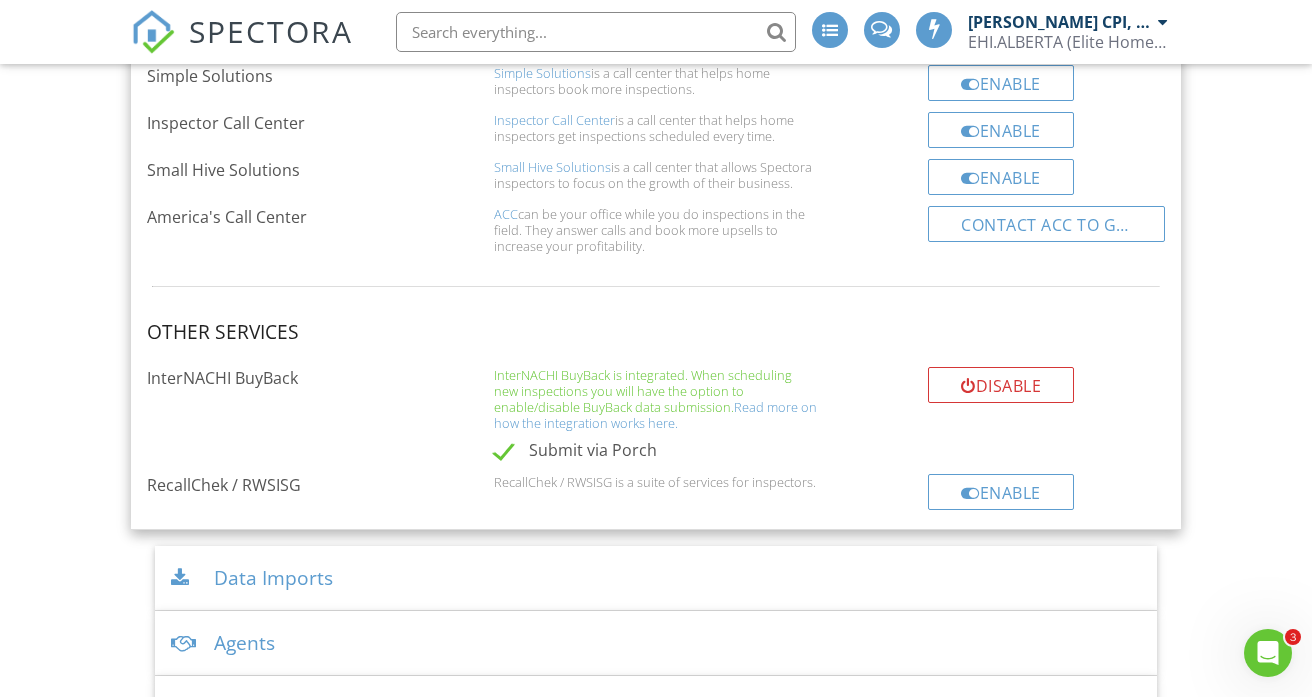 click on "Submit via Porch" at bounding box center [575, 453] 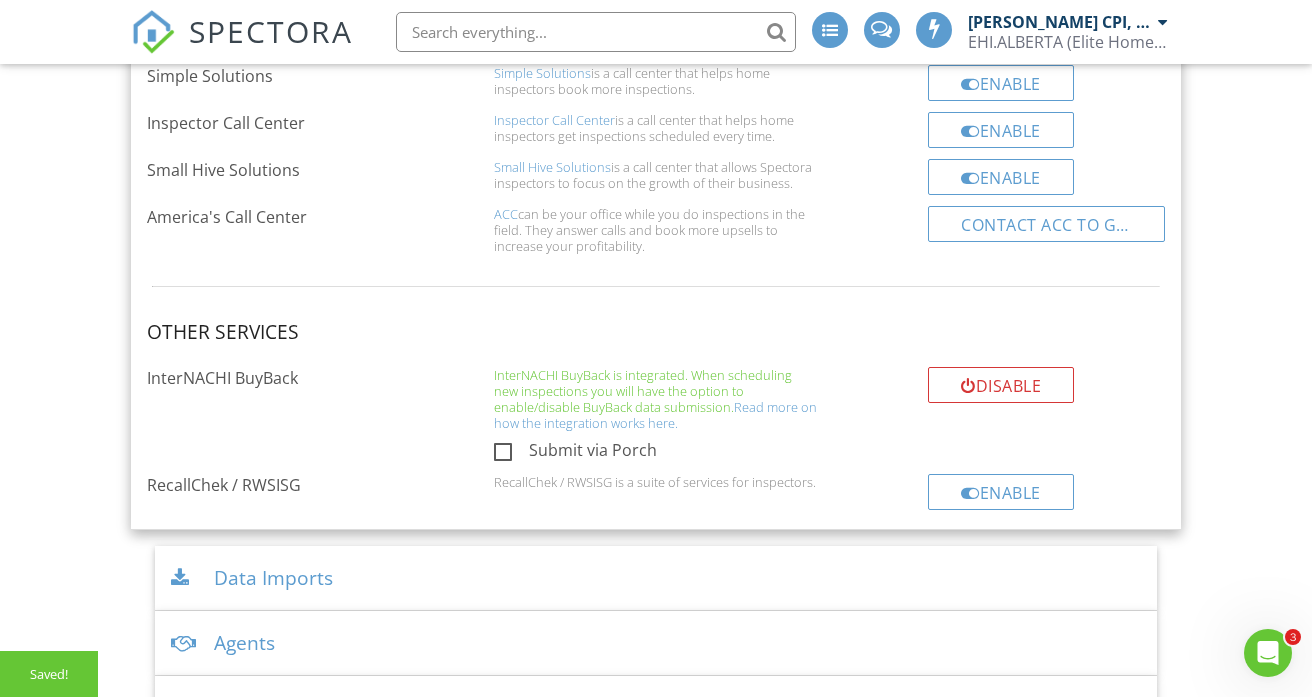 click on "Submit via Porch" at bounding box center (575, 453) 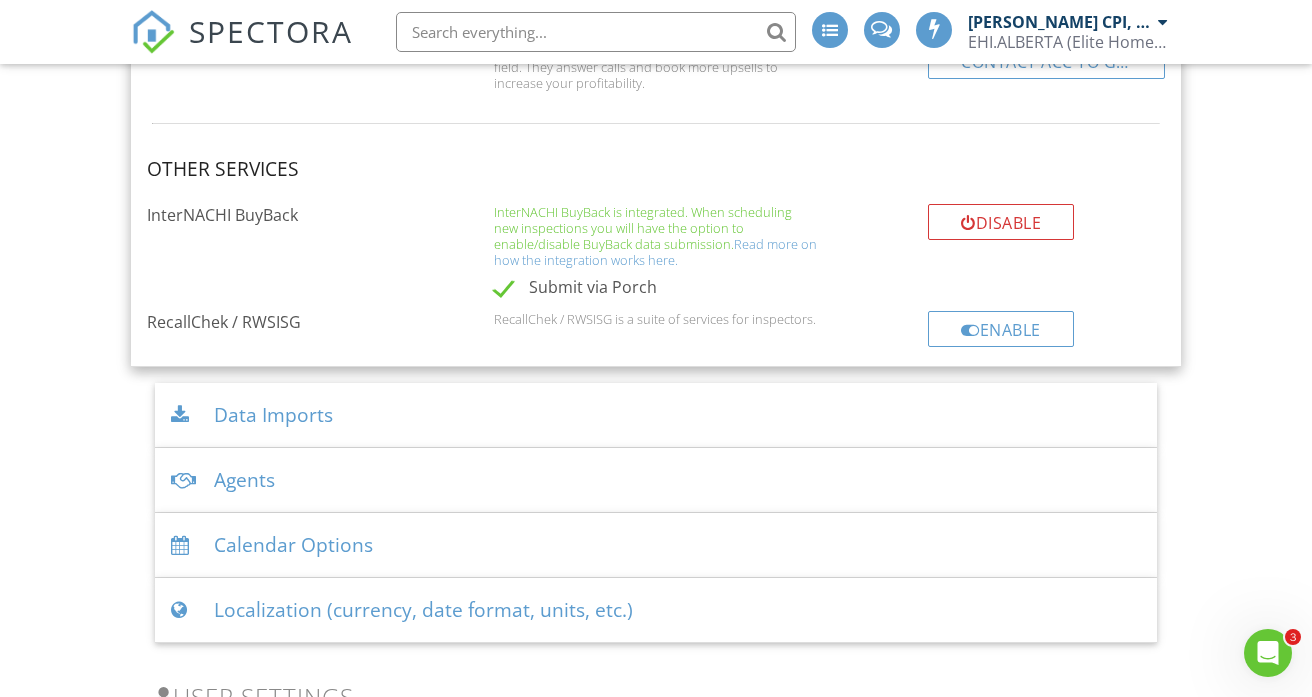scroll, scrollTop: 4795, scrollLeft: 0, axis: vertical 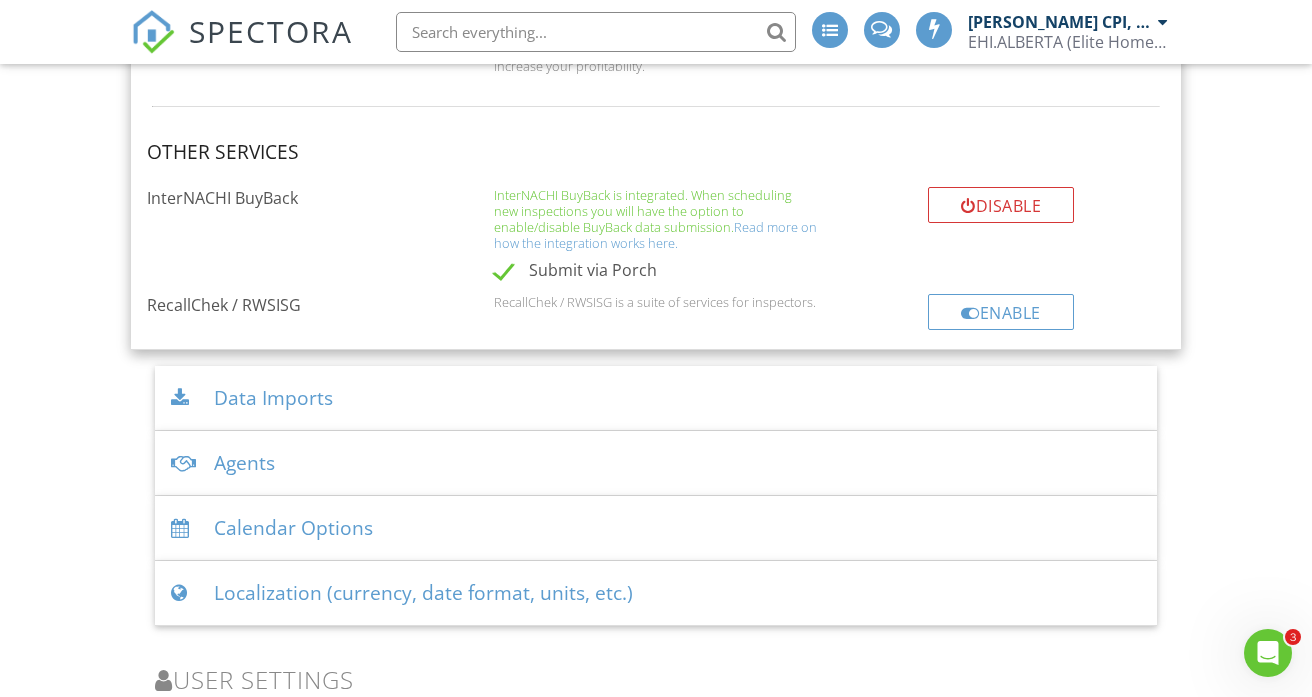 click on "Data Imports" at bounding box center [656, 398] 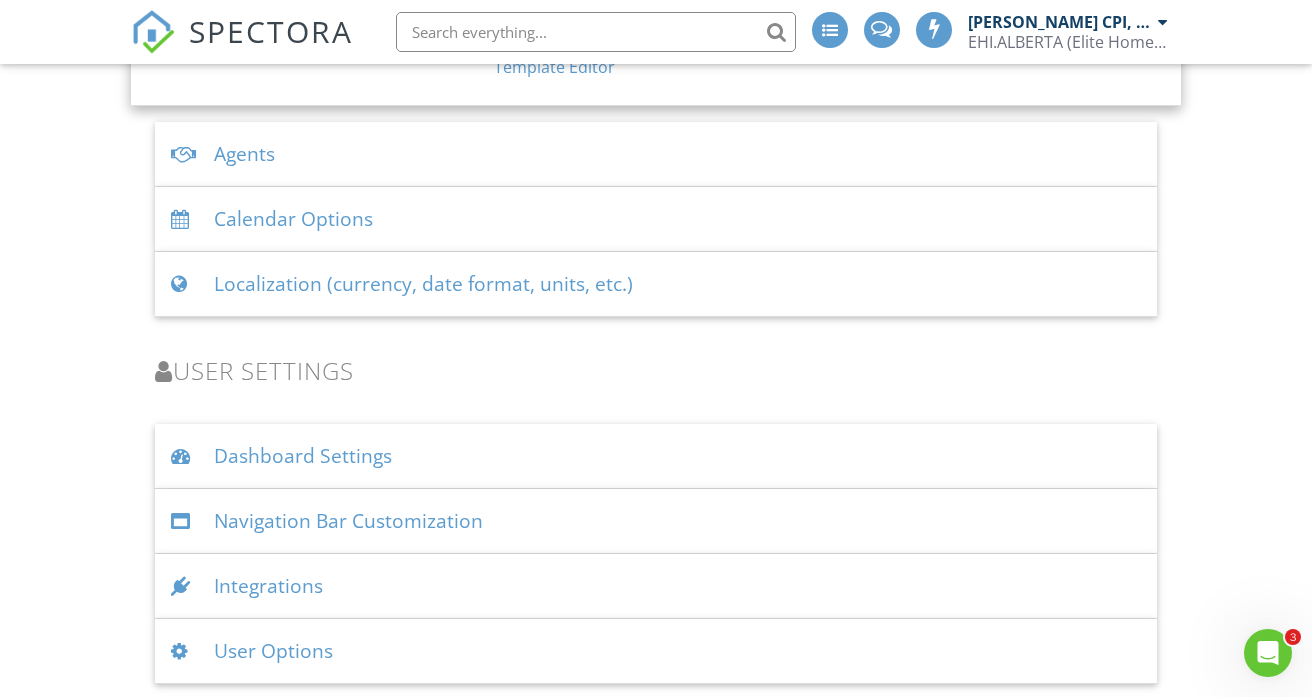 scroll, scrollTop: 4185, scrollLeft: 0, axis: vertical 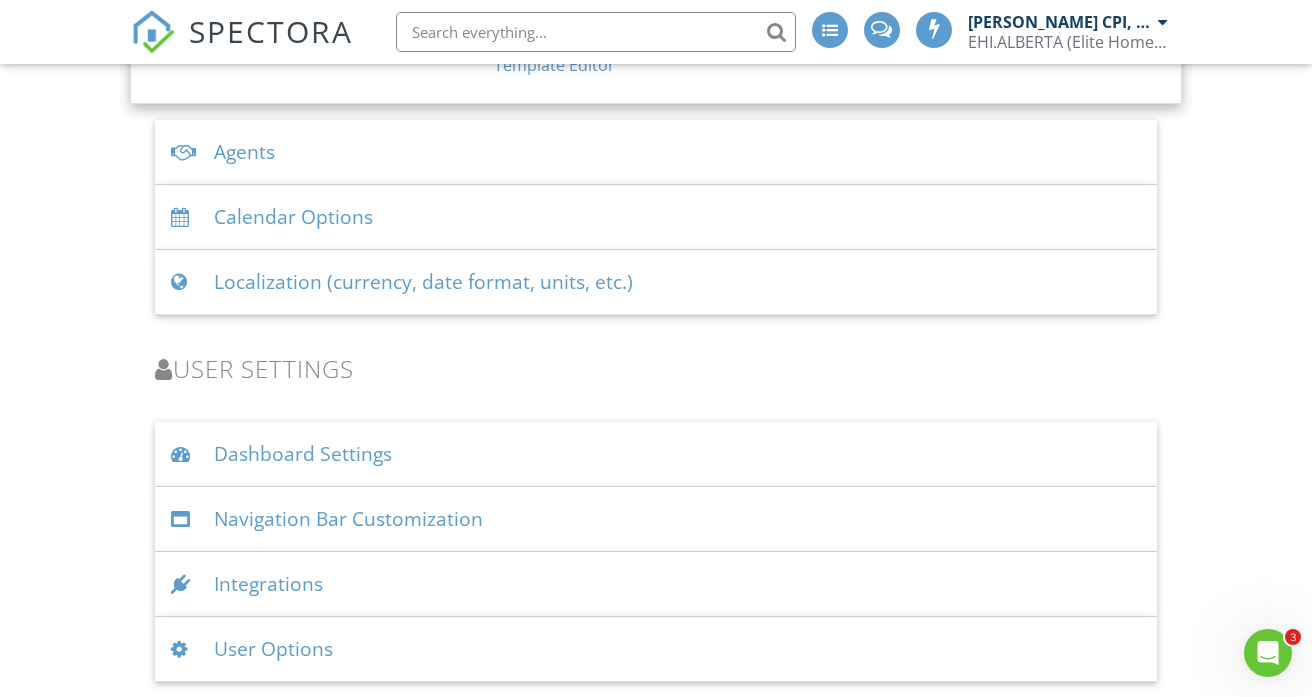click on "User Options" at bounding box center [656, 649] 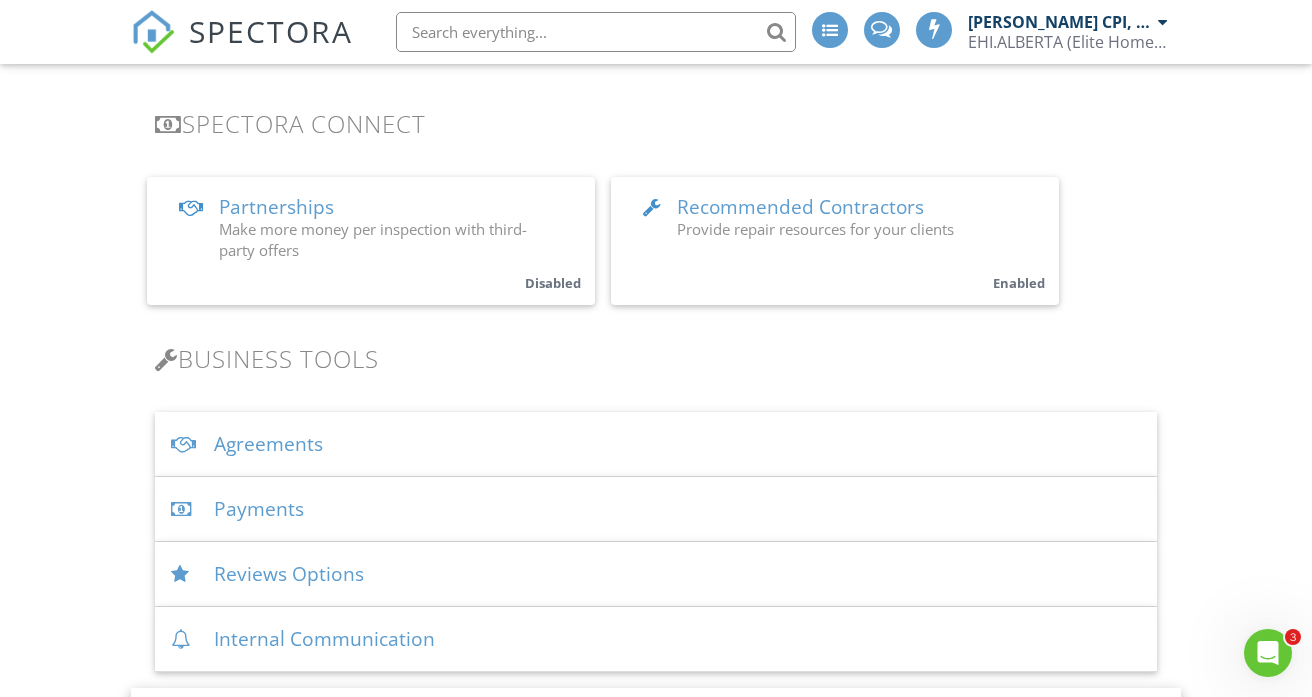 scroll, scrollTop: 413, scrollLeft: 0, axis: vertical 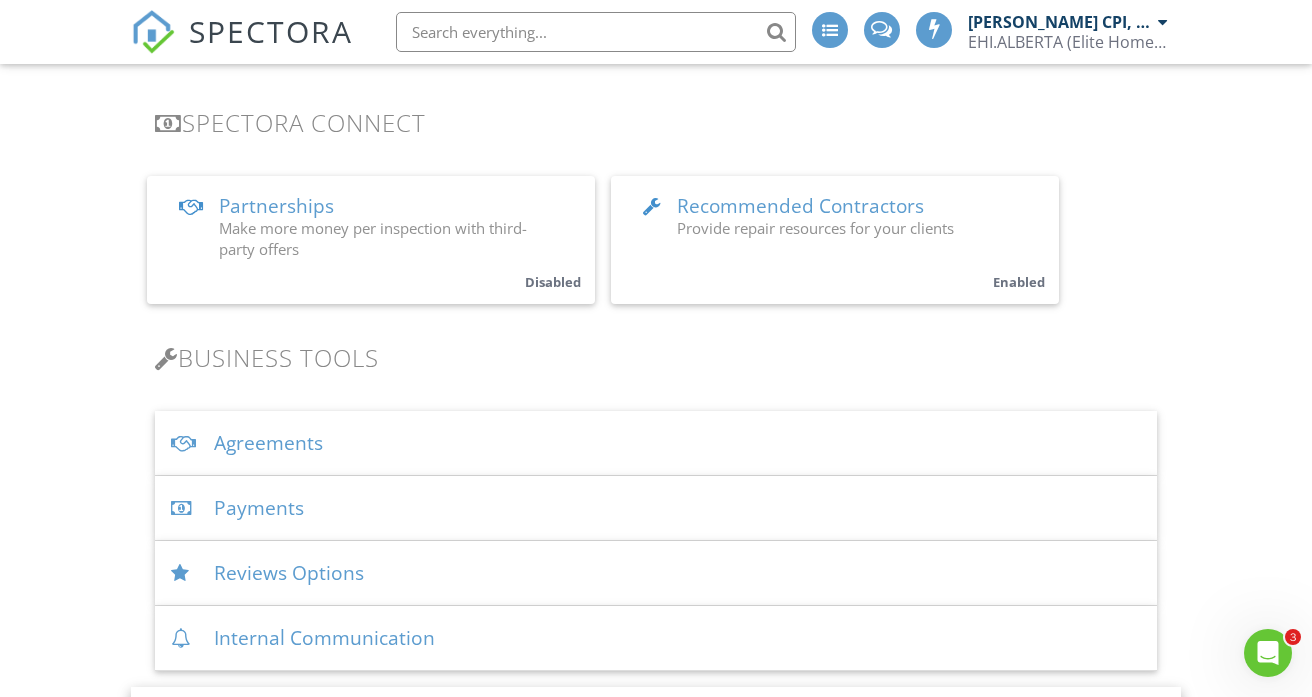 click at bounding box center (830, 30) 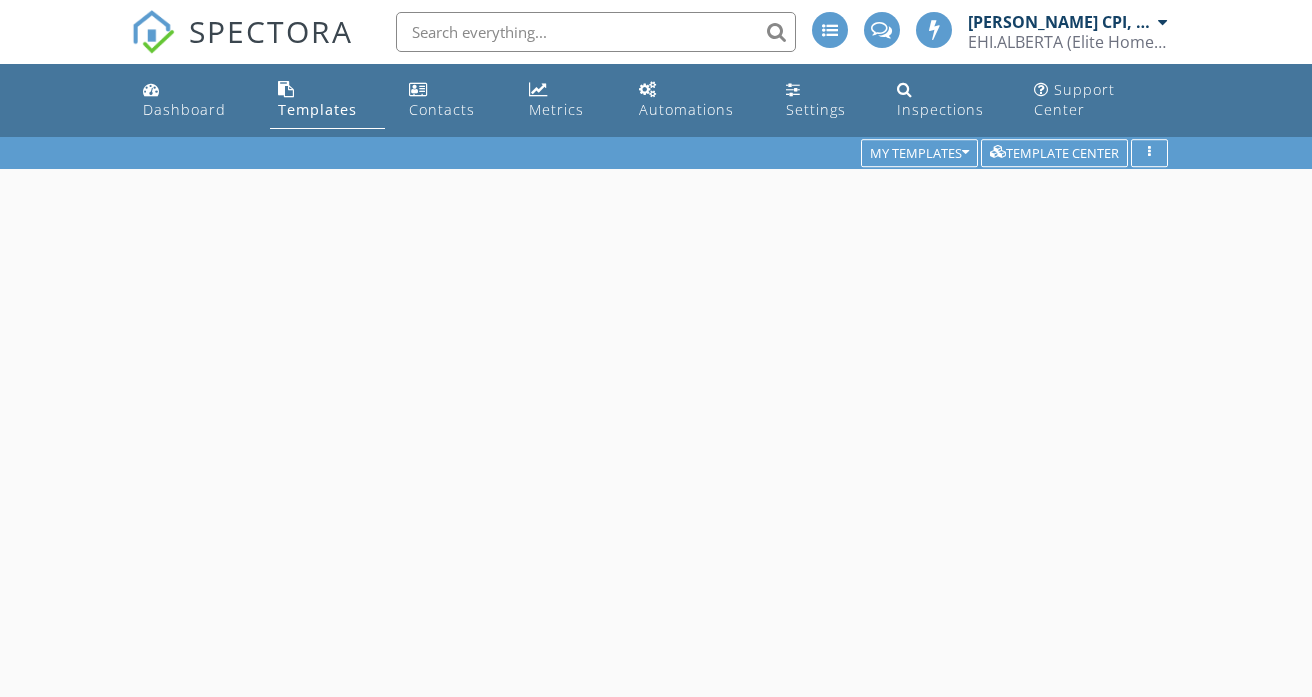 scroll, scrollTop: 0, scrollLeft: 0, axis: both 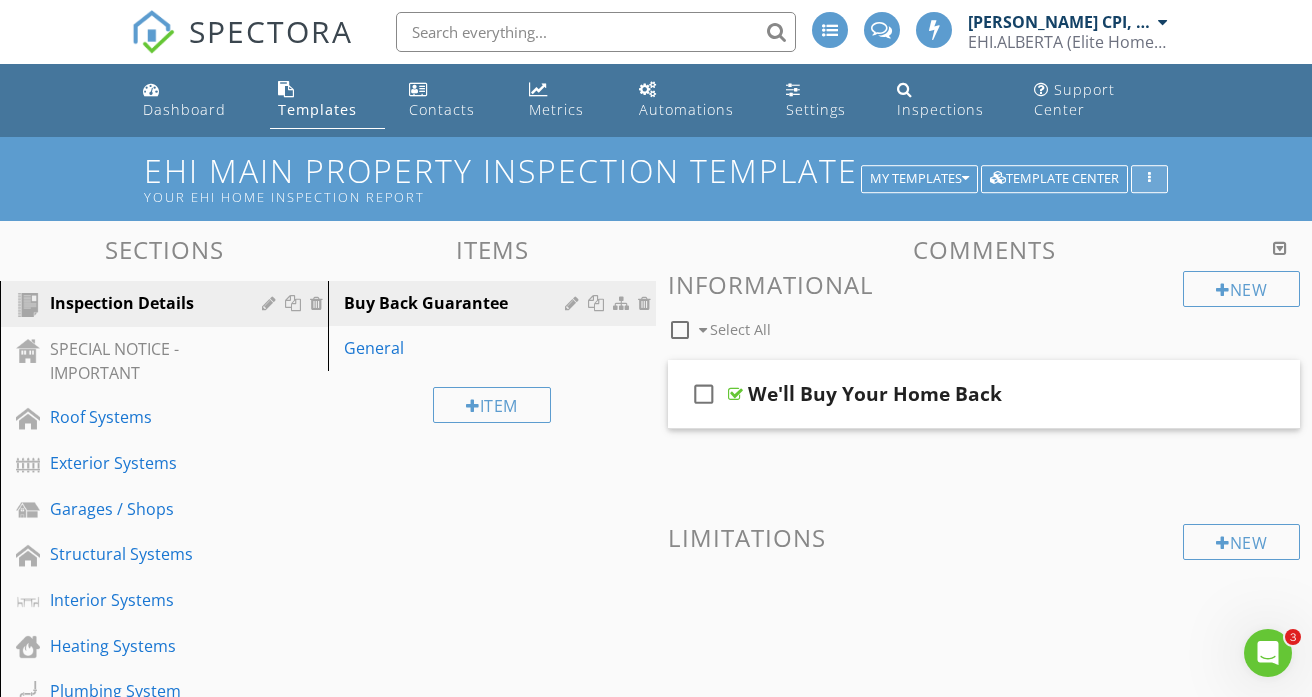 click at bounding box center [1149, 179] 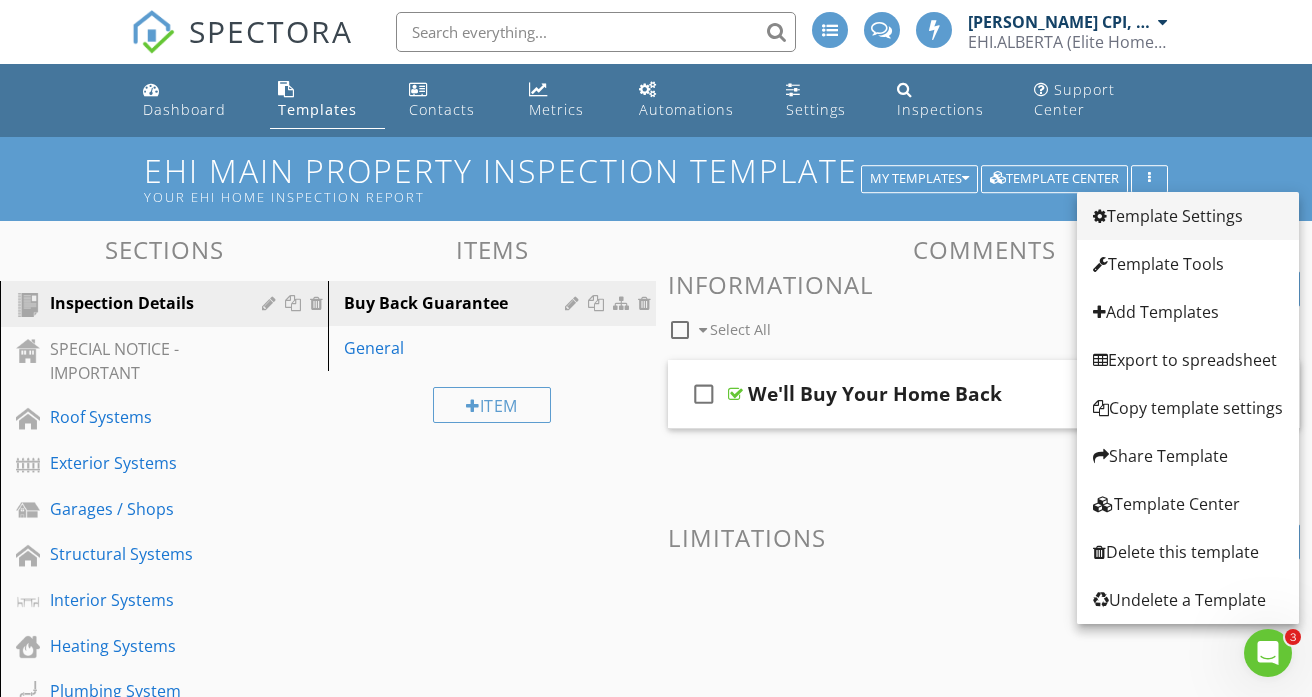click on "Template Settings" at bounding box center (1188, 216) 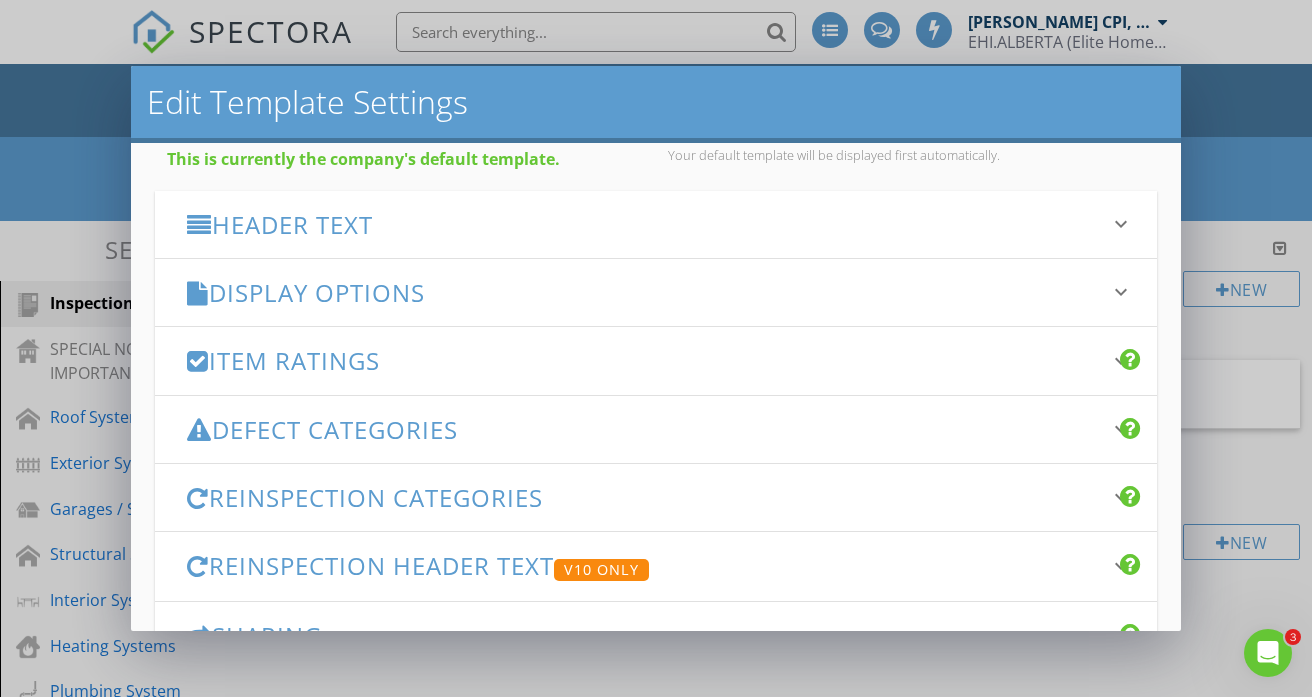 scroll, scrollTop: 204, scrollLeft: 0, axis: vertical 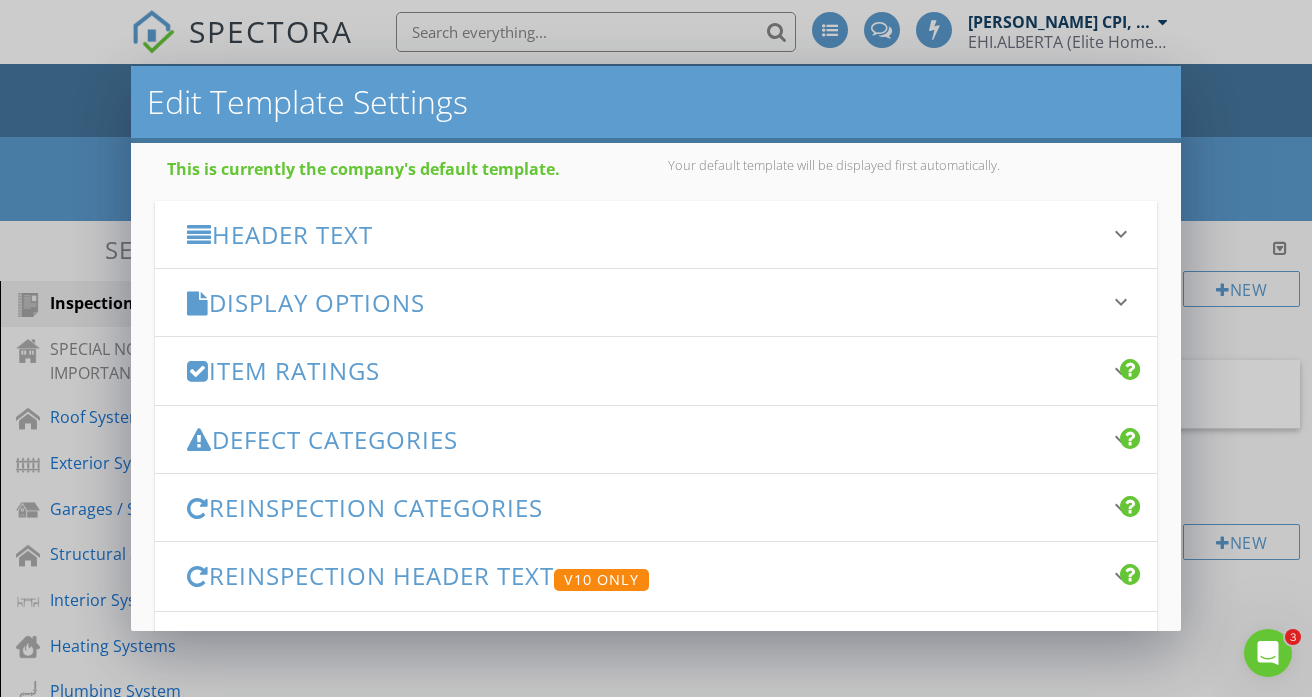click on "Display Options" at bounding box center [644, 302] 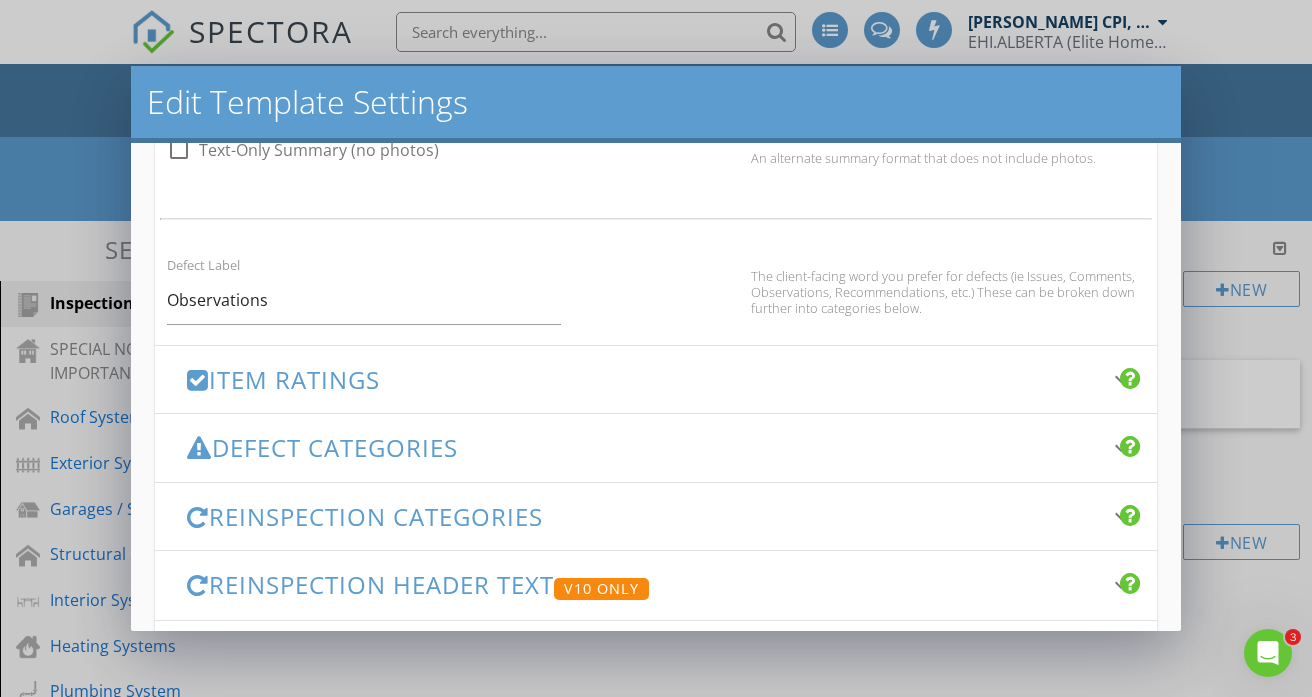 click on "Defect Categories" at bounding box center (644, 447) 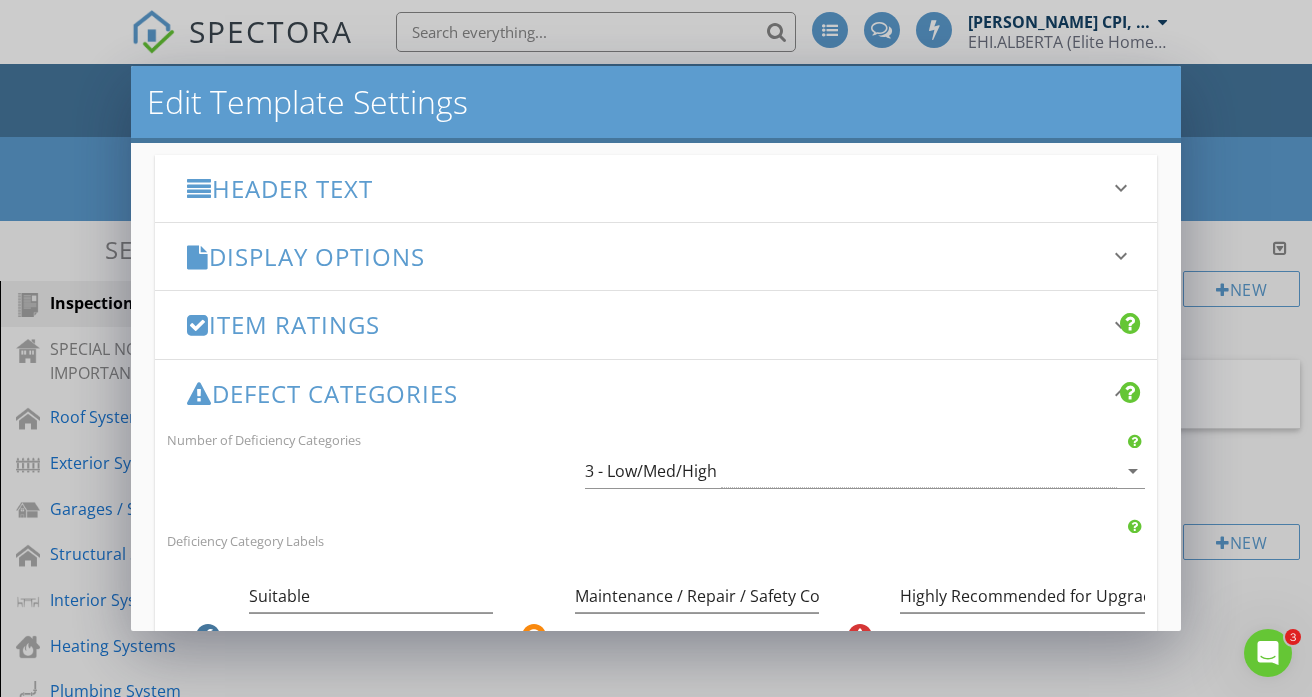 scroll, scrollTop: 246, scrollLeft: 0, axis: vertical 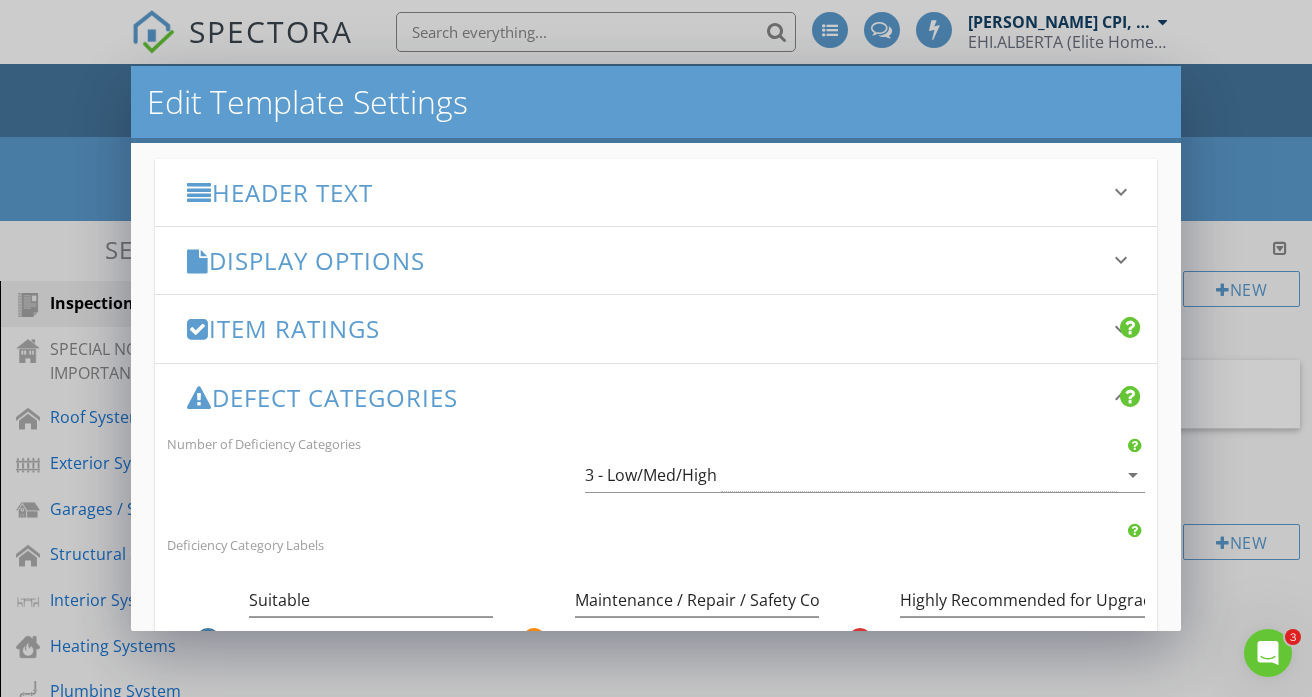 click on "Item Ratings" at bounding box center [644, 328] 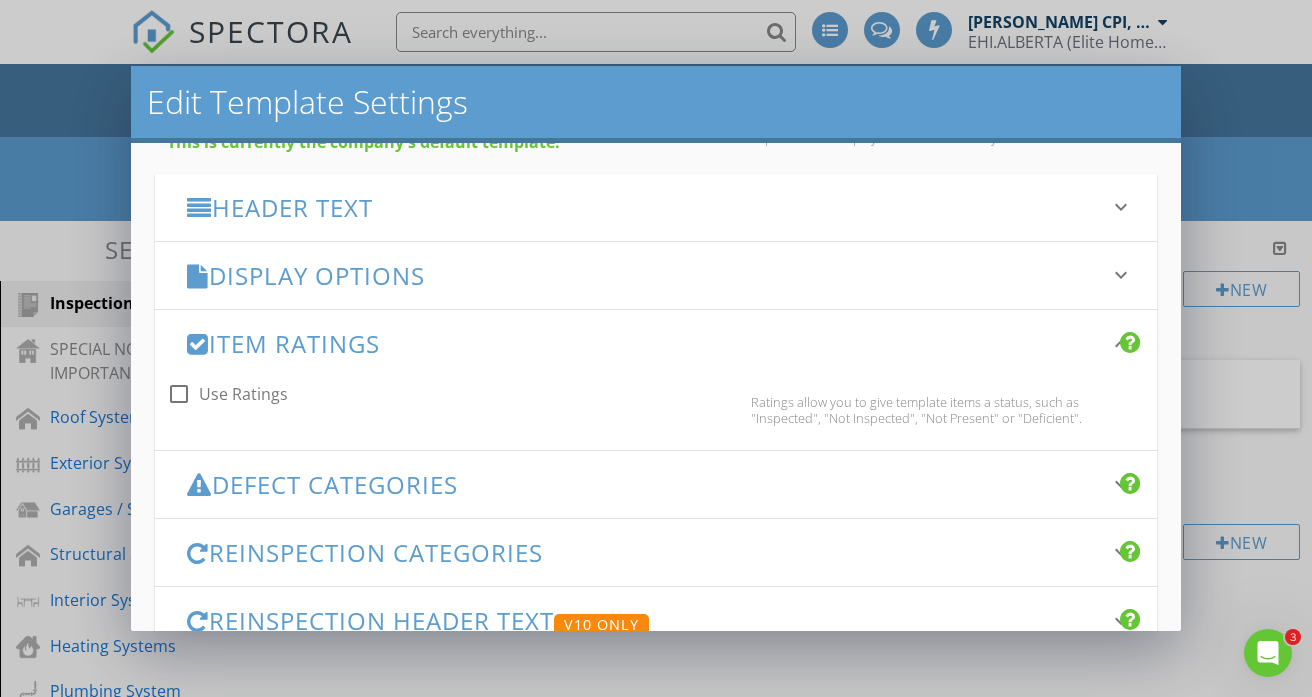 scroll, scrollTop: 215, scrollLeft: 0, axis: vertical 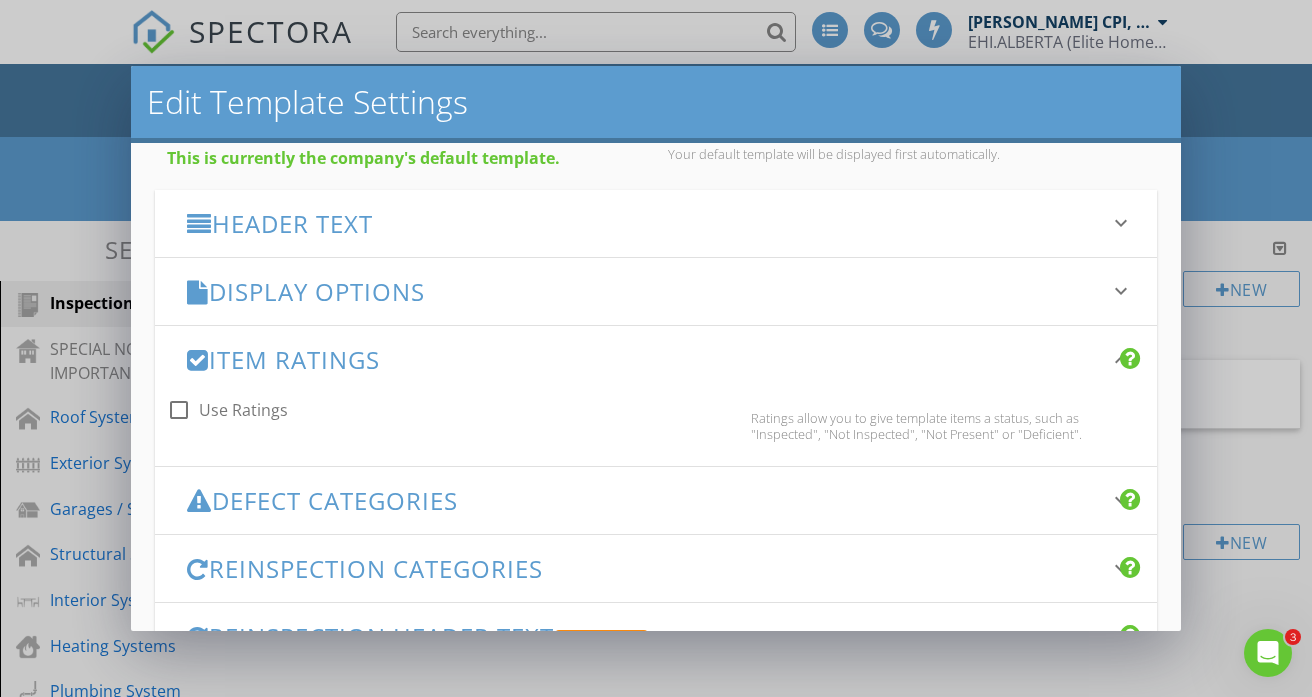 click on "Header Text" at bounding box center [644, 223] 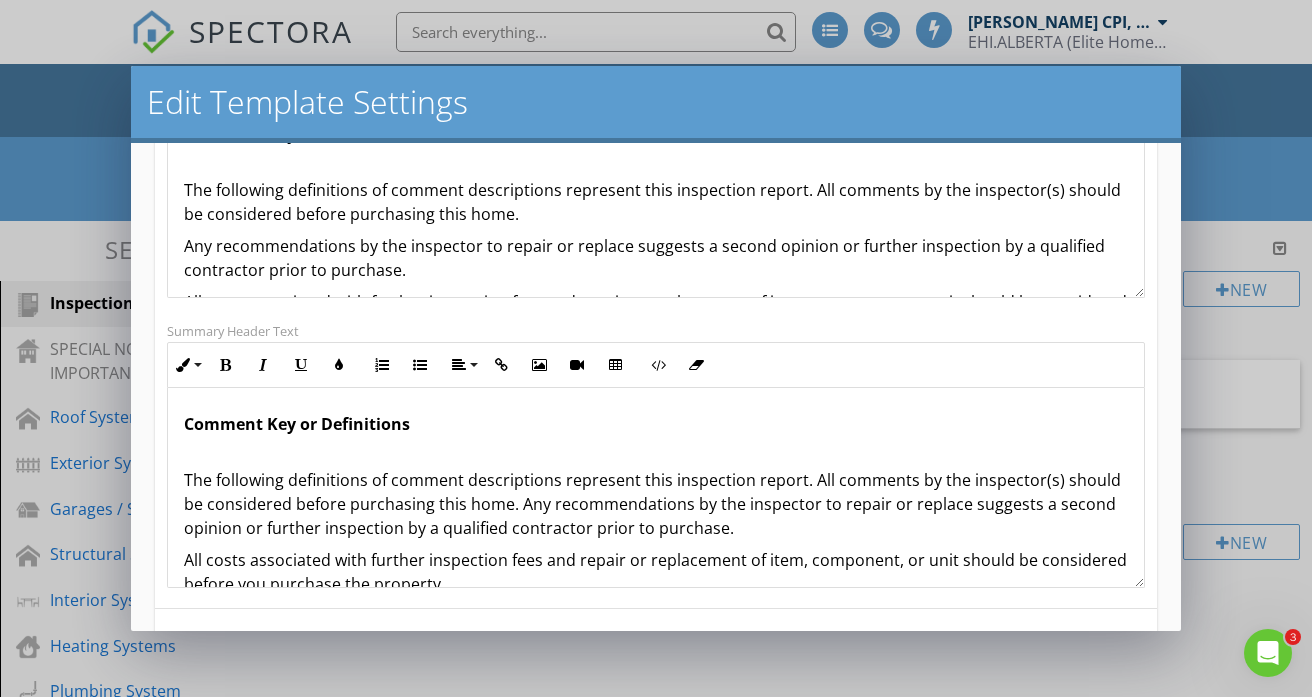 scroll, scrollTop: 447, scrollLeft: 0, axis: vertical 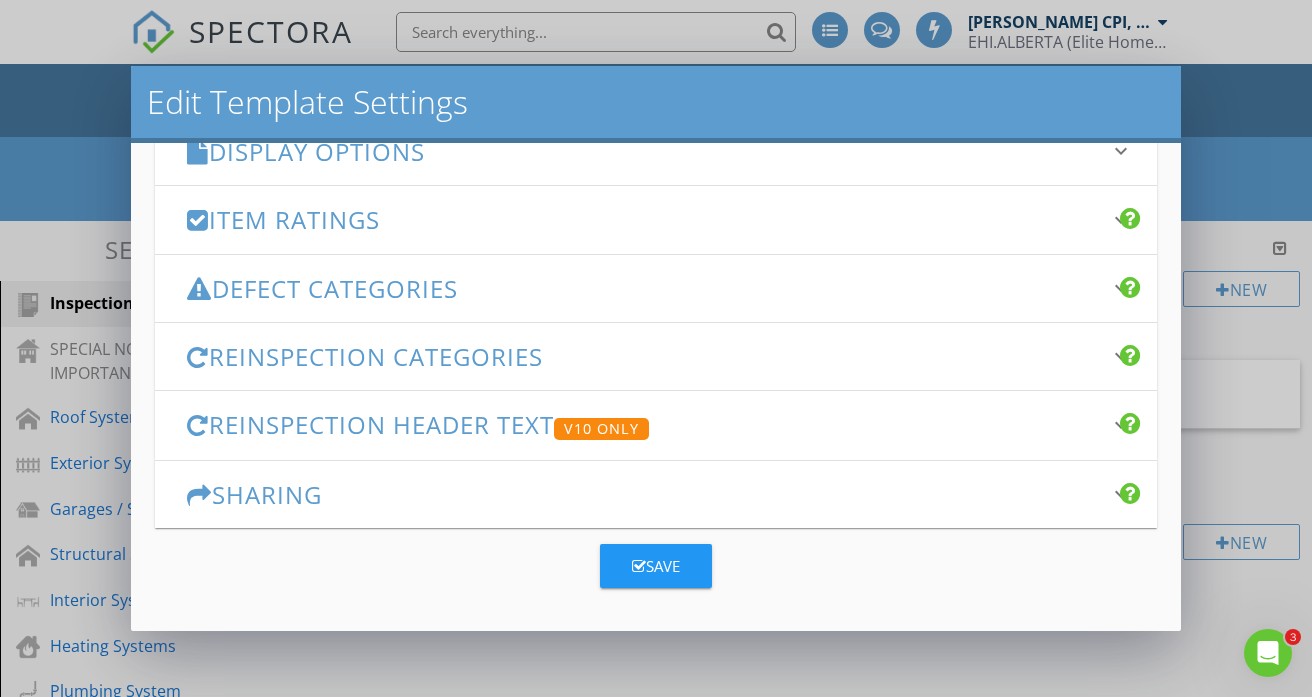click on "Reinspection Header Text
V10 Only" at bounding box center [644, 425] 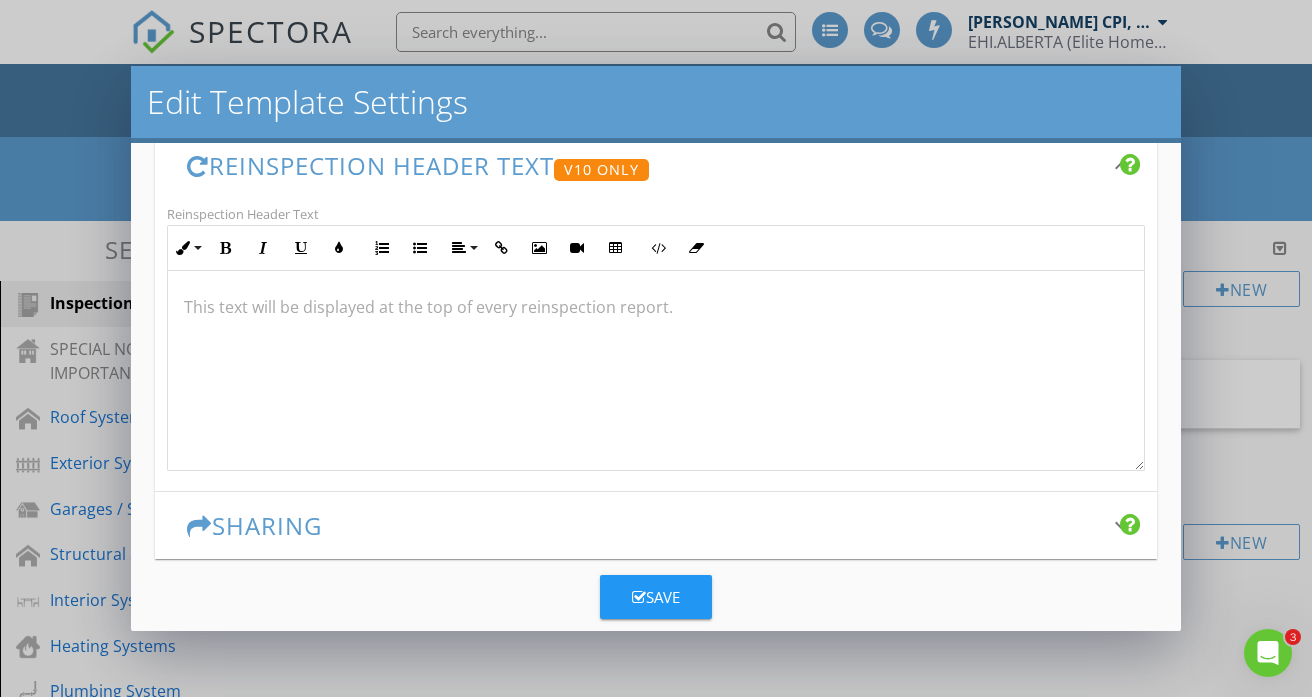 scroll, scrollTop: 645, scrollLeft: 0, axis: vertical 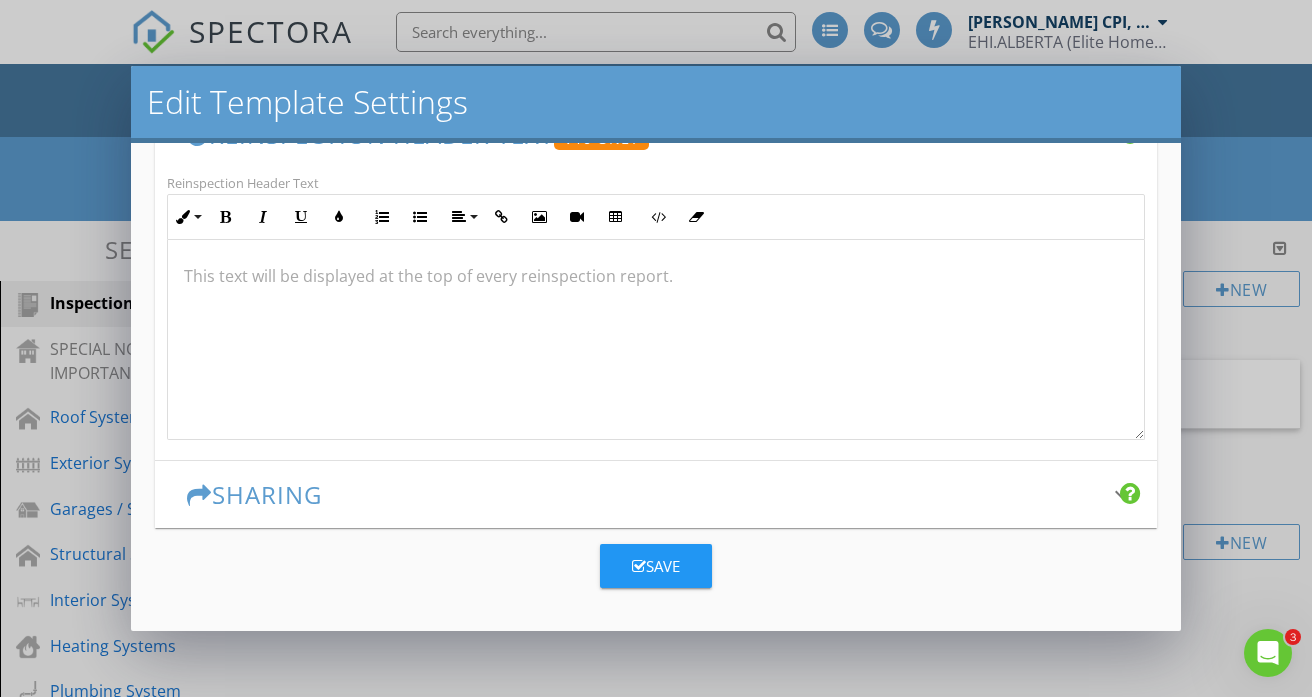 click on "Sharing
keyboard_arrow_down" at bounding box center [656, 494] 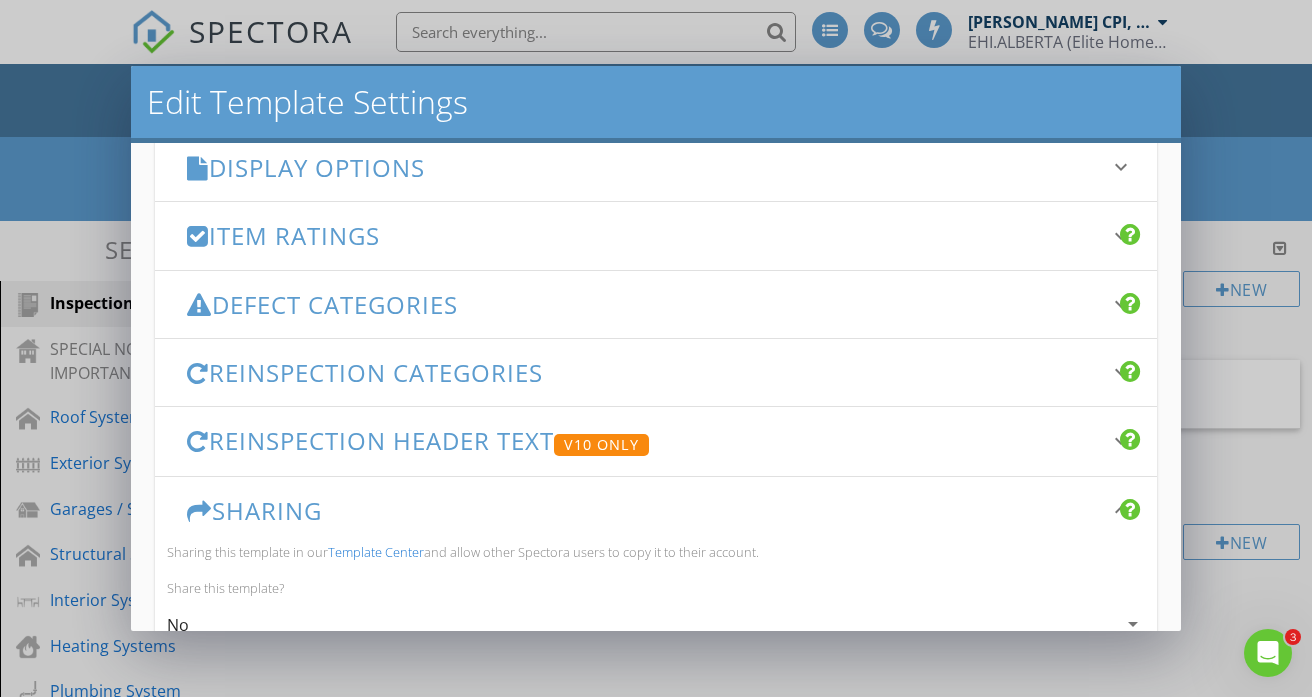 scroll, scrollTop: 338, scrollLeft: 0, axis: vertical 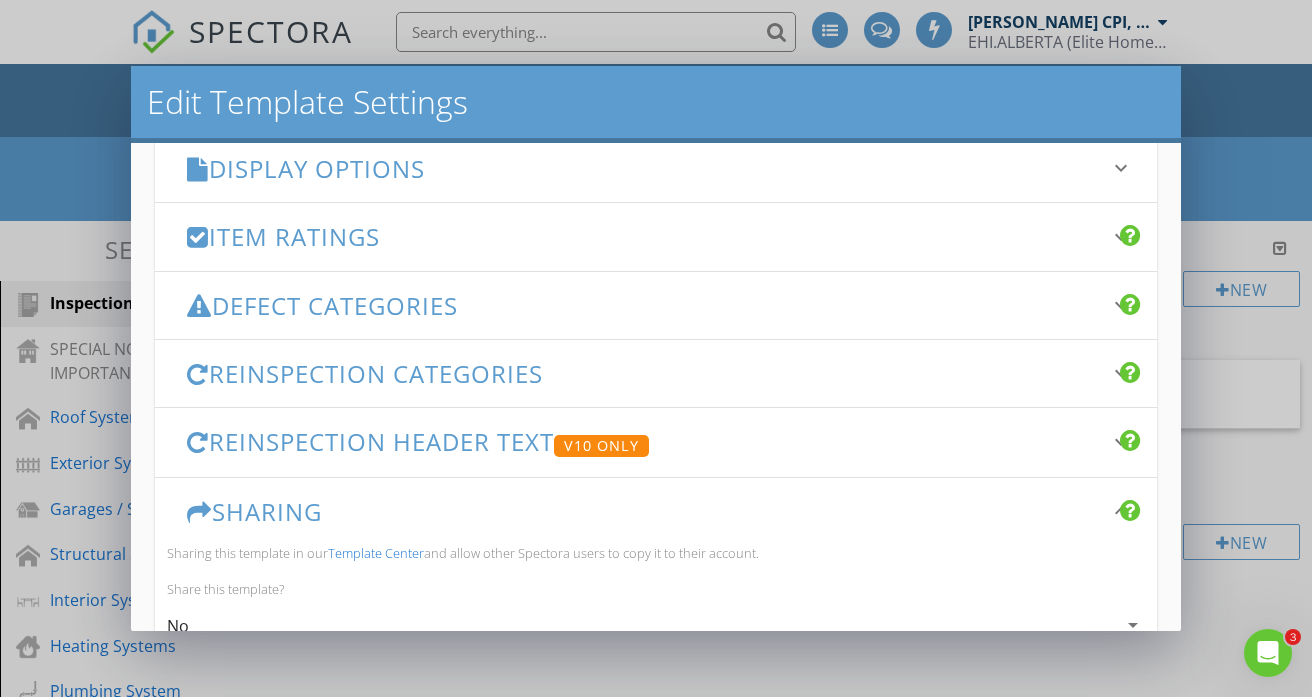 click on "Reinspection Categories" at bounding box center (644, 373) 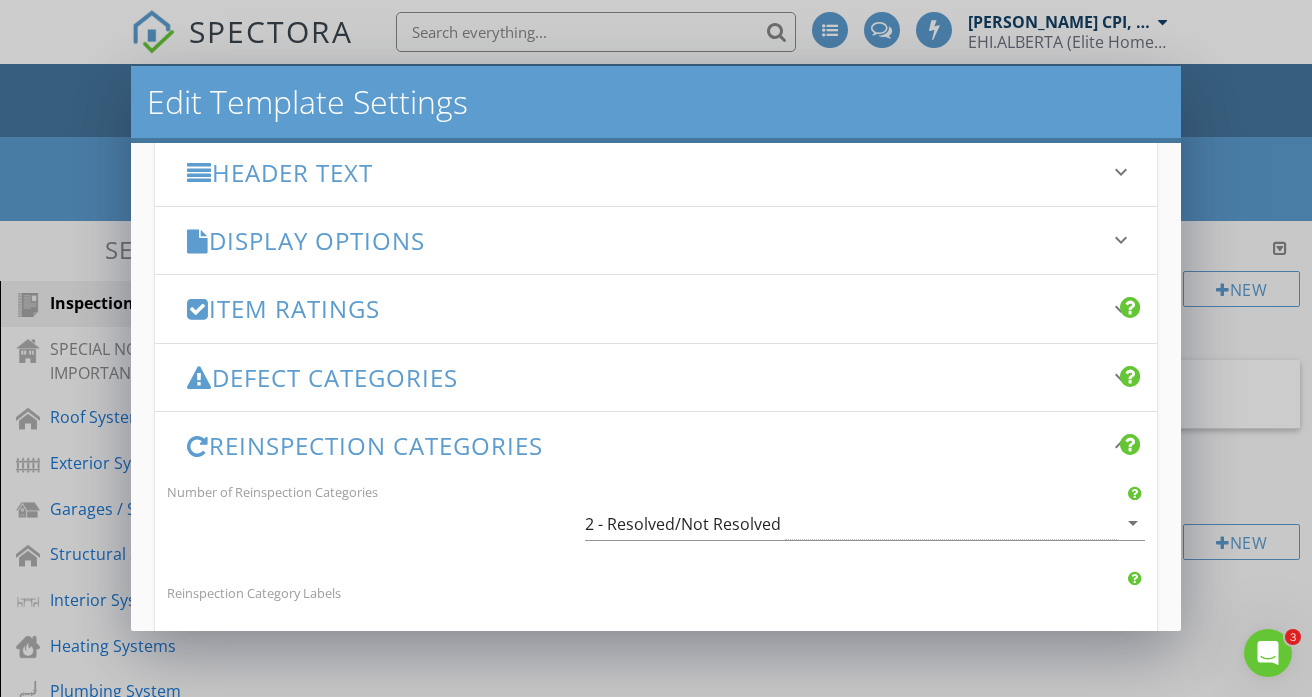 scroll, scrollTop: 252, scrollLeft: 0, axis: vertical 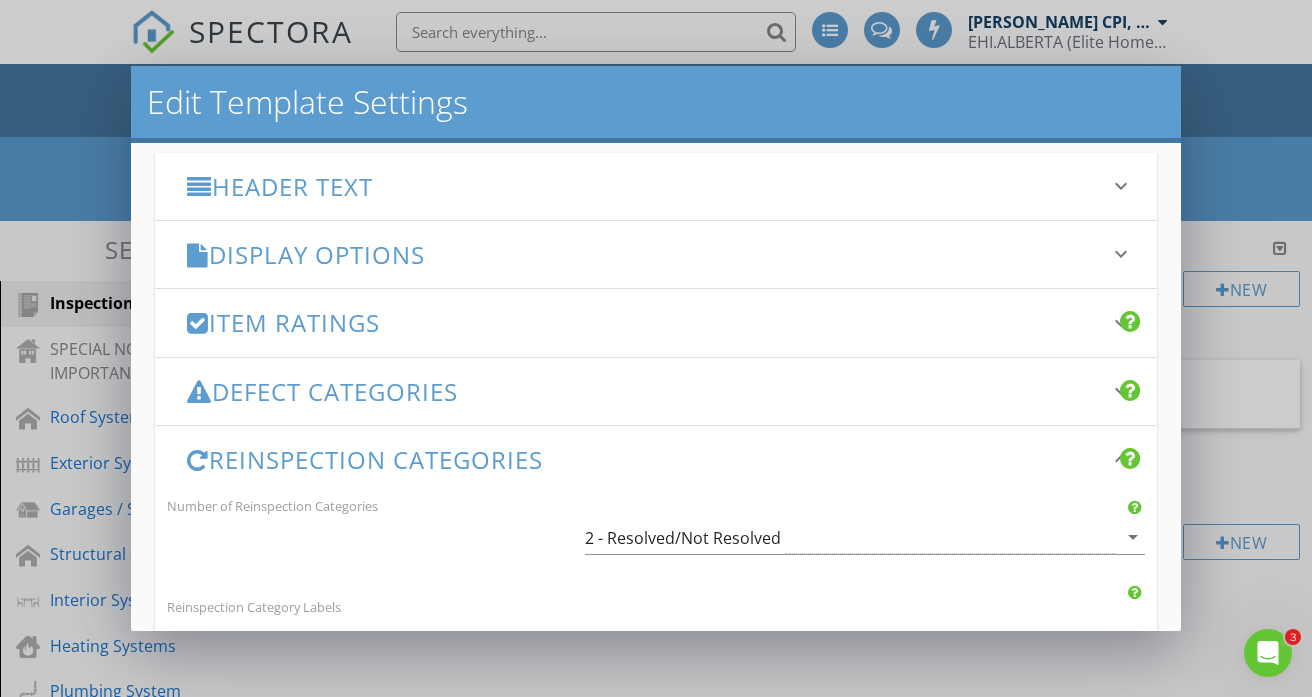 click on "Defect Categories" at bounding box center (644, 391) 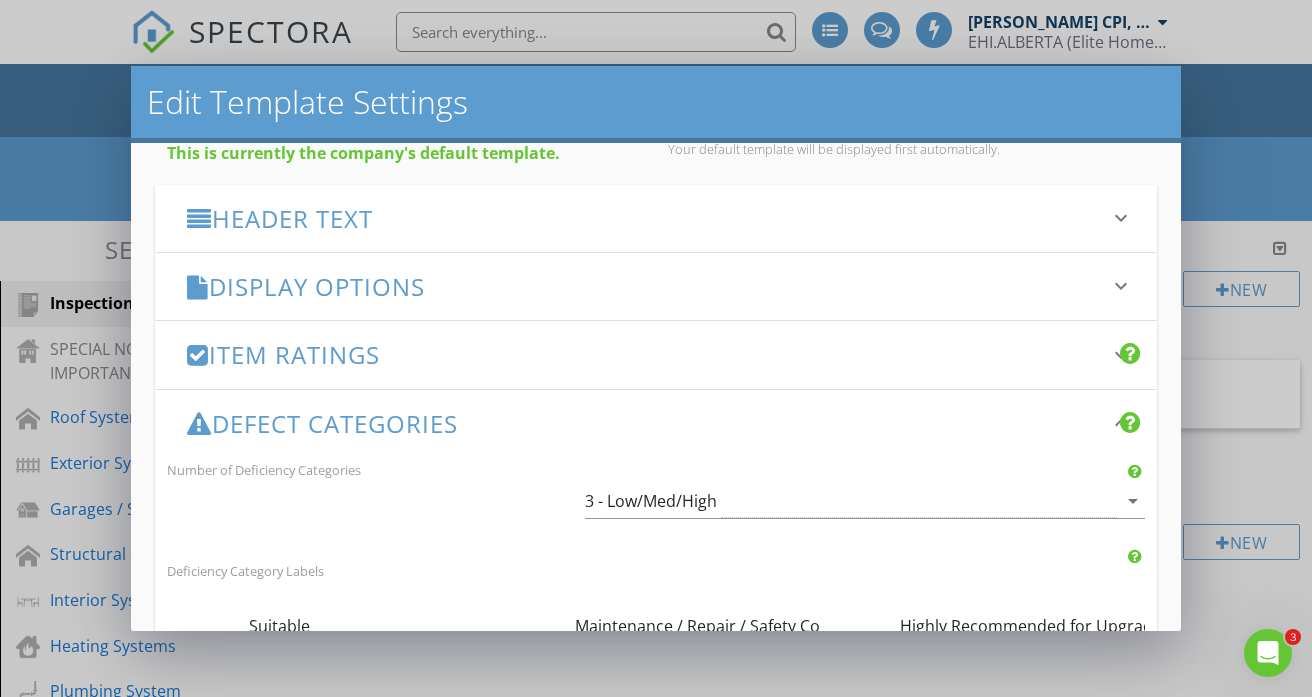 scroll, scrollTop: 0, scrollLeft: 0, axis: both 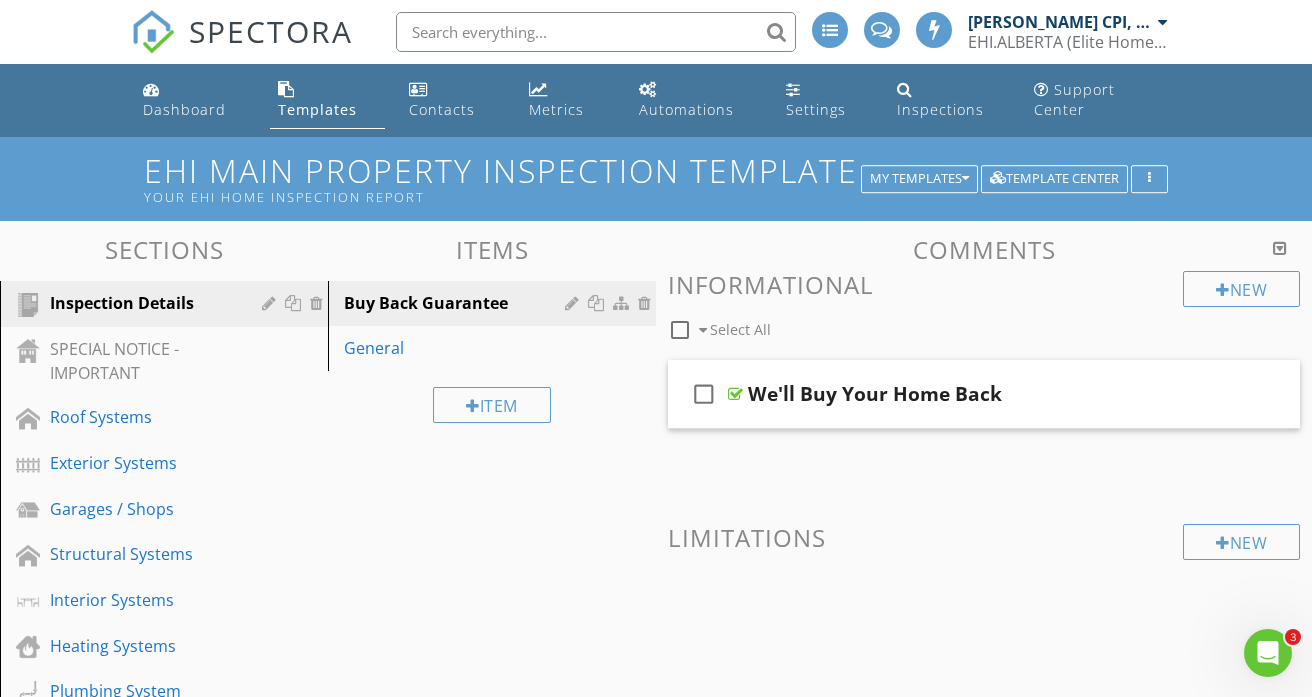 click at bounding box center (656, 348) 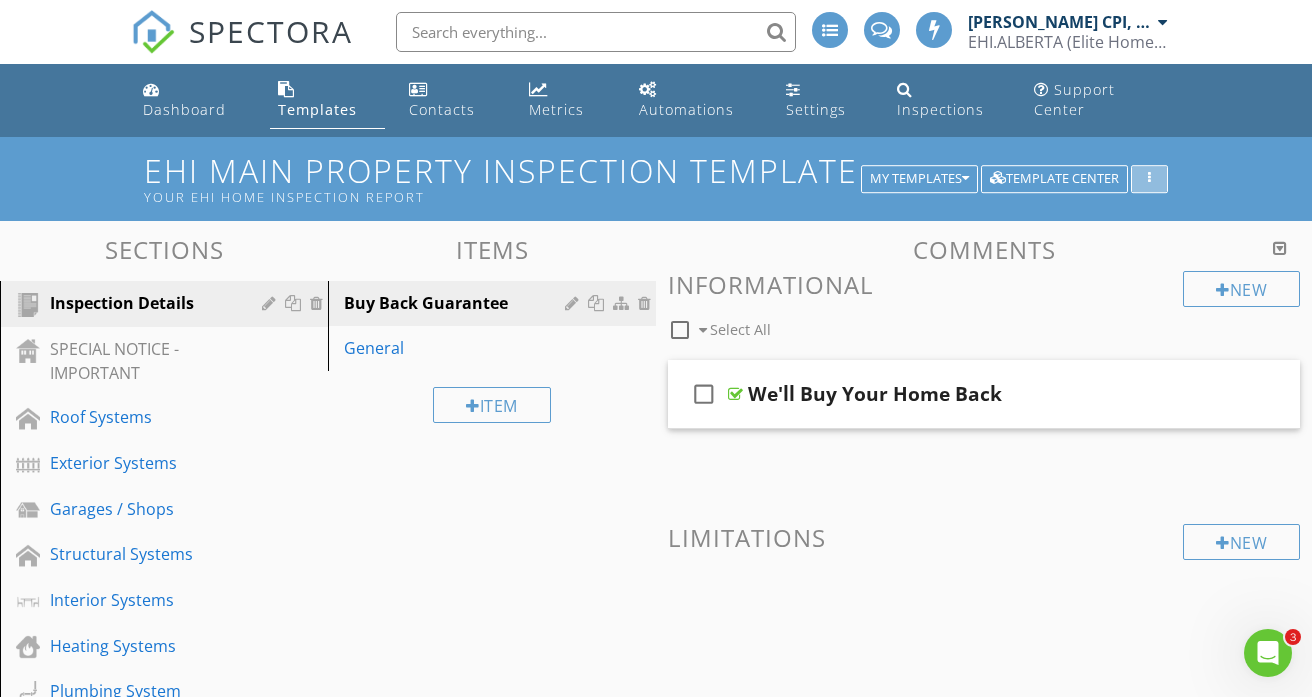 click at bounding box center (1149, 179) 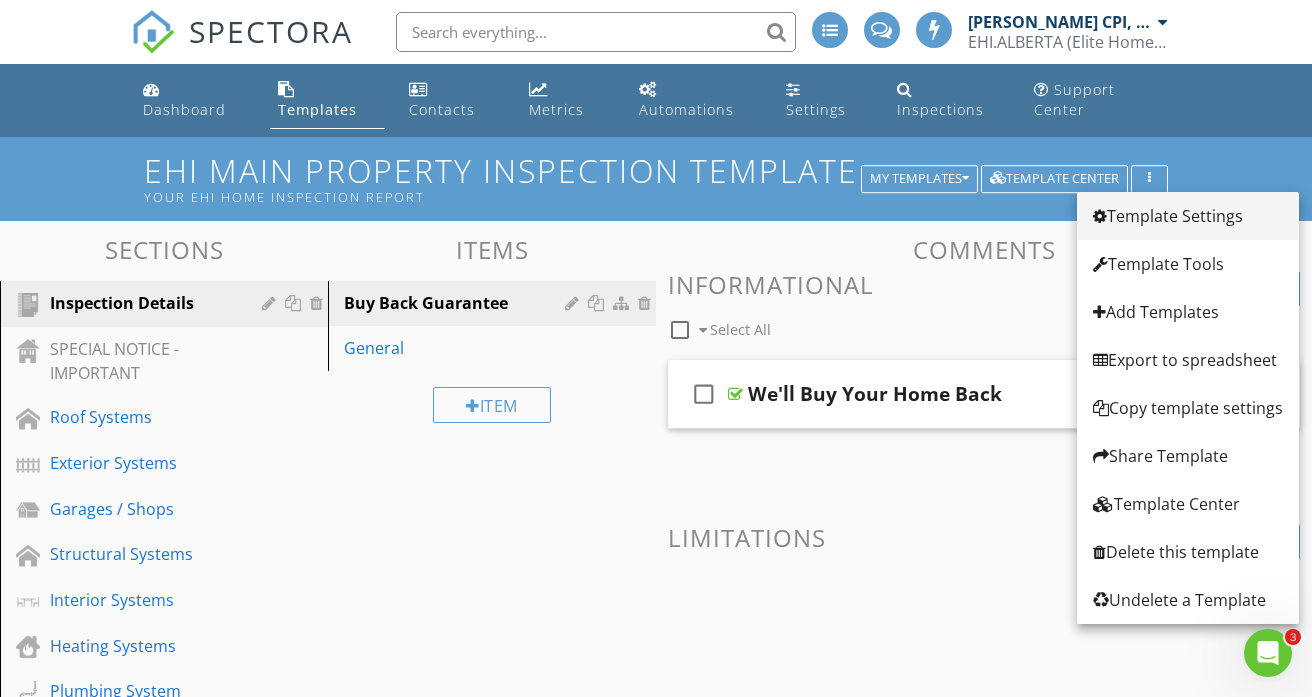 click on "Template Settings" at bounding box center [1188, 216] 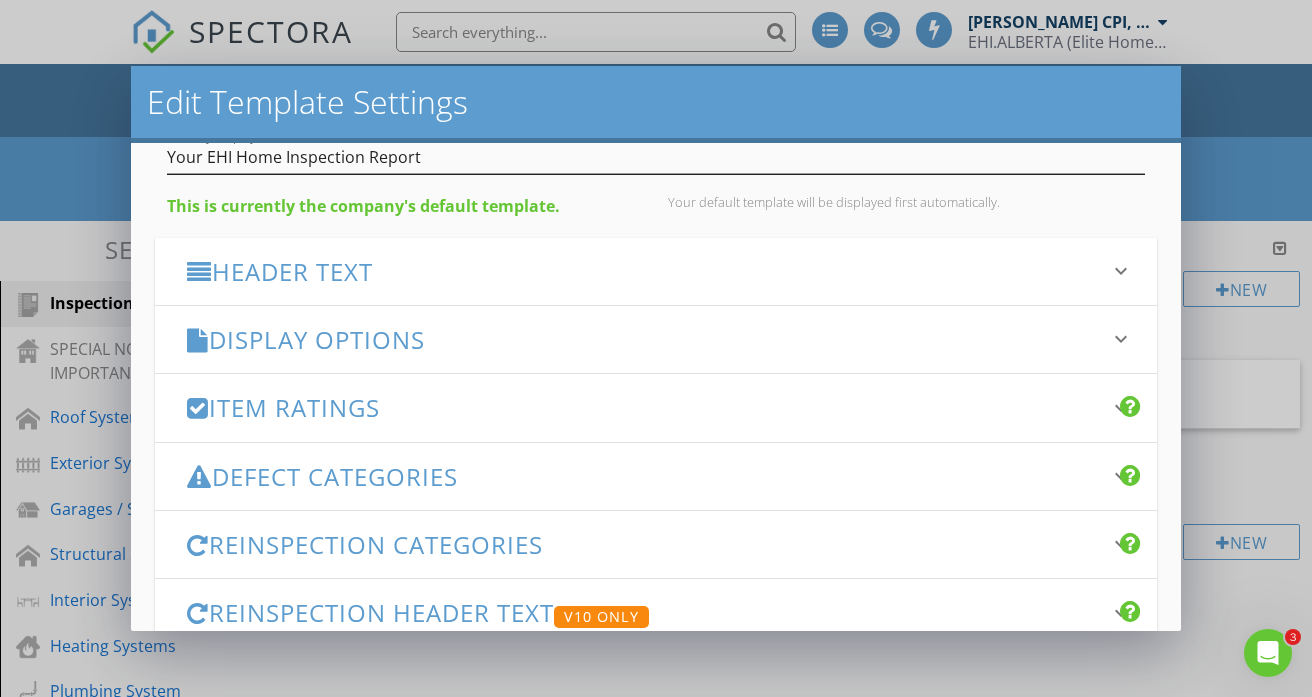 scroll, scrollTop: 200, scrollLeft: 0, axis: vertical 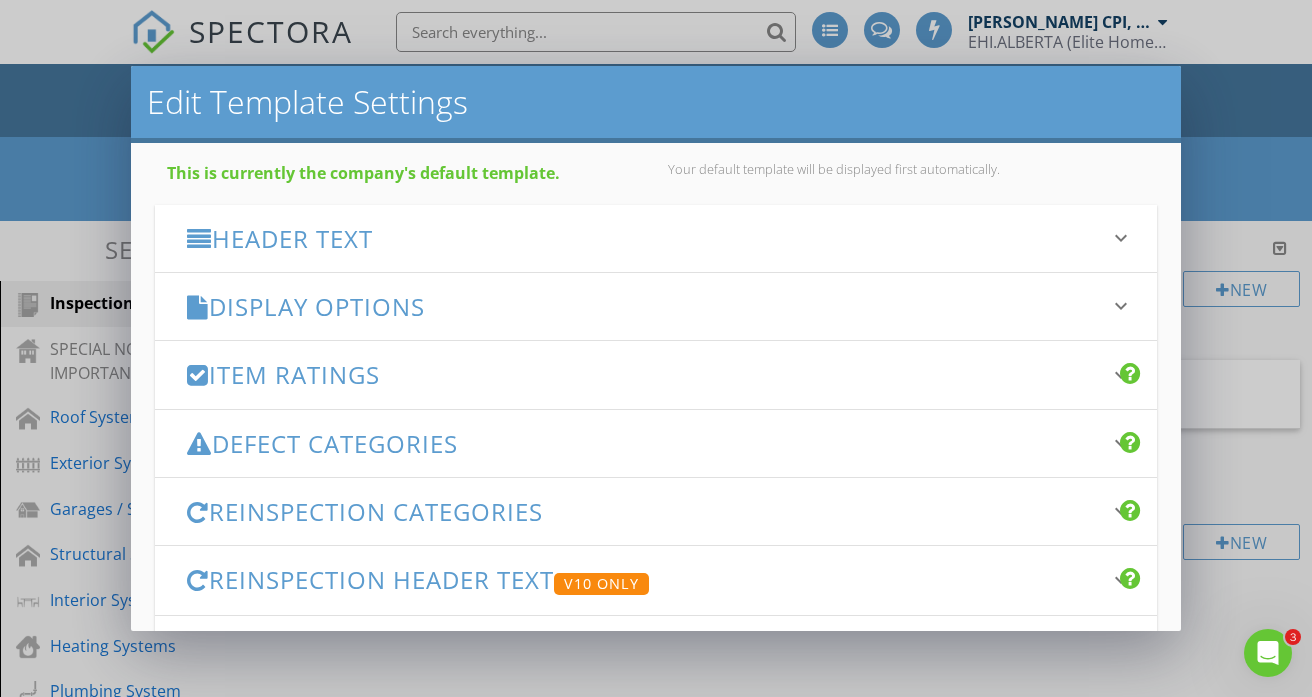 click on "Item Ratings
keyboard_arrow_down   check_box_outline_blank Use Ratings
Ratings allow you to give template items a status, such as
"Inspected", "Not Inspected", "Not Present" or "Deficient".
Ratings Behavior Custom Ratings arrow_drop_down   Classic Ratings   Fixed ratings: IN/NI/NP + customizable Defect   Ratings are linked for less taps (i.e. tapping "NI"
de-selects "IN")   Comments show-and-hide based on selected rating   Marking NI/NP completes an item in the progress
meter   NI/NP generate auto-comments if no limitations are
present (i.e. "Microwave not present")   Classic Ratings save you time and taps   Custom Ratings   Customize all ratings to anything you want (great
for other inspection types)   Ratings are unlinked from each other (any
combination in possible)               Name   IN" at bounding box center (656, 374) 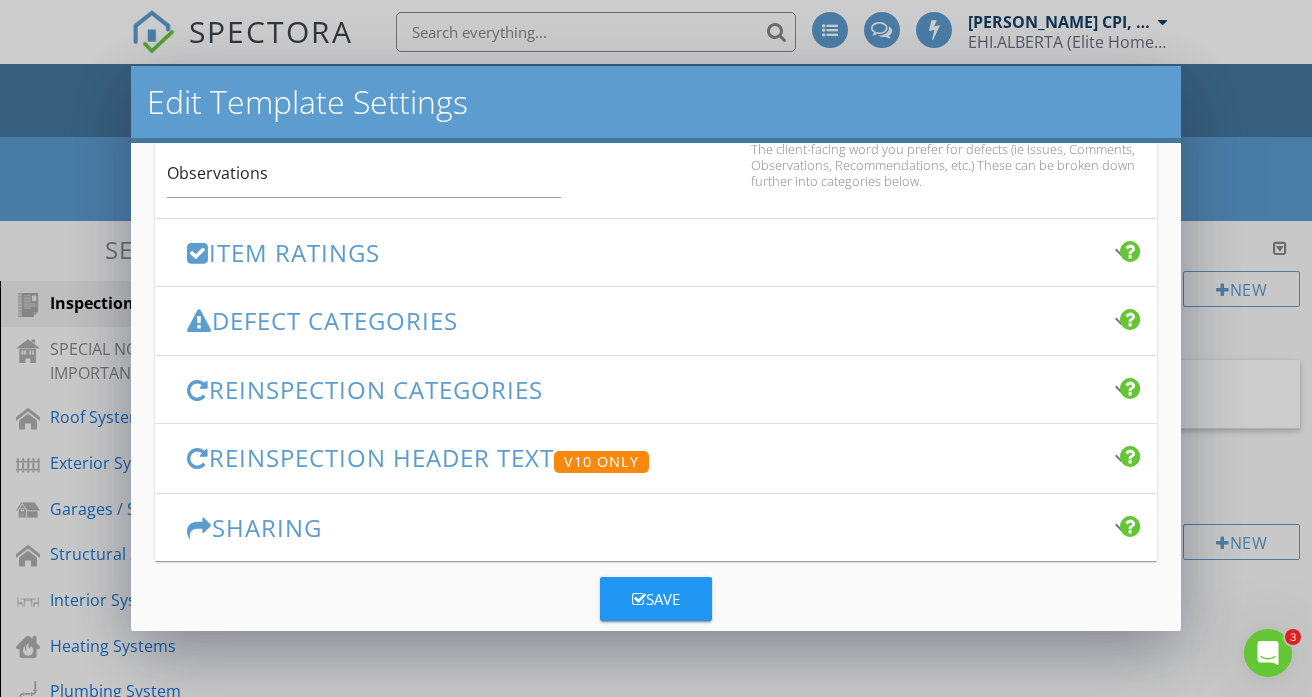 scroll, scrollTop: 1467, scrollLeft: 0, axis: vertical 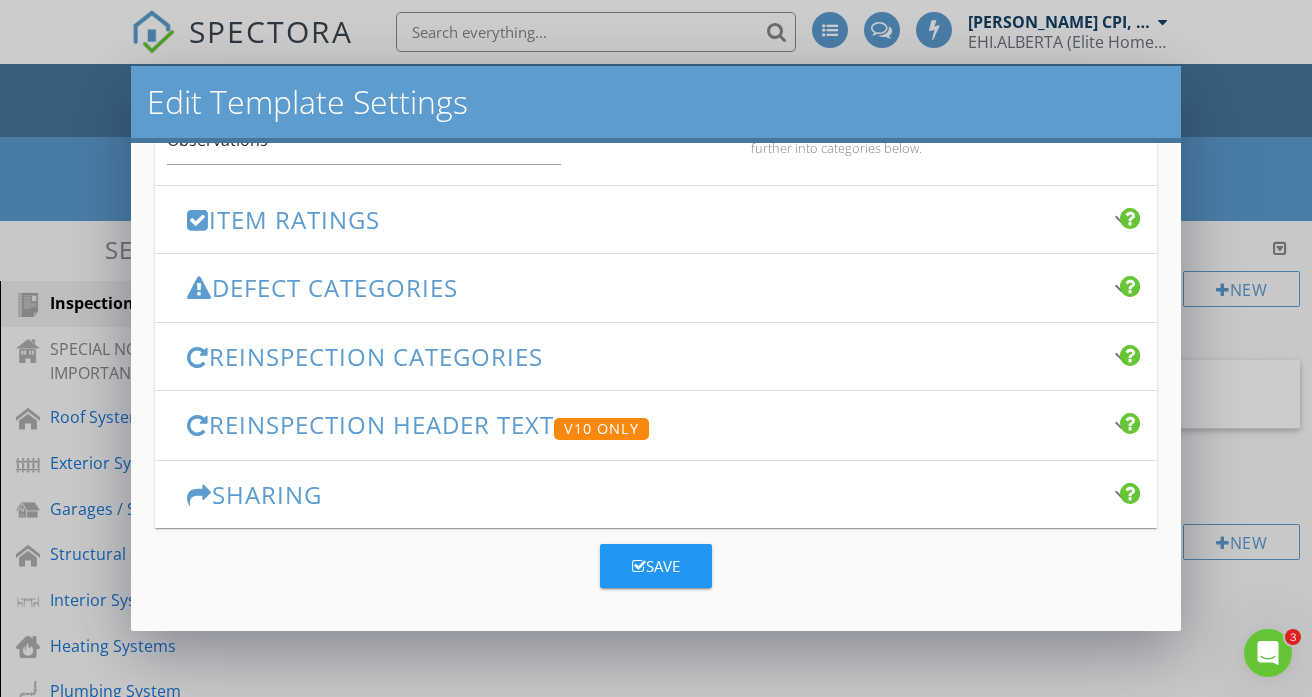 click on "Item Ratings" at bounding box center [644, 219] 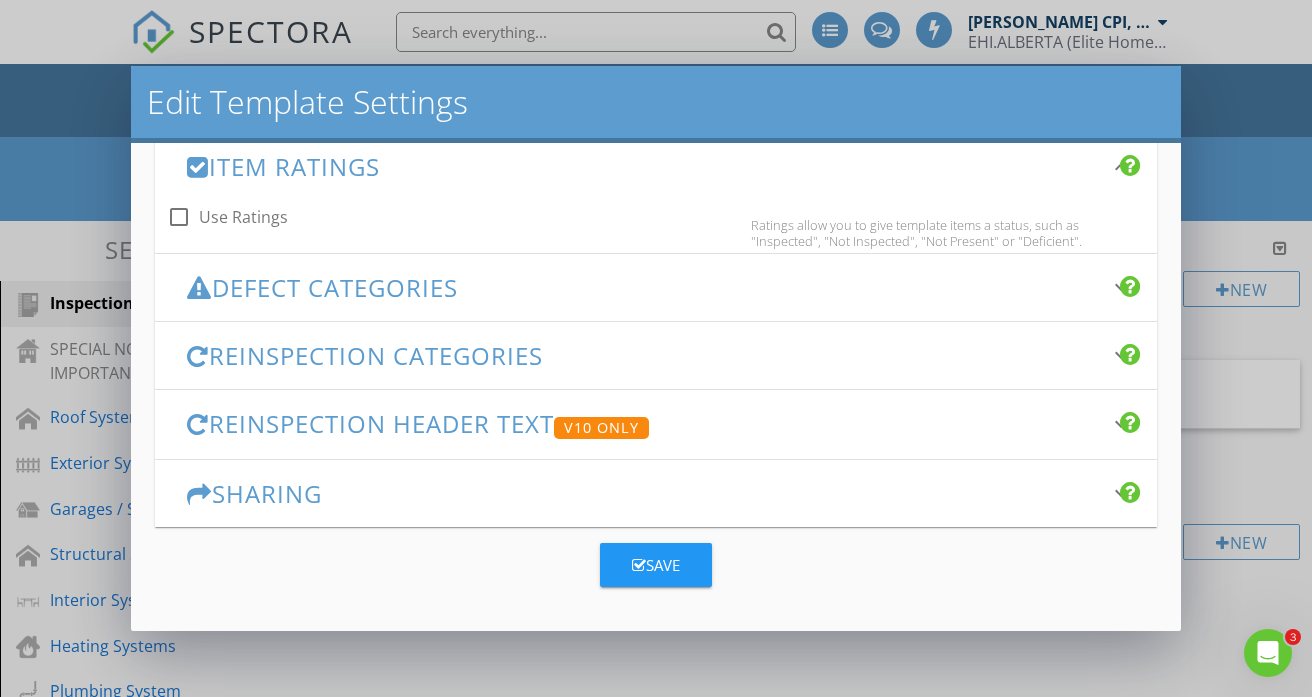 scroll, scrollTop: 397, scrollLeft: 0, axis: vertical 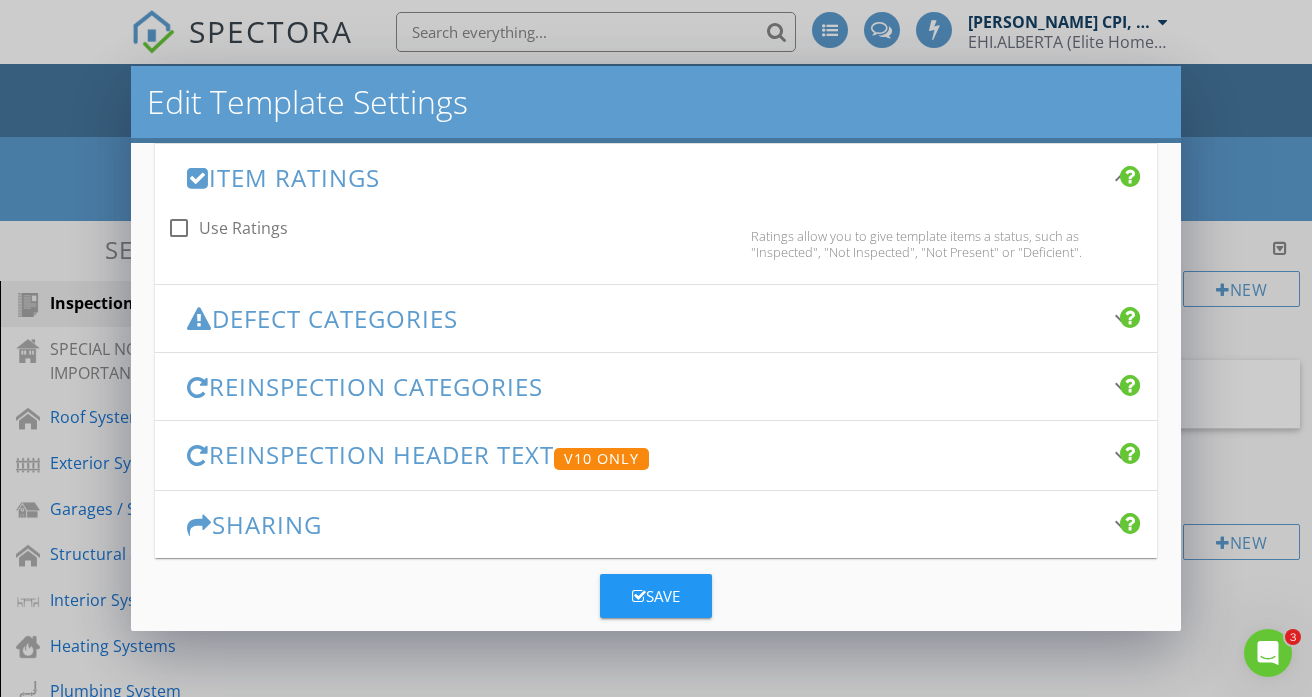 click on "Defect Categories" at bounding box center (644, 318) 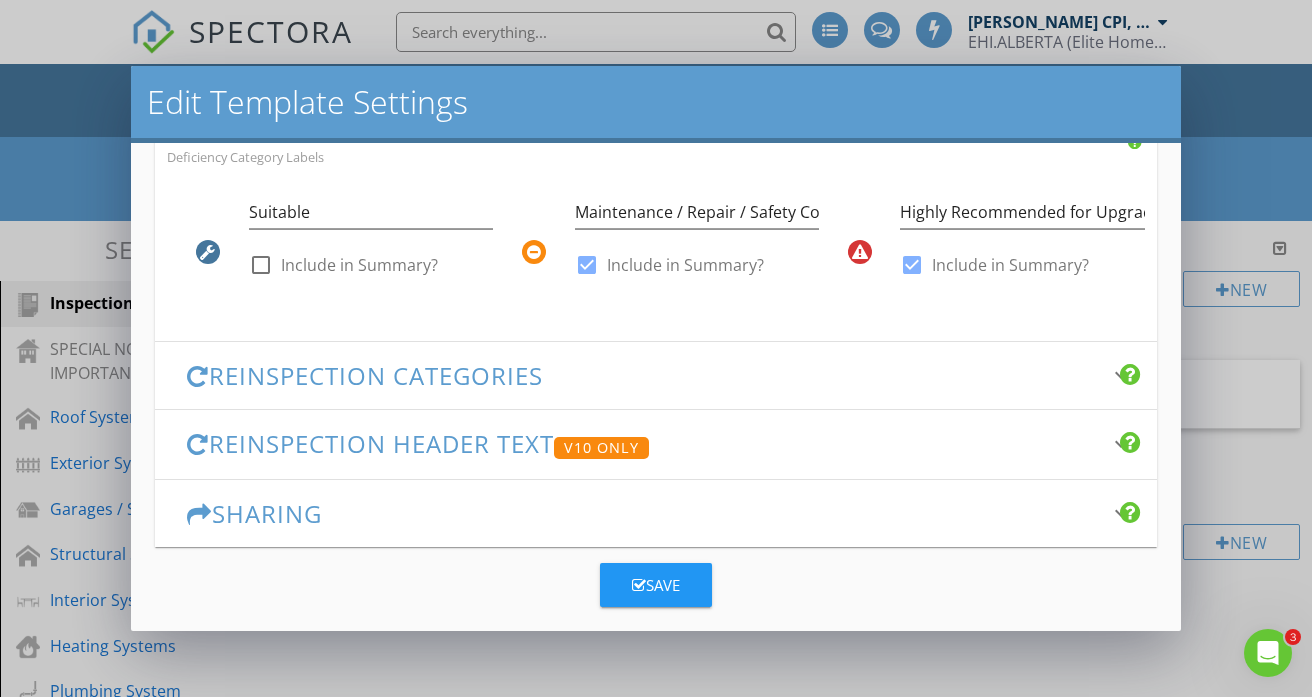 scroll, scrollTop: 653, scrollLeft: 0, axis: vertical 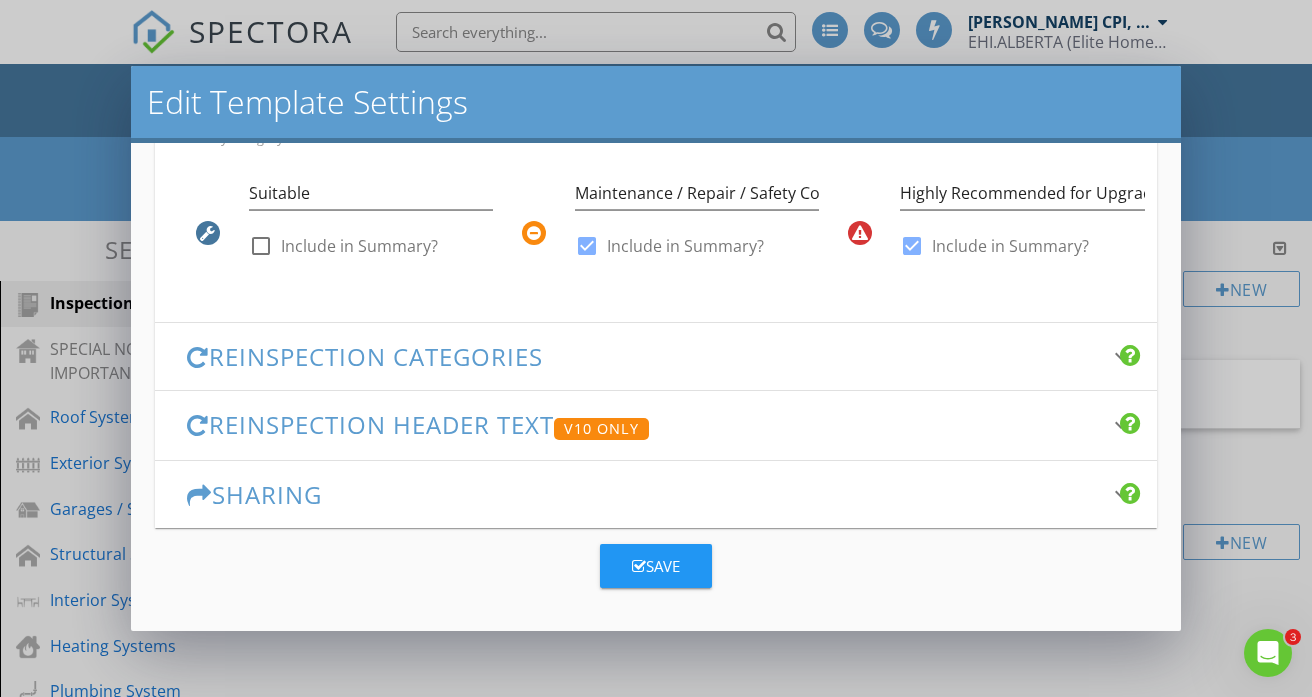 click on "Edit Template Settings   Changes to these settings only affect future reports.     Name EHI Main Property Inspection Template     Friendly Display Name Your EHI Home Inspection Report
This is currently the company's default template.
Your default template will be displayed first
automatically.
Header Text
keyboard_arrow_down   Full Report Header Text   Inline Style XLarge Large Normal Small Light Small/Light Bold Italic Underline Colors Ordered List Unordered List Align Align Left Align Center Align Right Align Justify Insert Link Insert Image Insert Video Insert Table Code View Clear Formatting Comment Key or Definitions The following definitions of comment descriptions represent this inspection report. All comments by the inspector(s) should be considered before purchasing this home.  The Inspection or Inspection Report DO NOT constitute a guarantee, warranty, or insurance policy.   Summary Header Text   Inline Style XLarge" at bounding box center [656, 348] 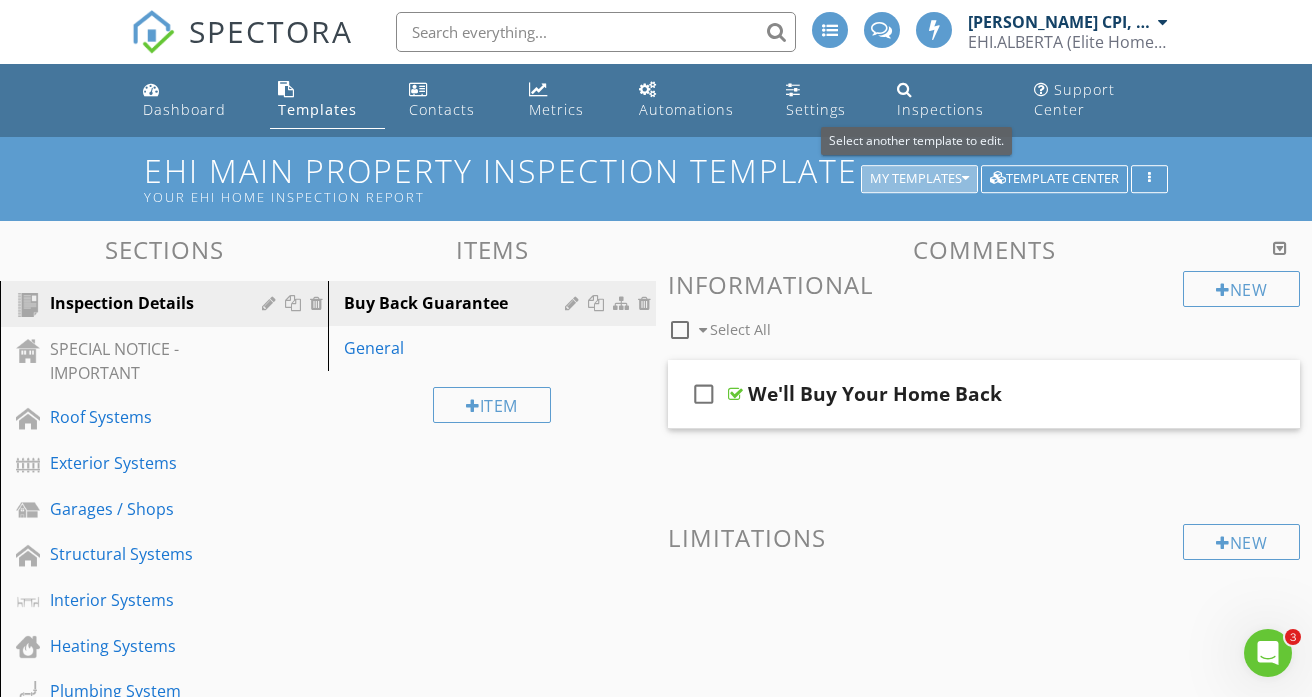 click on "My Templates" at bounding box center [919, 179] 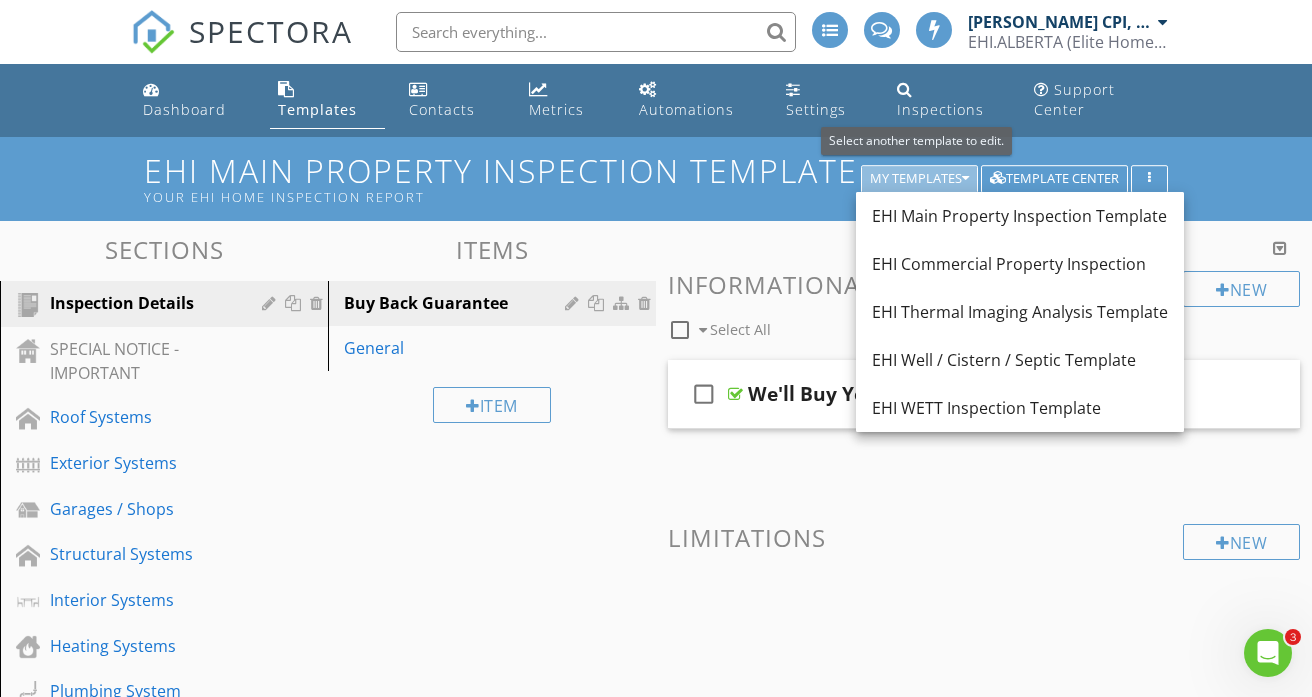 click on "My Templates" at bounding box center [919, 179] 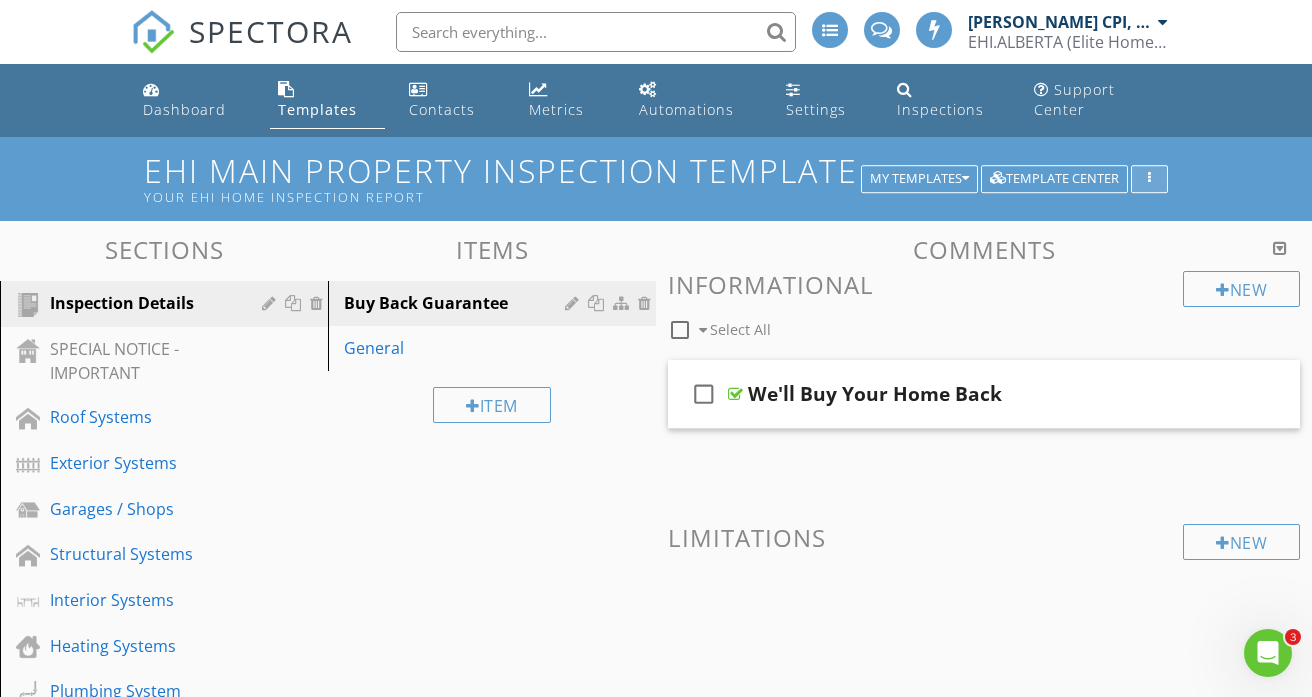click at bounding box center (1149, 179) 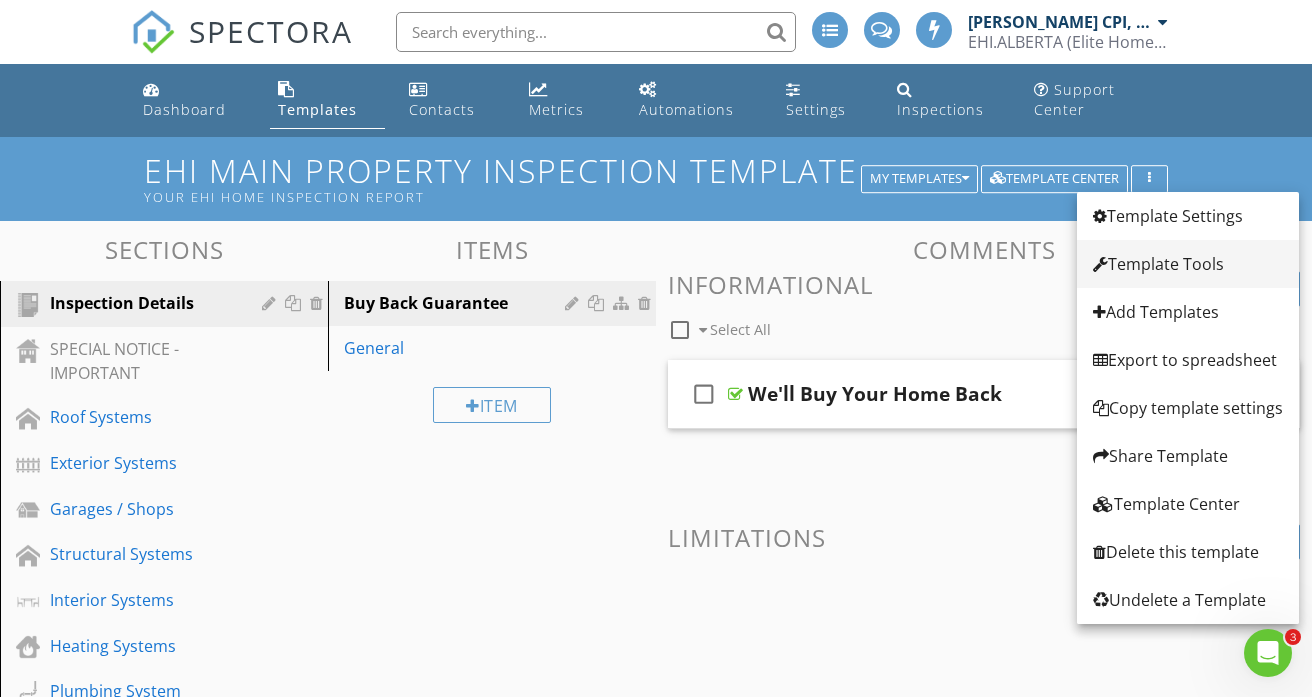 click on "Template Tools" at bounding box center (1188, 264) 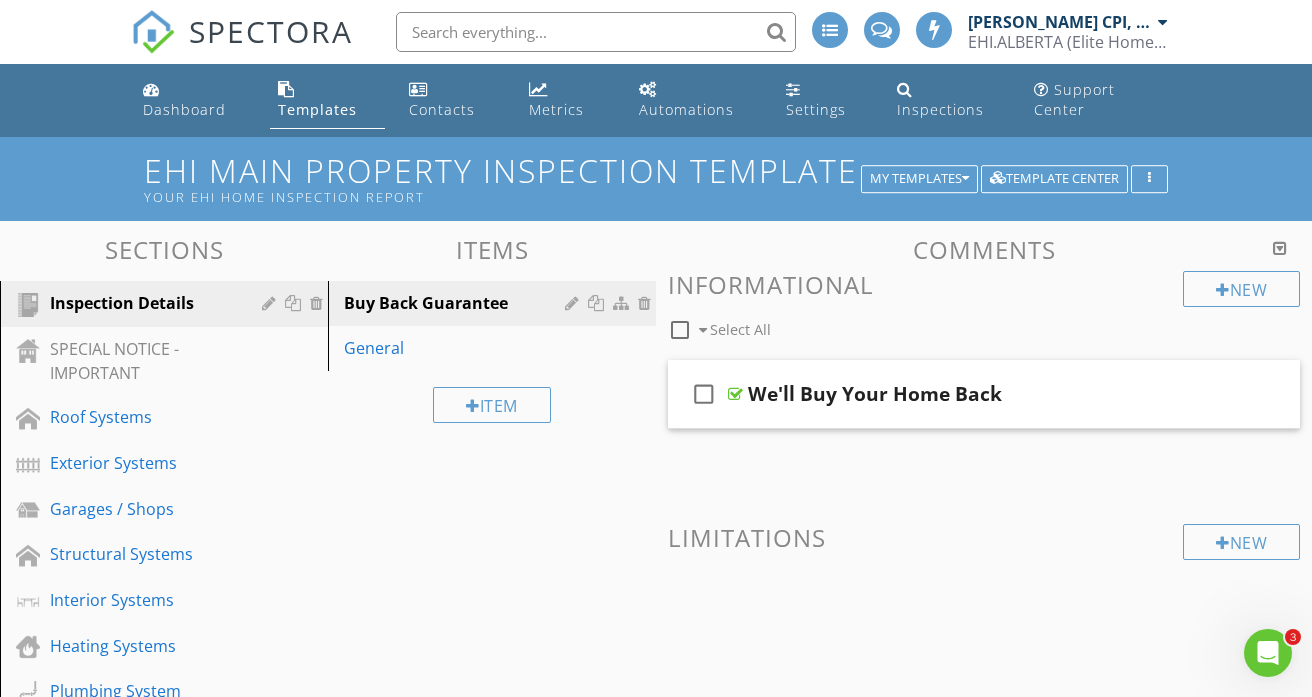 click at bounding box center (656, 348) 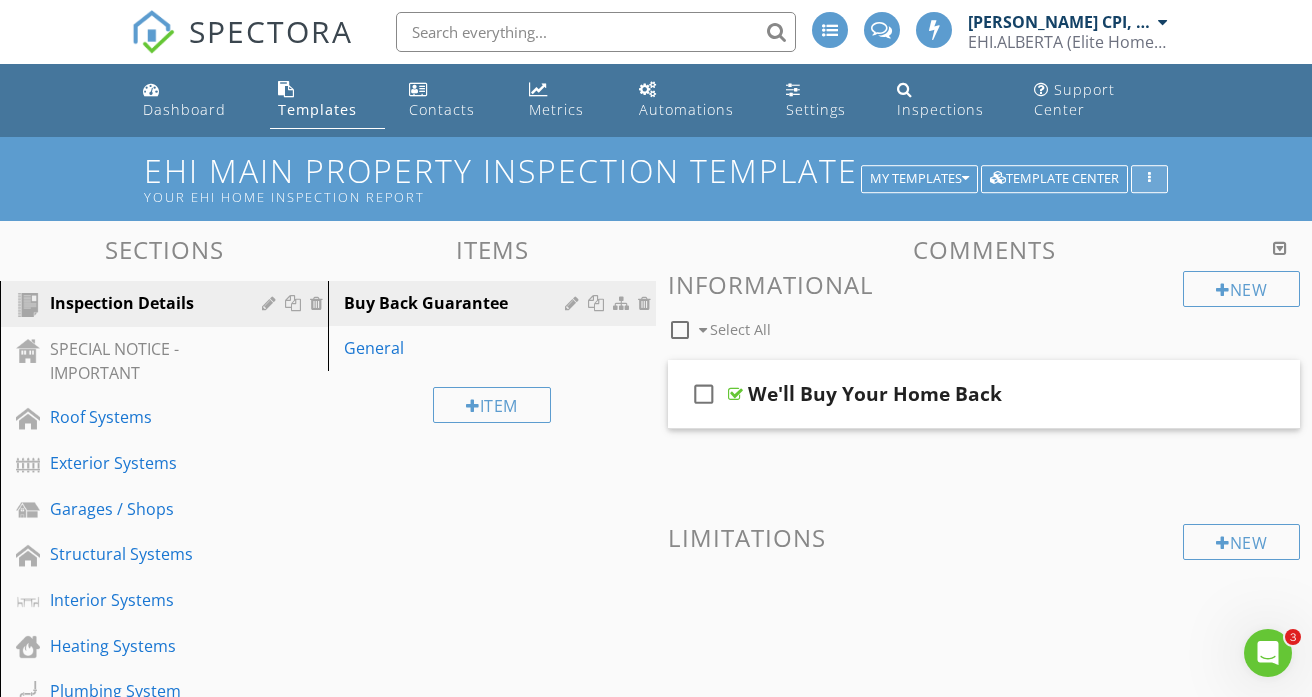 click at bounding box center [1149, 179] 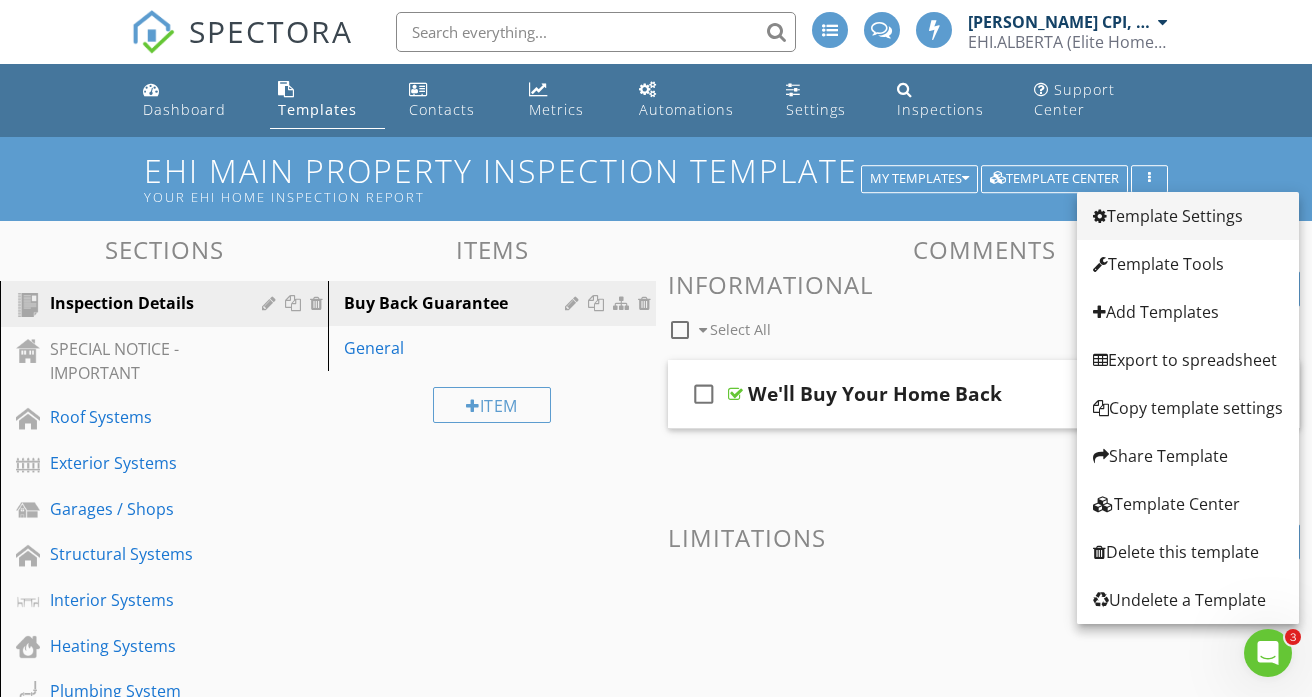 click on "Template Settings" at bounding box center [1188, 216] 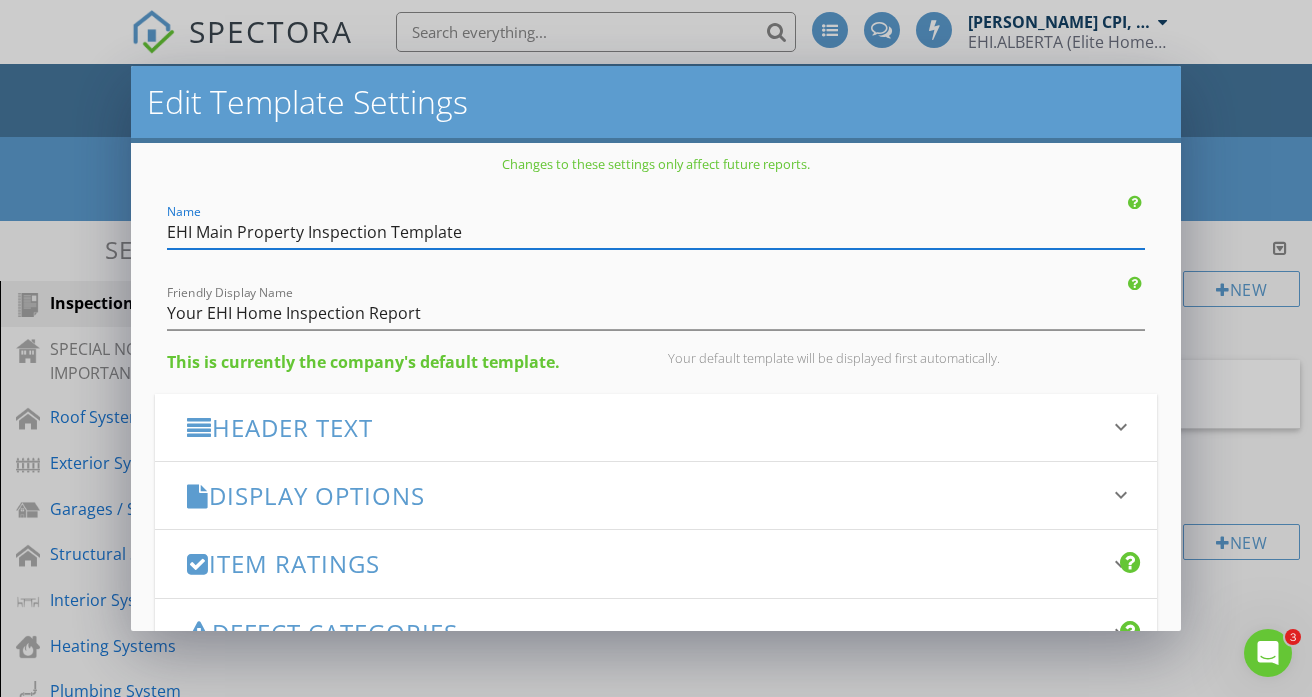 scroll, scrollTop: 7, scrollLeft: 0, axis: vertical 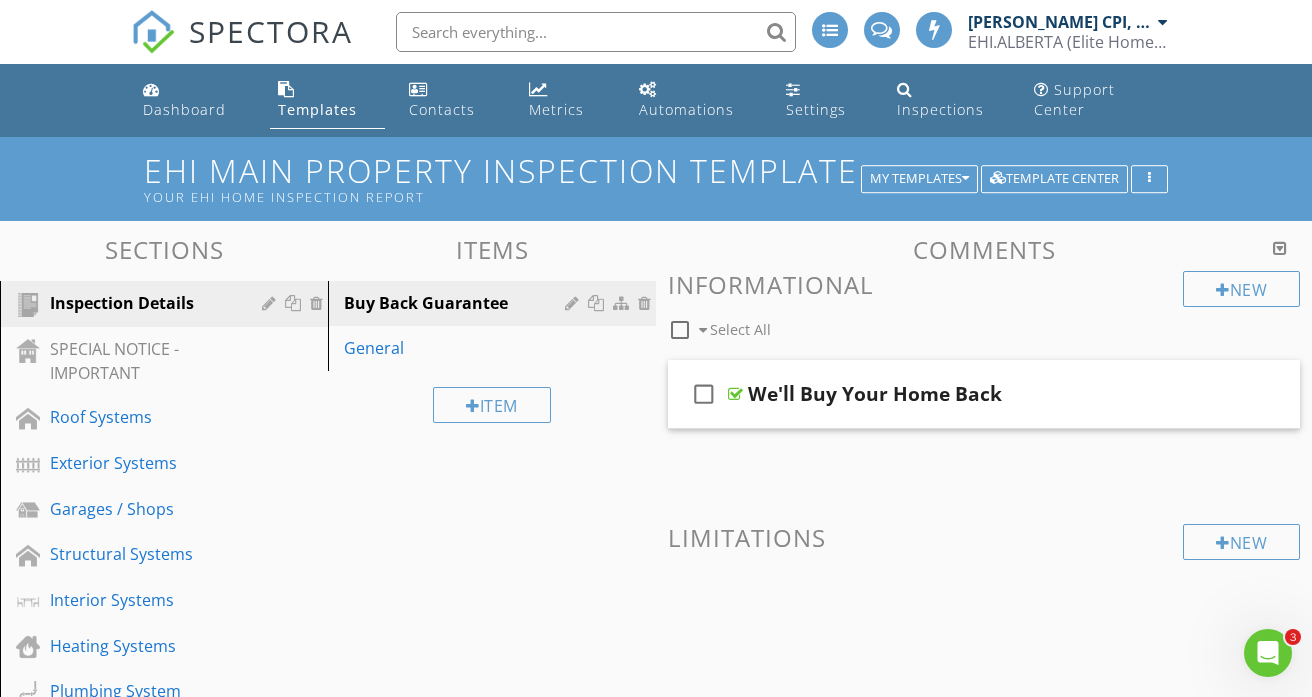 click at bounding box center [656, 348] 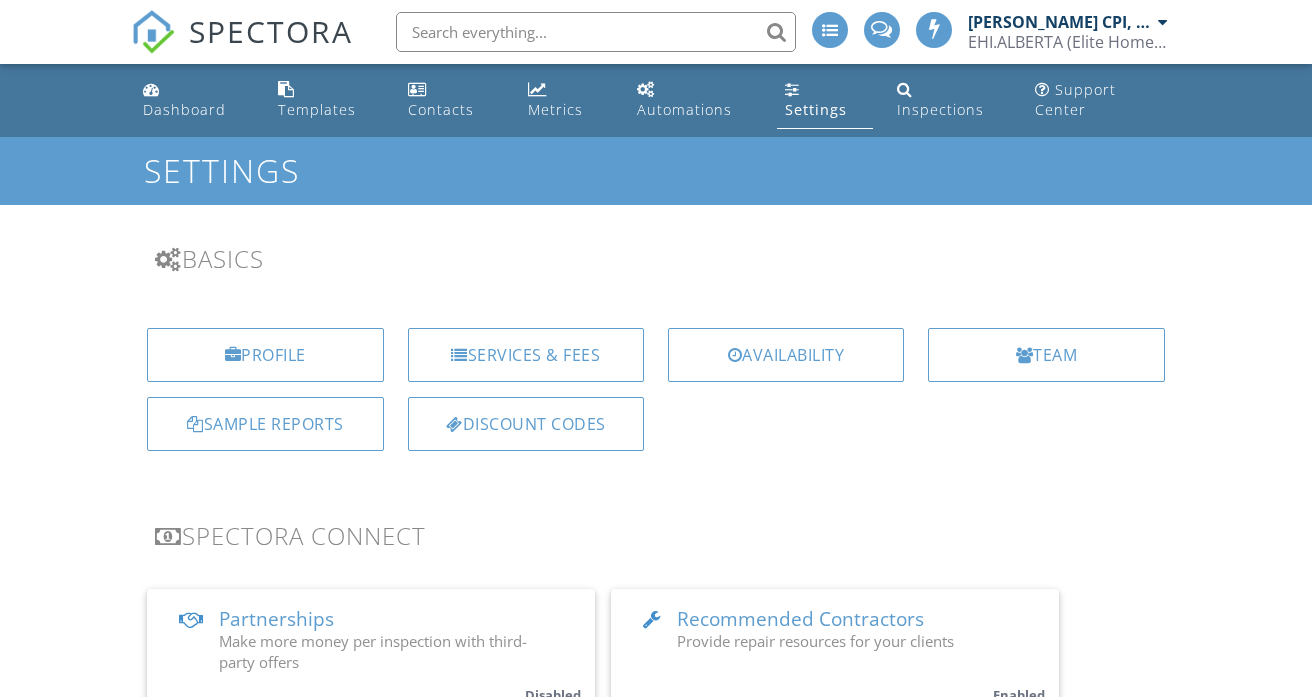scroll, scrollTop: 749, scrollLeft: 0, axis: vertical 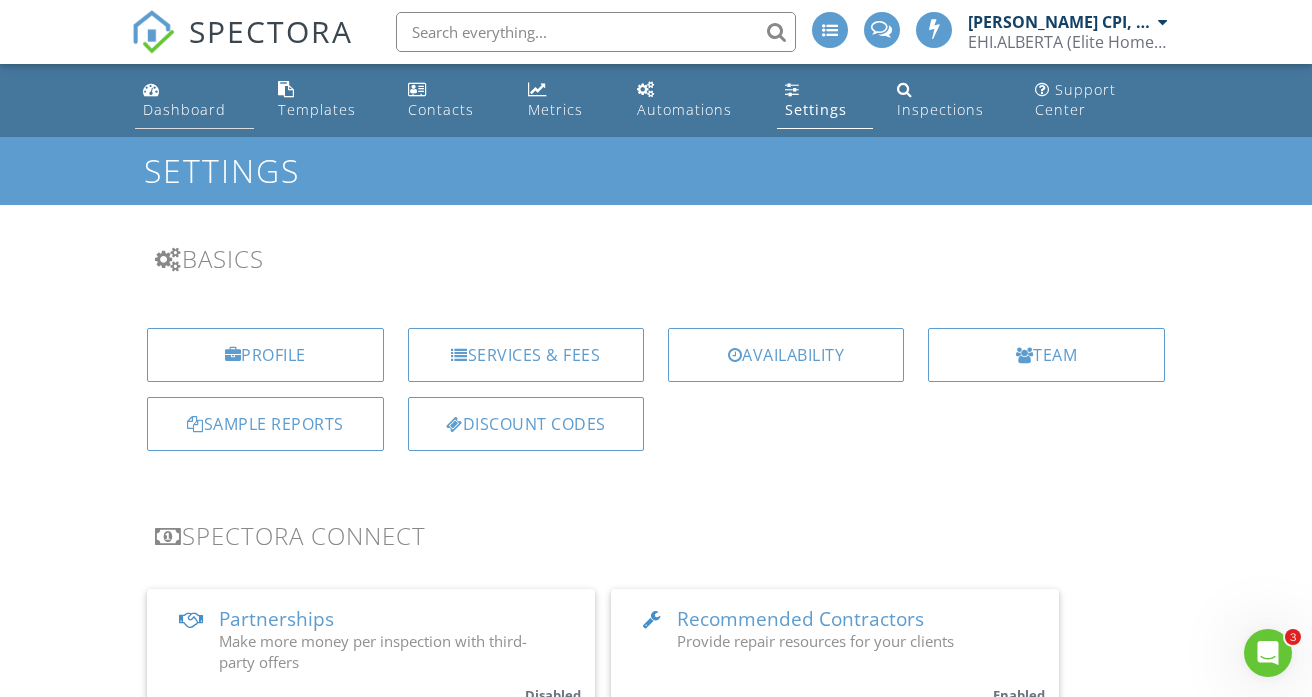 click on "Dashboard" at bounding box center (194, 100) 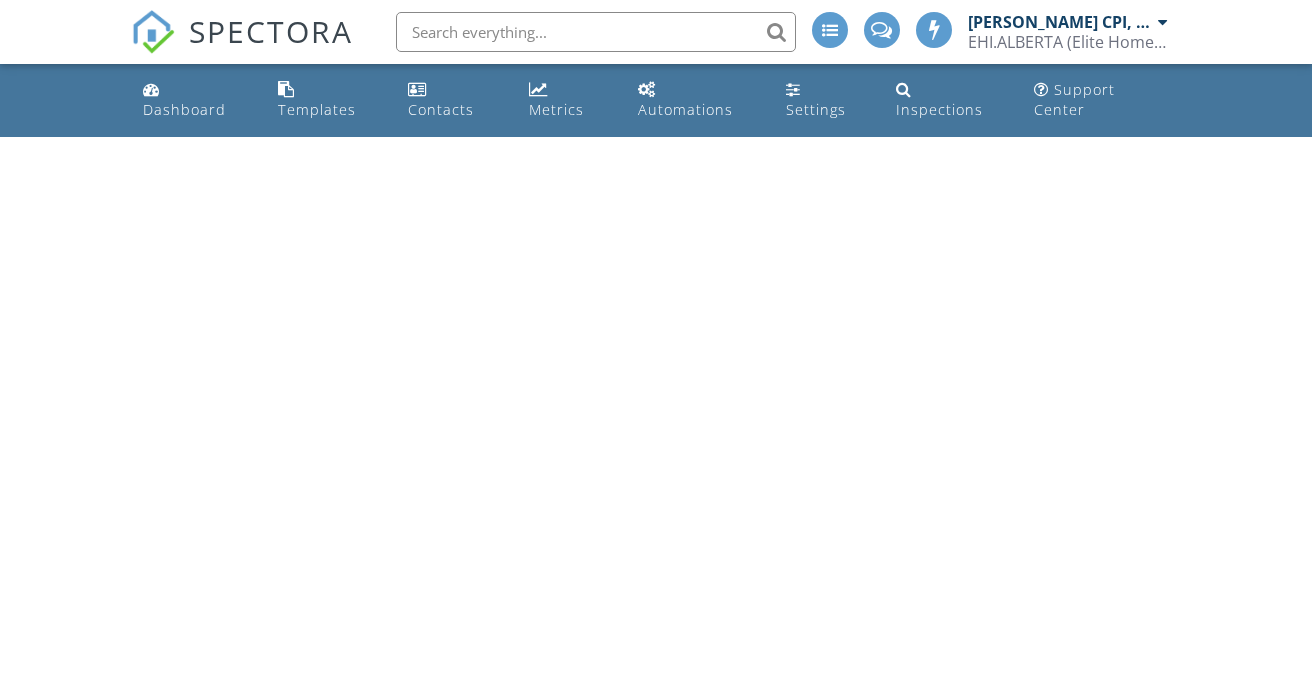 scroll, scrollTop: 0, scrollLeft: 0, axis: both 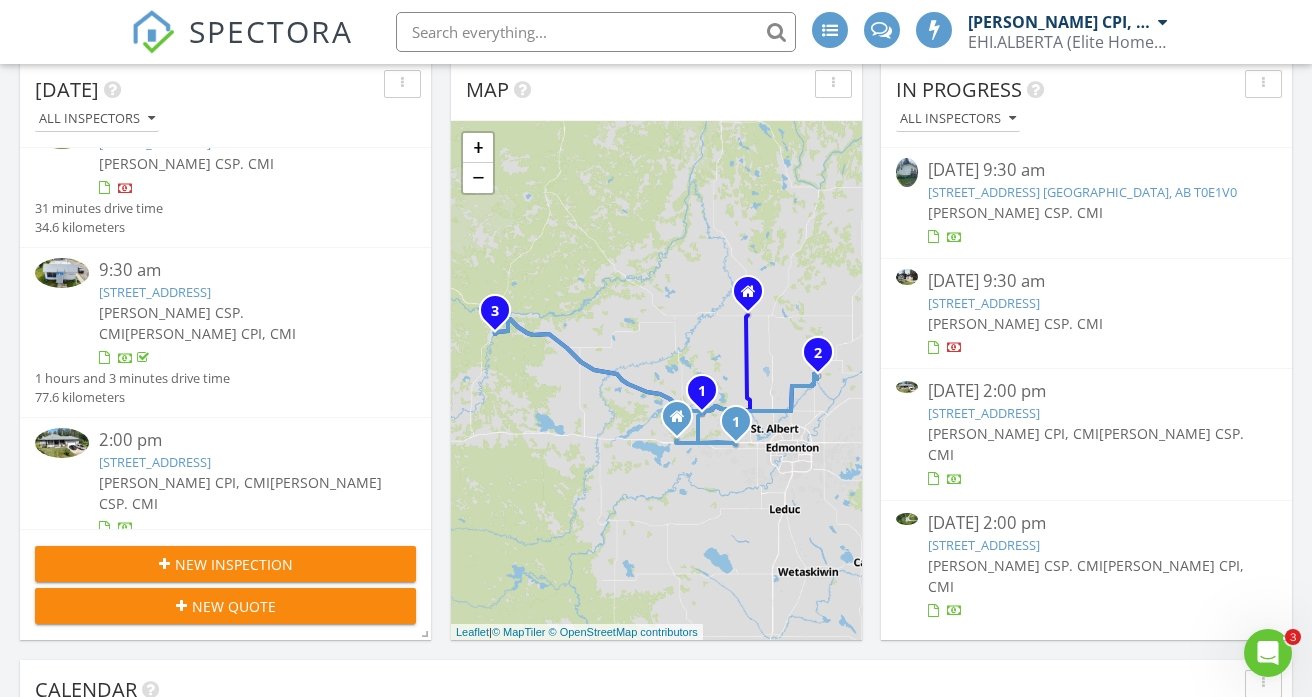 click on "[STREET_ADDRESS]" at bounding box center (155, 462) 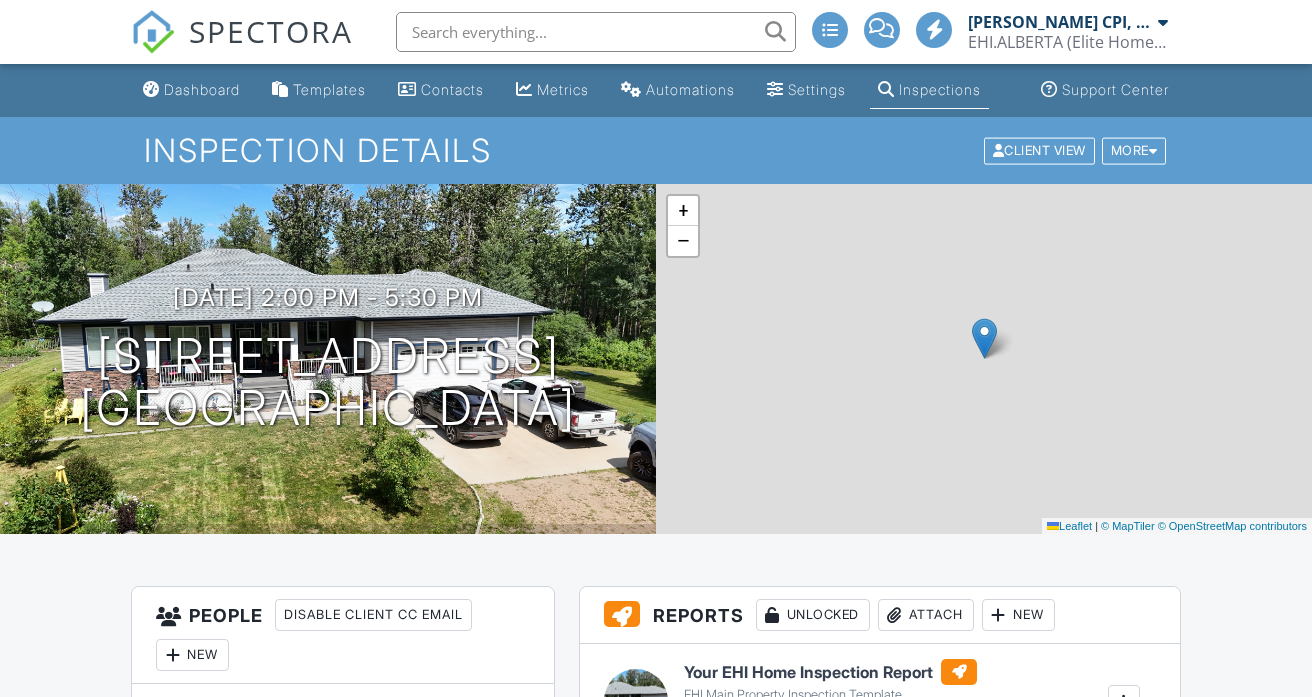 scroll, scrollTop: 0, scrollLeft: 0, axis: both 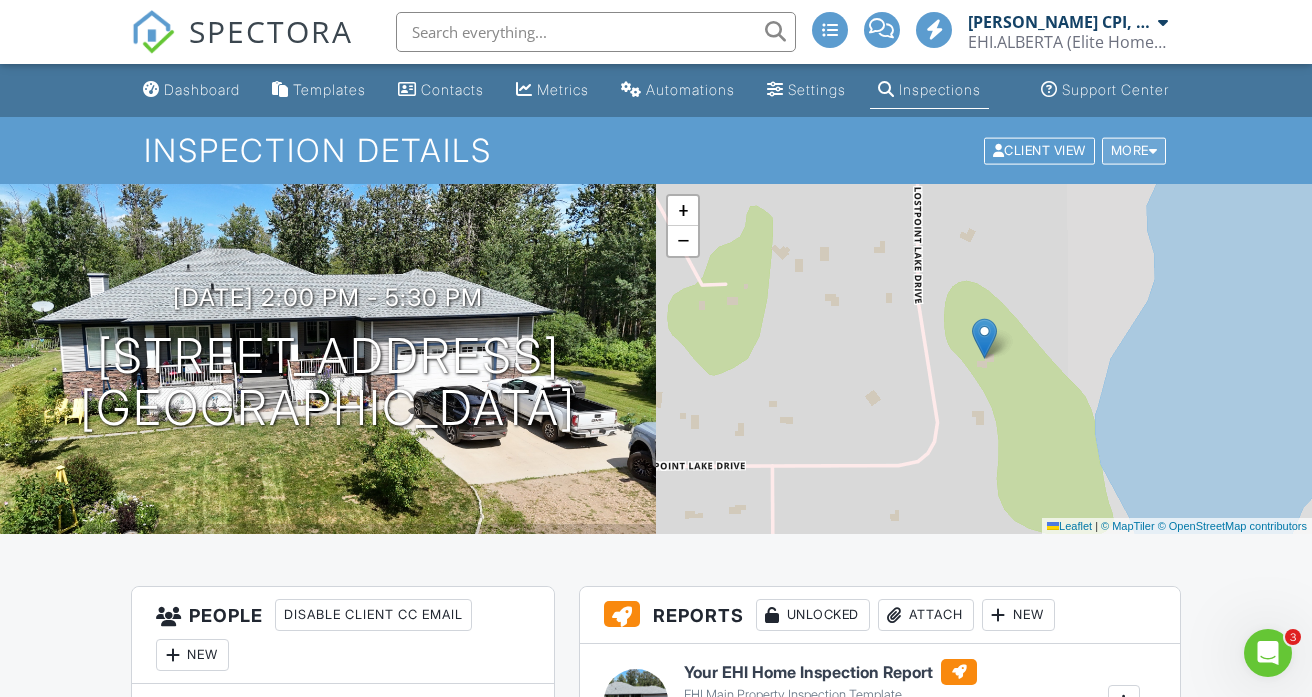 click on "More" at bounding box center [1134, 150] 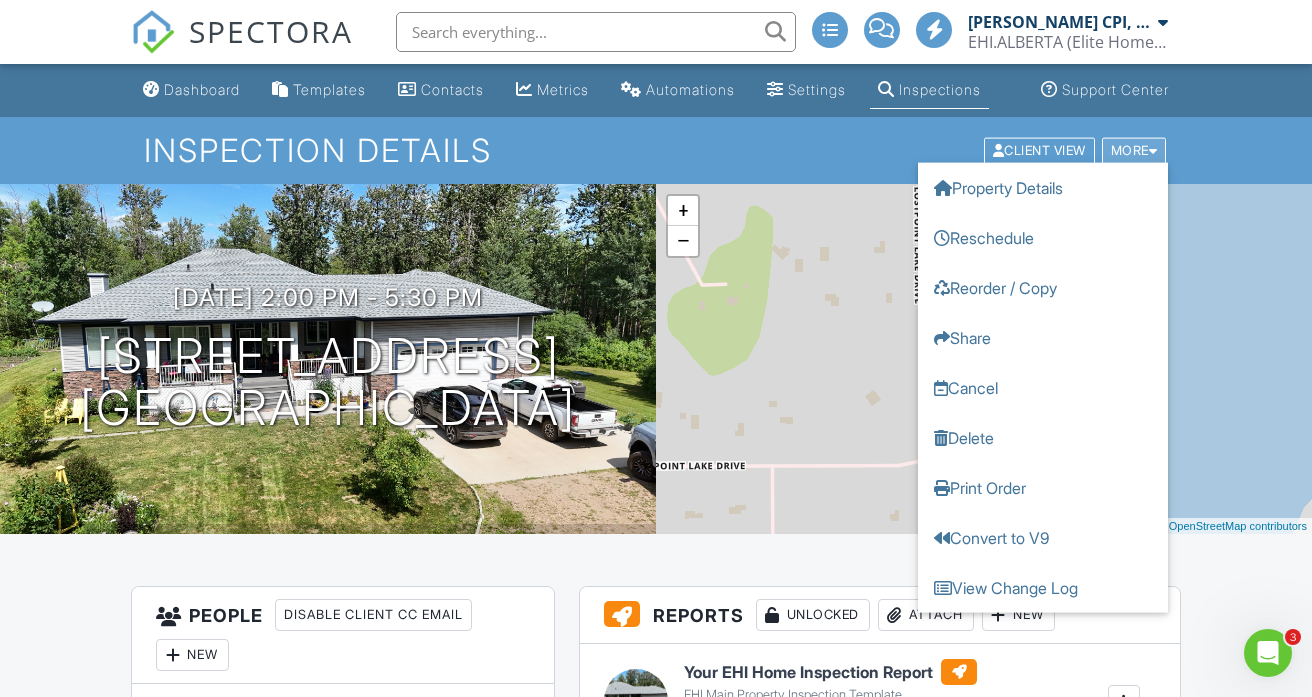 click on "More" at bounding box center [1134, 150] 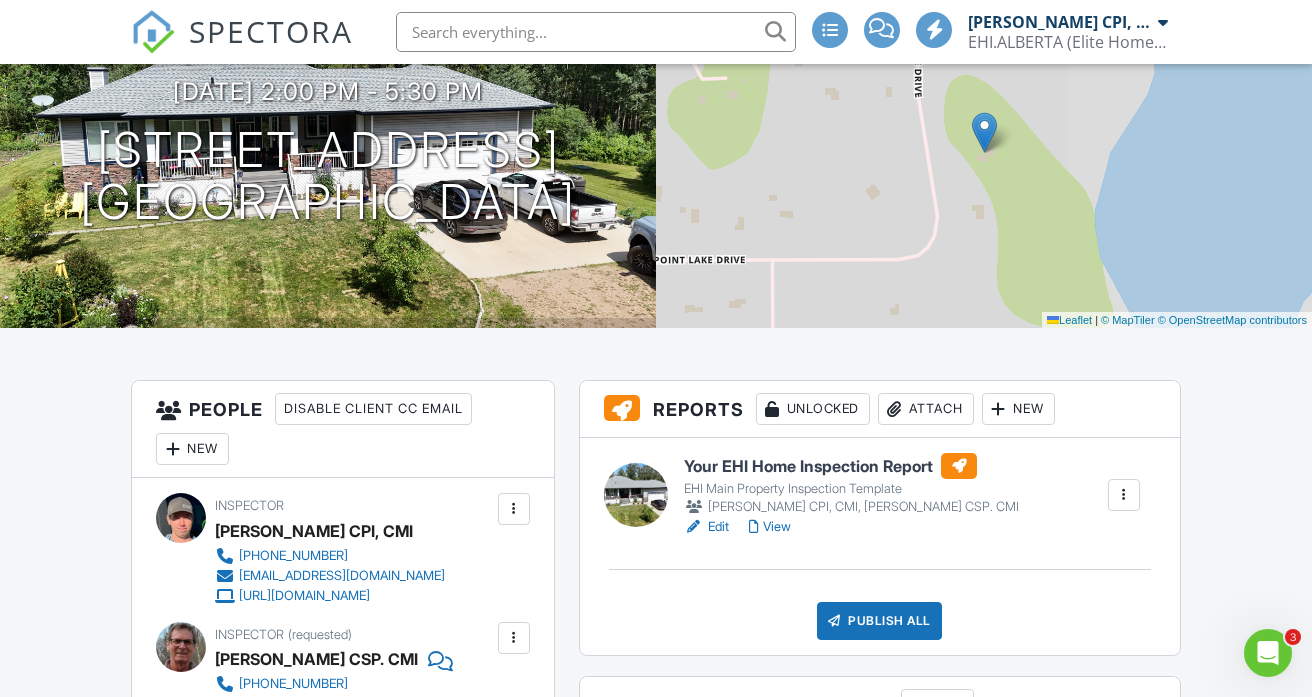scroll, scrollTop: 222, scrollLeft: 0, axis: vertical 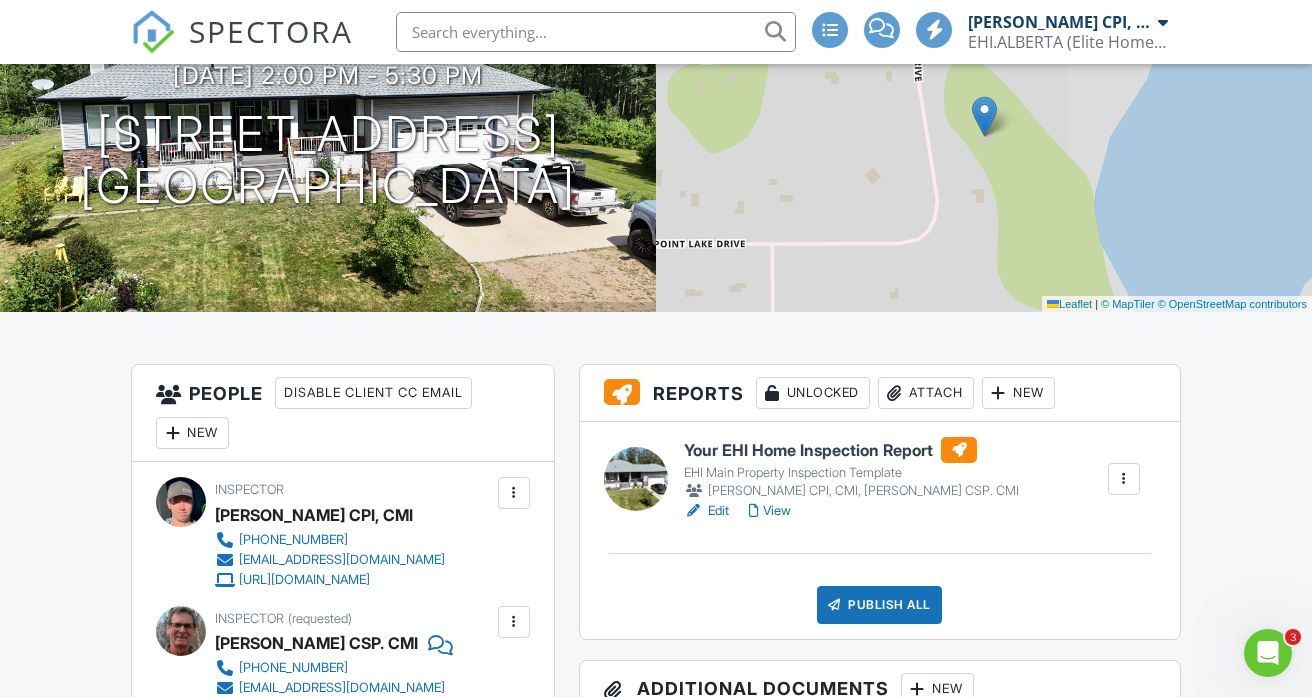 click on "Edit" at bounding box center (706, 511) 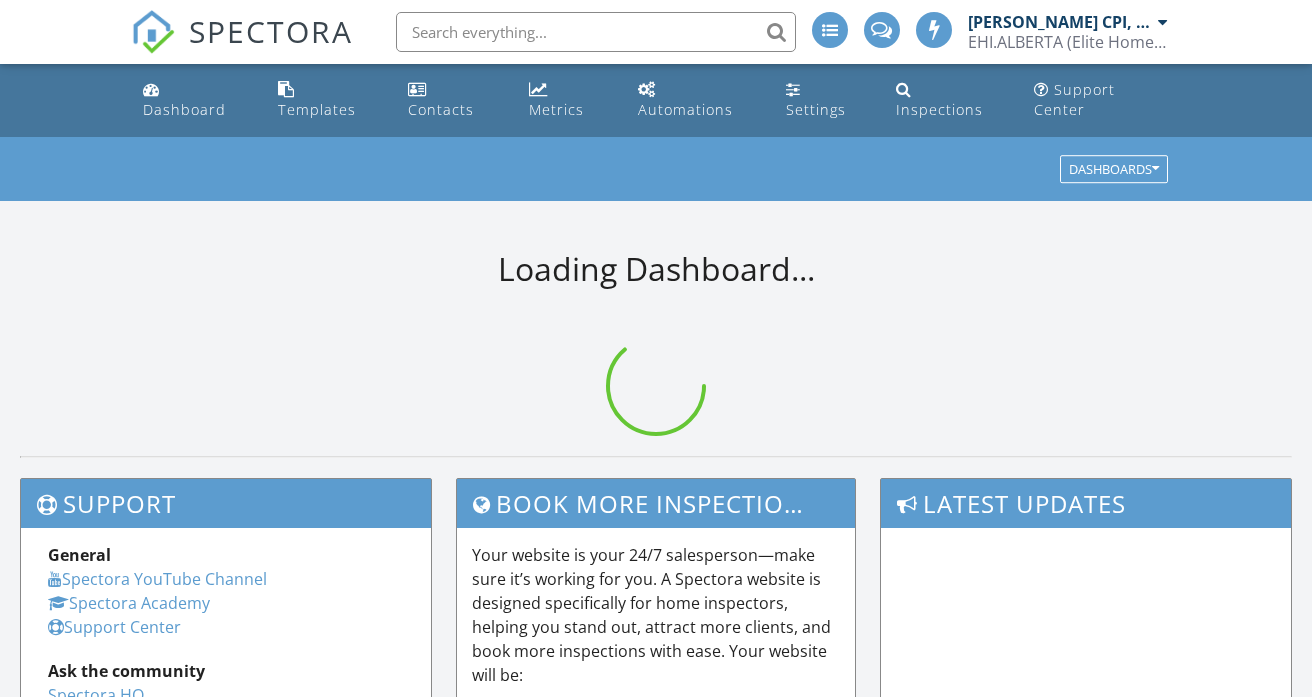 scroll, scrollTop: 0, scrollLeft: 0, axis: both 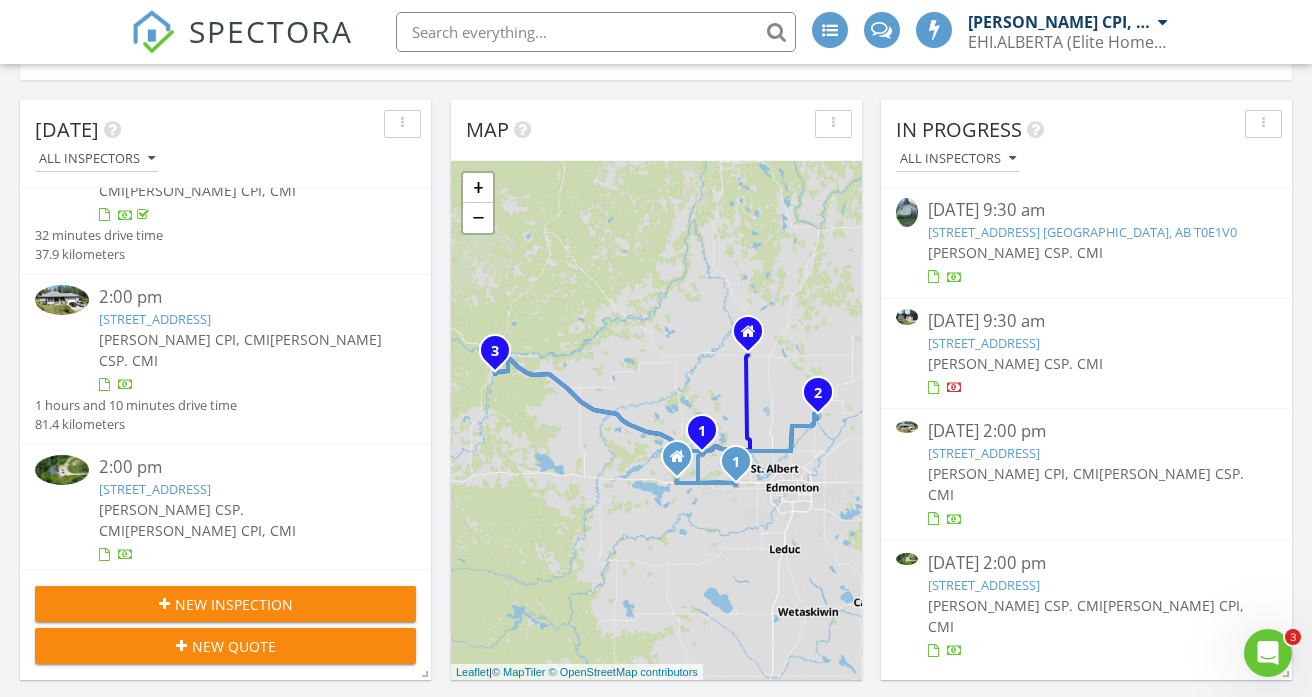 click on "[STREET_ADDRESS]" at bounding box center (155, 319) 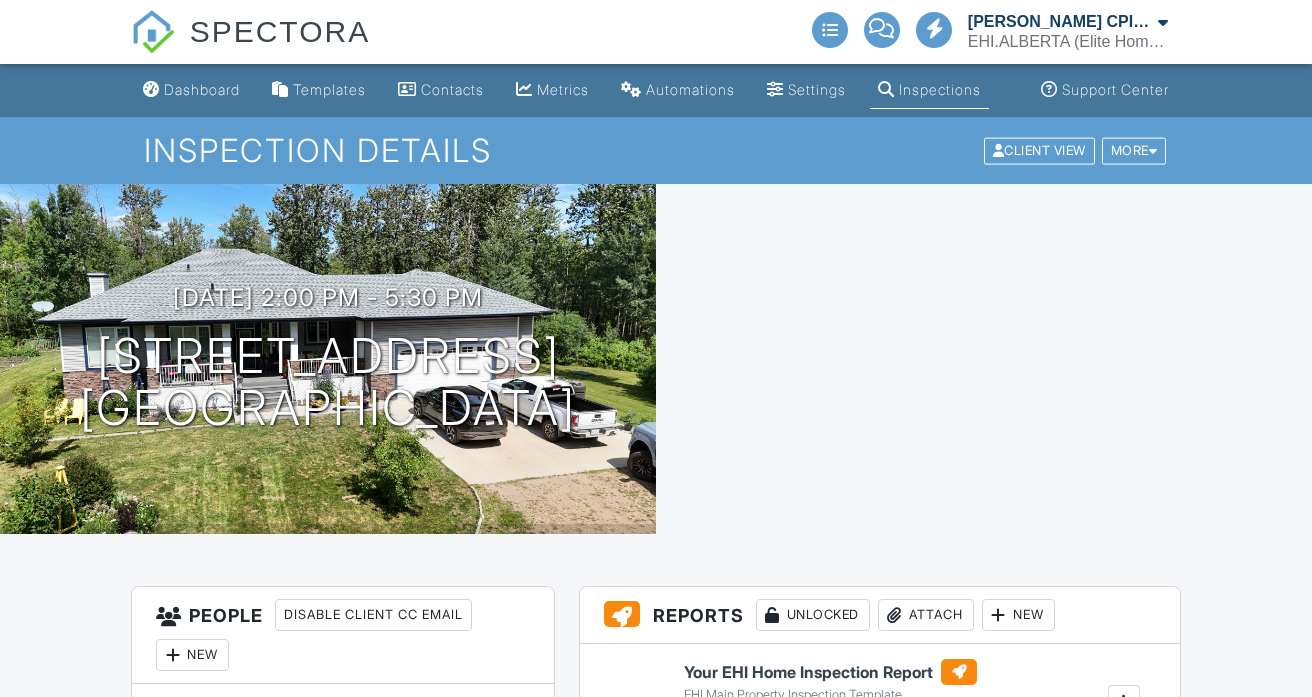 scroll, scrollTop: 0, scrollLeft: 0, axis: both 